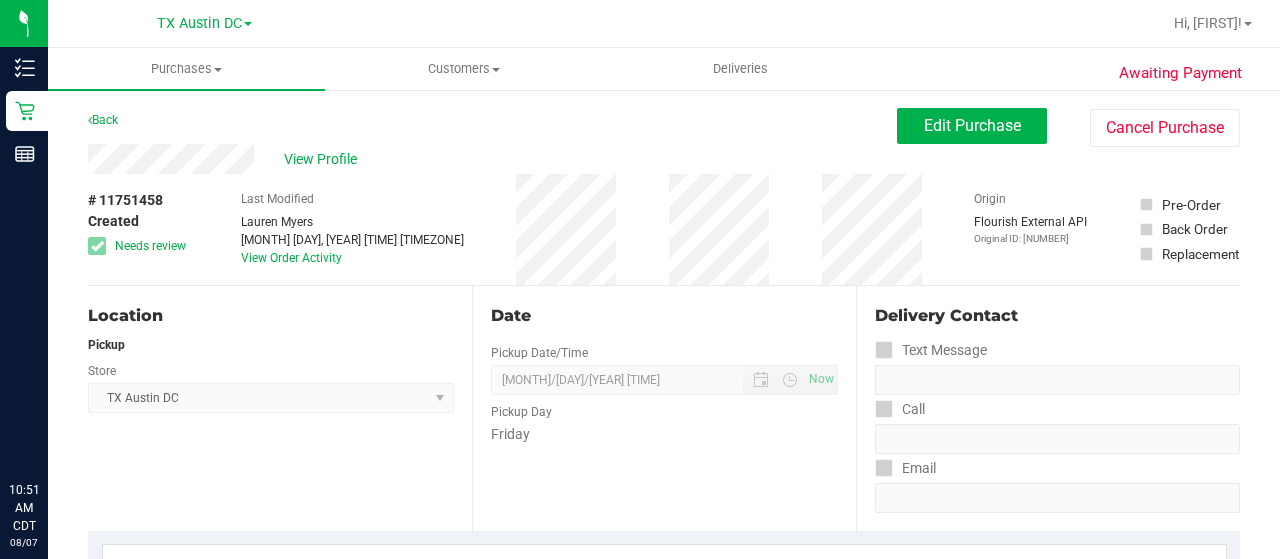 scroll, scrollTop: 0, scrollLeft: 0, axis: both 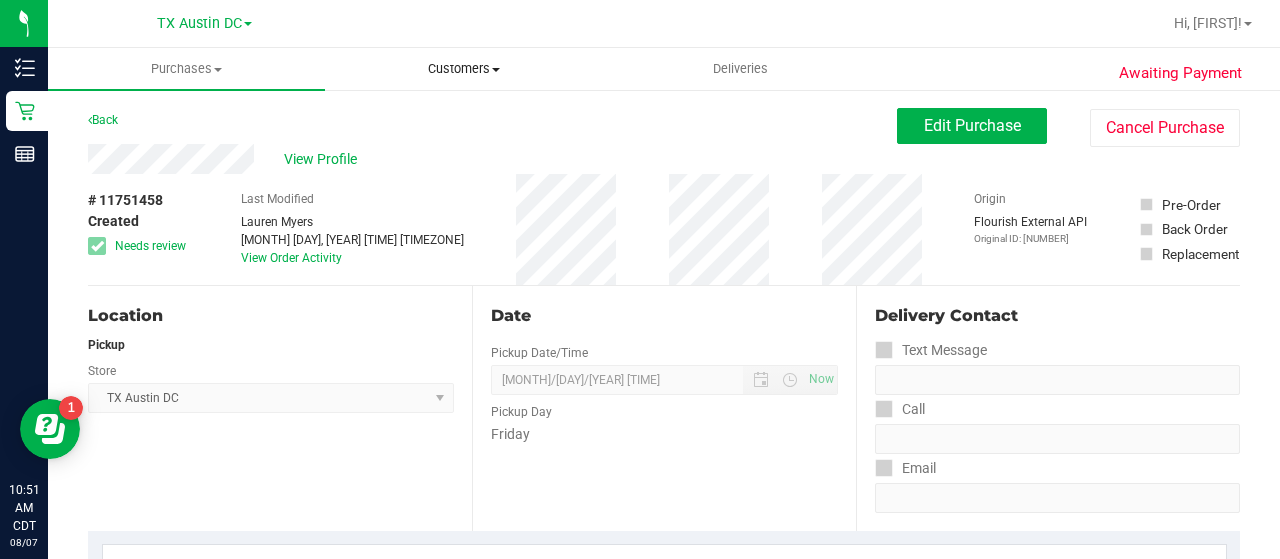 click on "Customers
All customers
Add a new customer
All physicians" at bounding box center [463, 69] 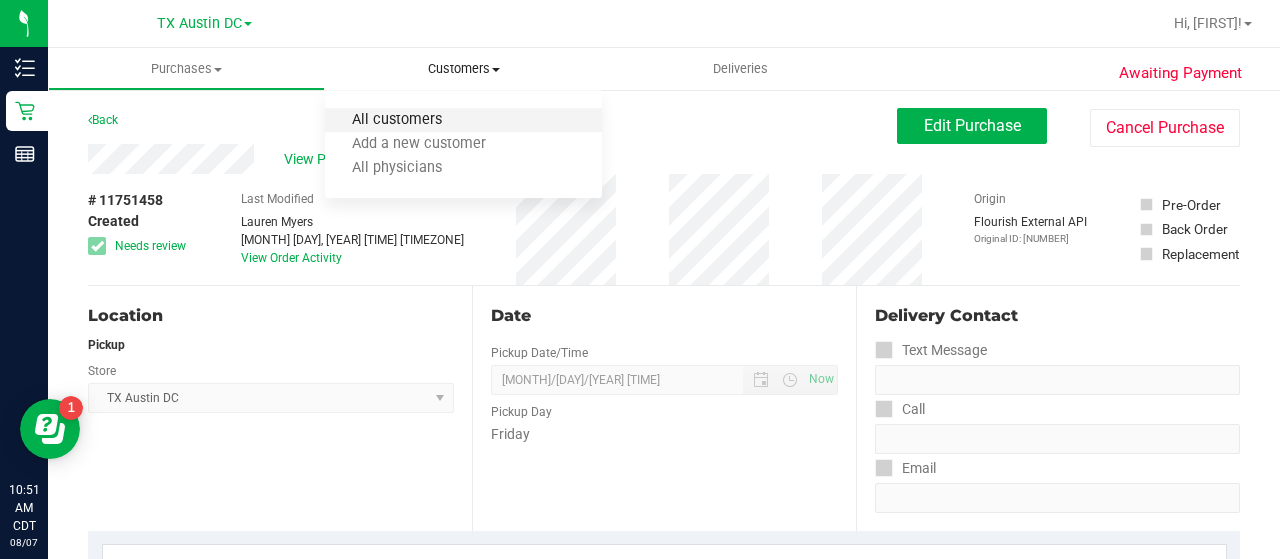 click on "All customers" at bounding box center [397, 120] 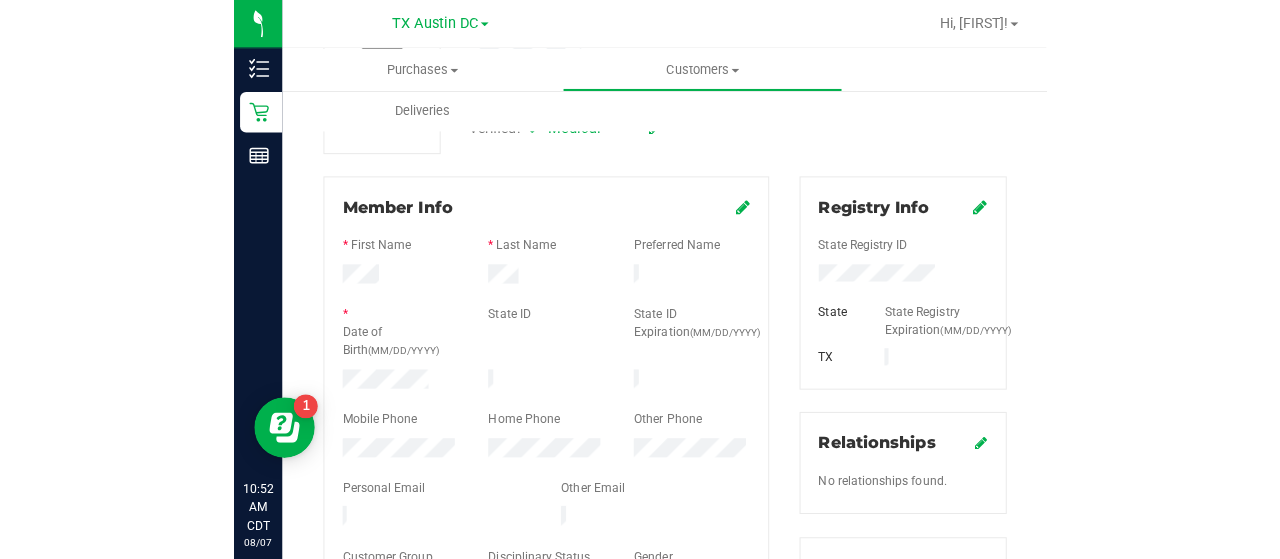 scroll, scrollTop: 190, scrollLeft: 0, axis: vertical 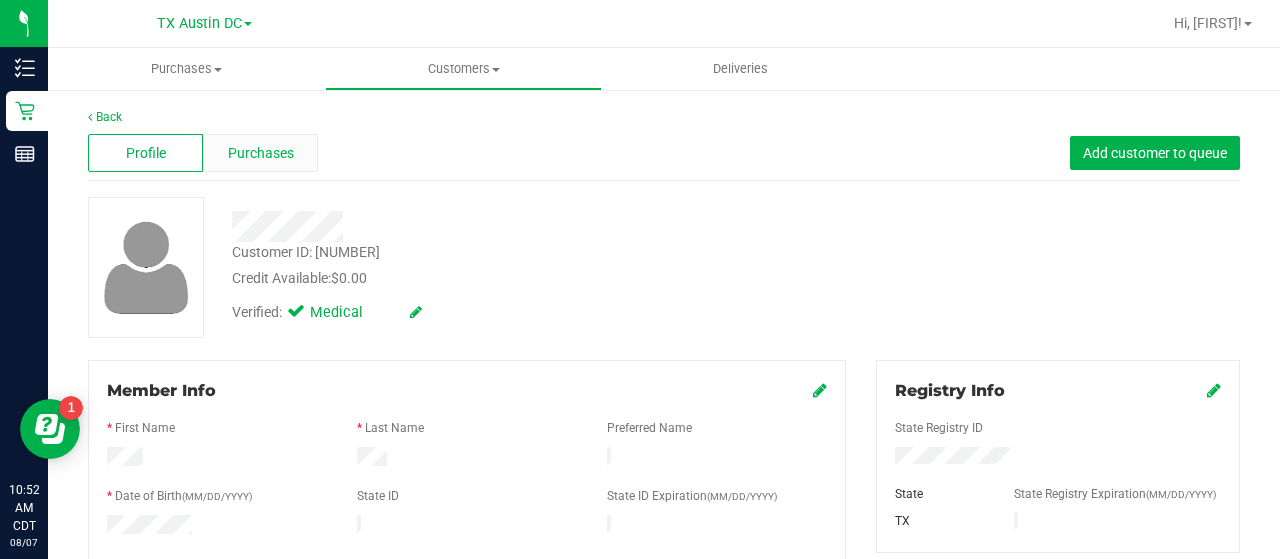 click on "Purchases" at bounding box center (261, 153) 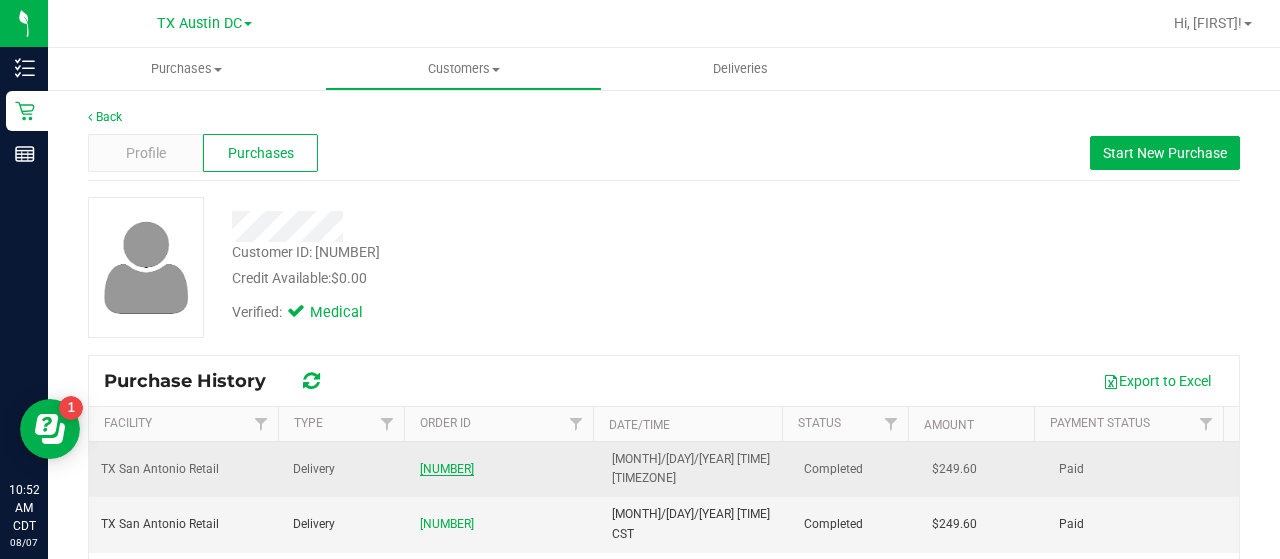 click on "[NUMBER]" at bounding box center (447, 469) 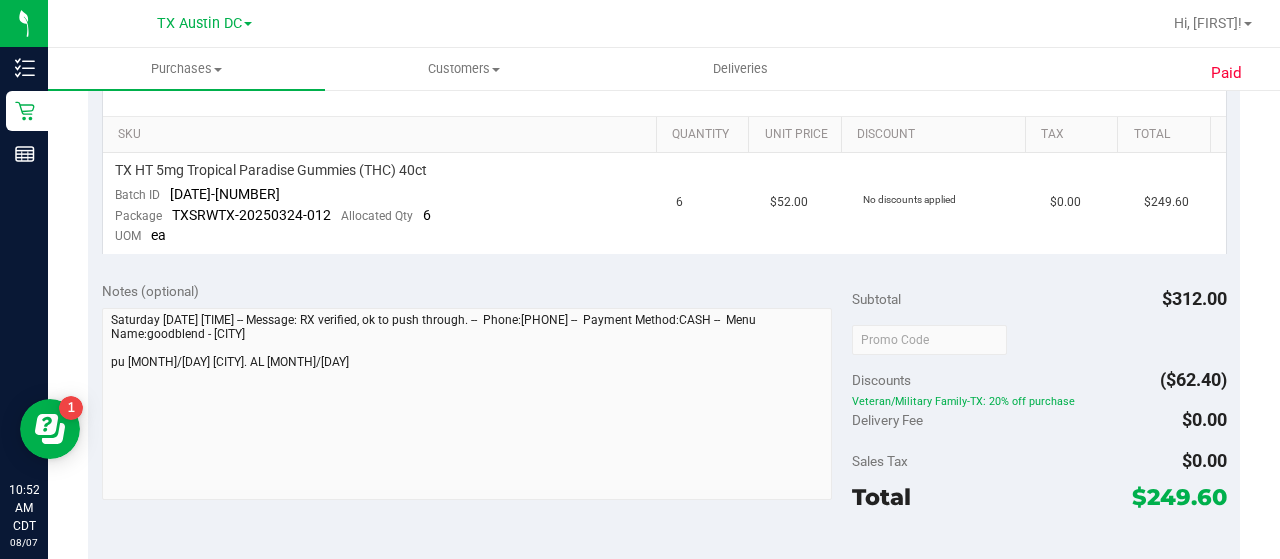 scroll, scrollTop: 531, scrollLeft: 0, axis: vertical 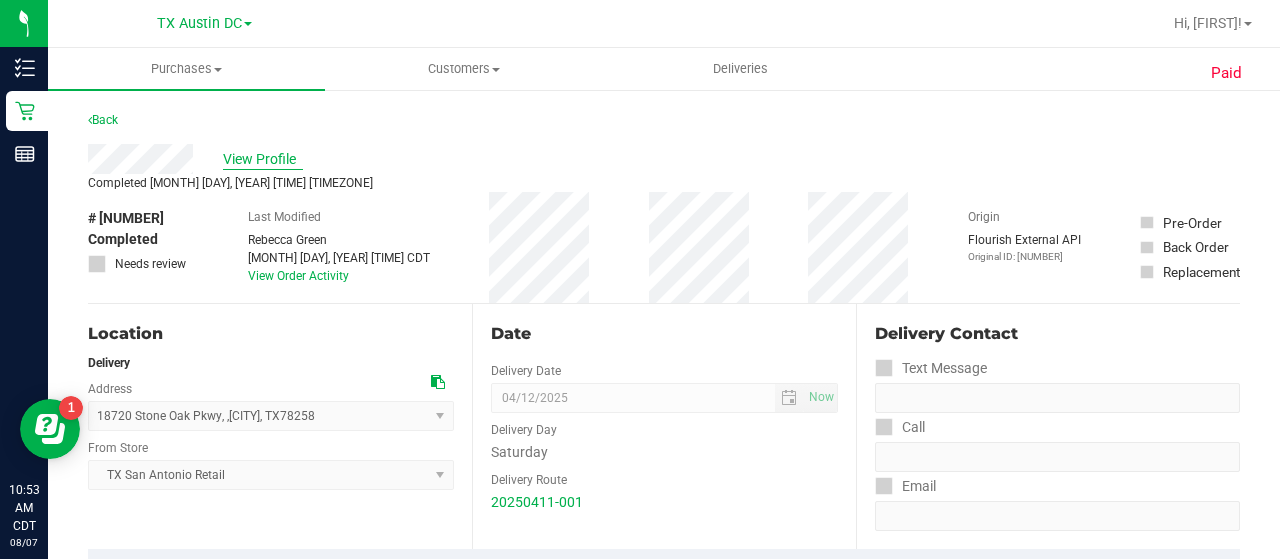 click on "View Profile" at bounding box center [263, 159] 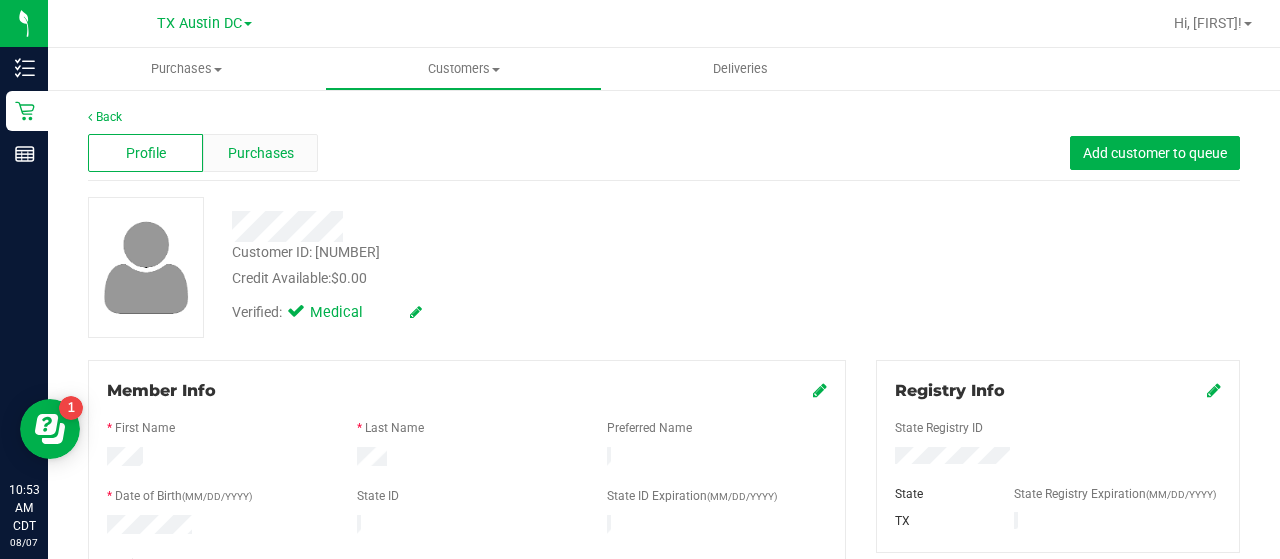 click on "Purchases" at bounding box center [260, 153] 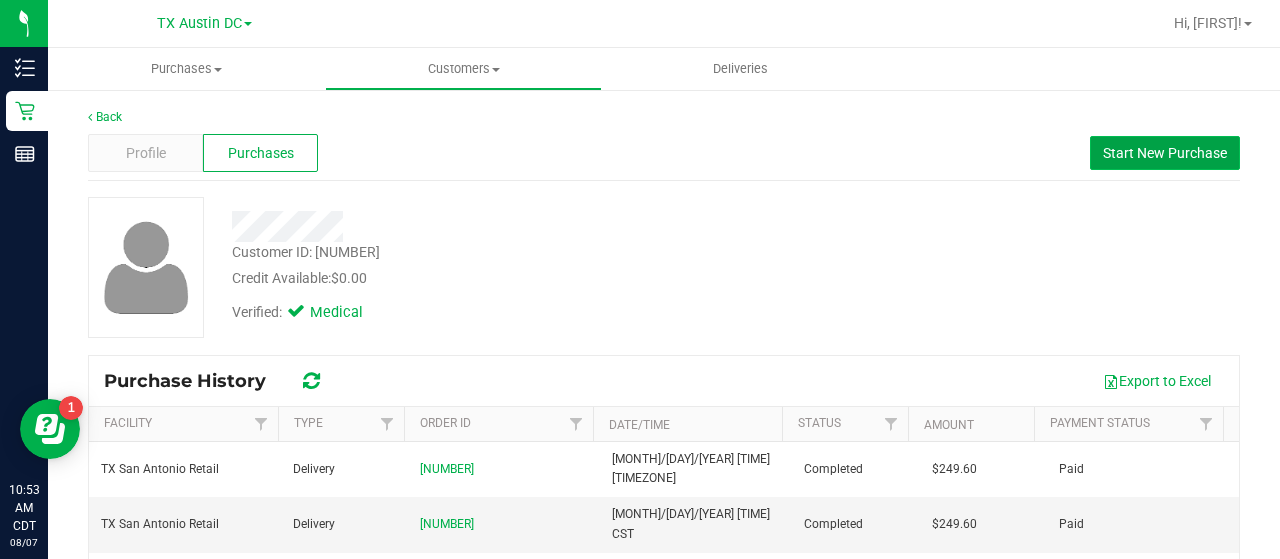 click on "Start New Purchase" at bounding box center (1165, 153) 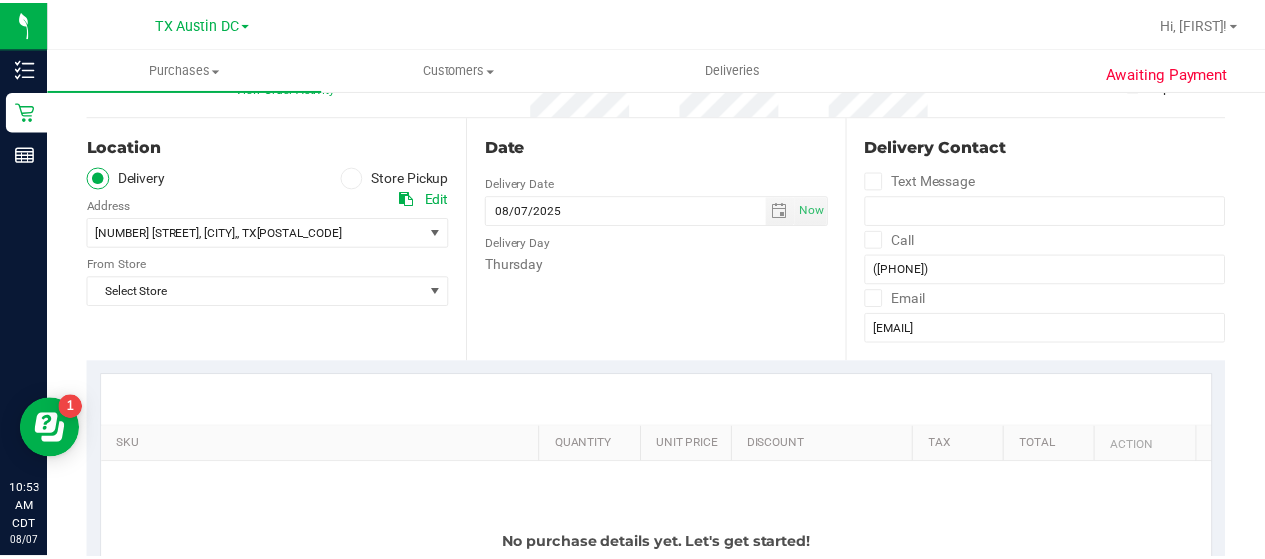 scroll, scrollTop: 185, scrollLeft: 0, axis: vertical 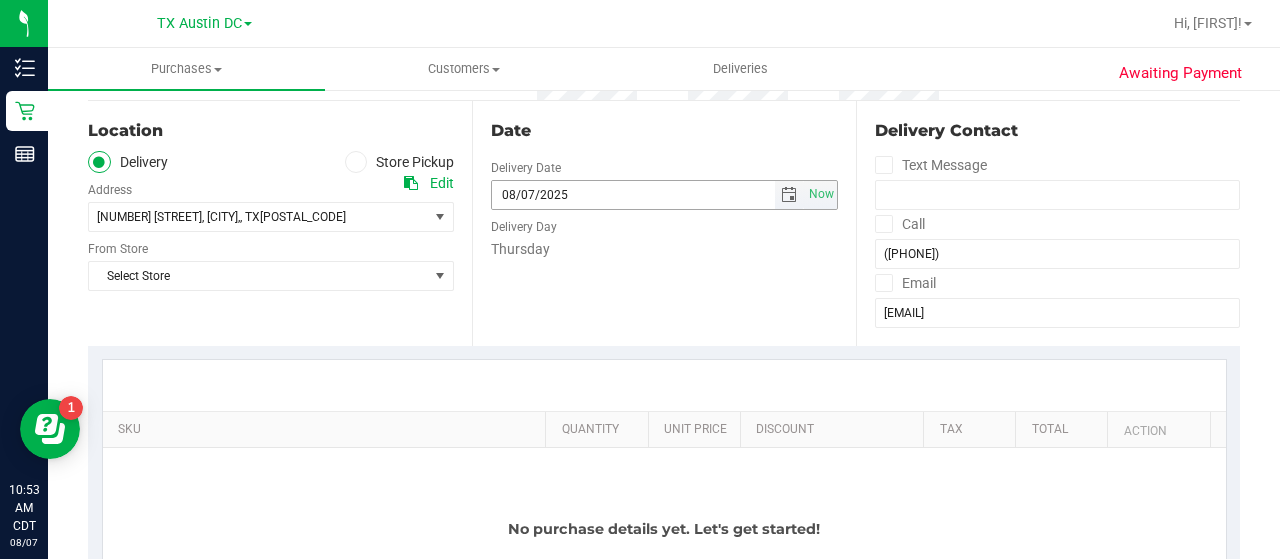 click at bounding box center (789, 195) 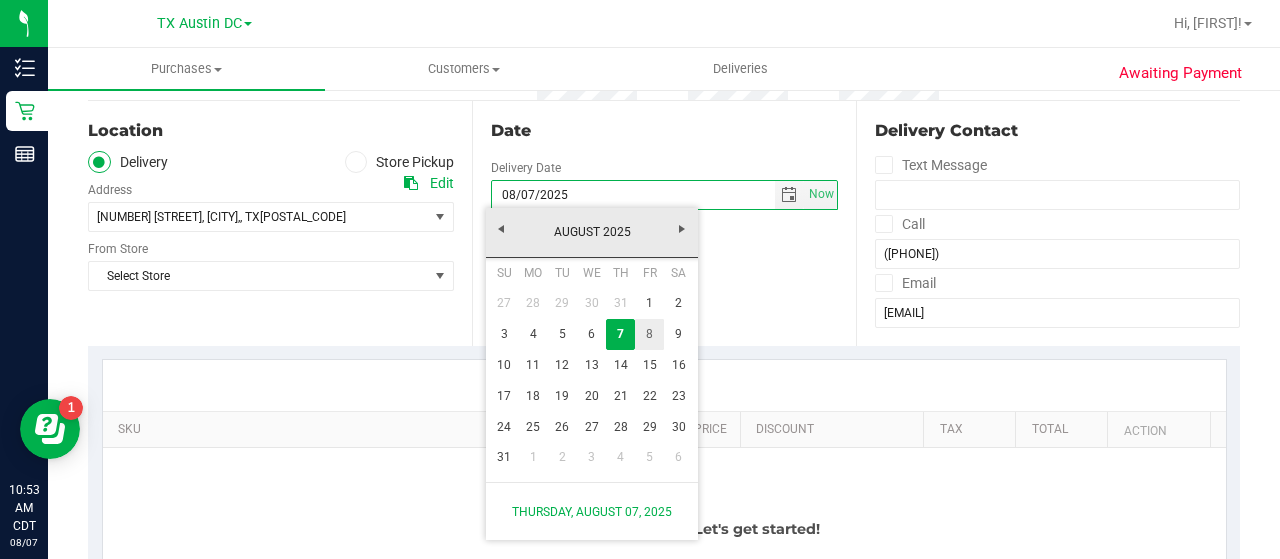 click on "8" at bounding box center [649, 334] 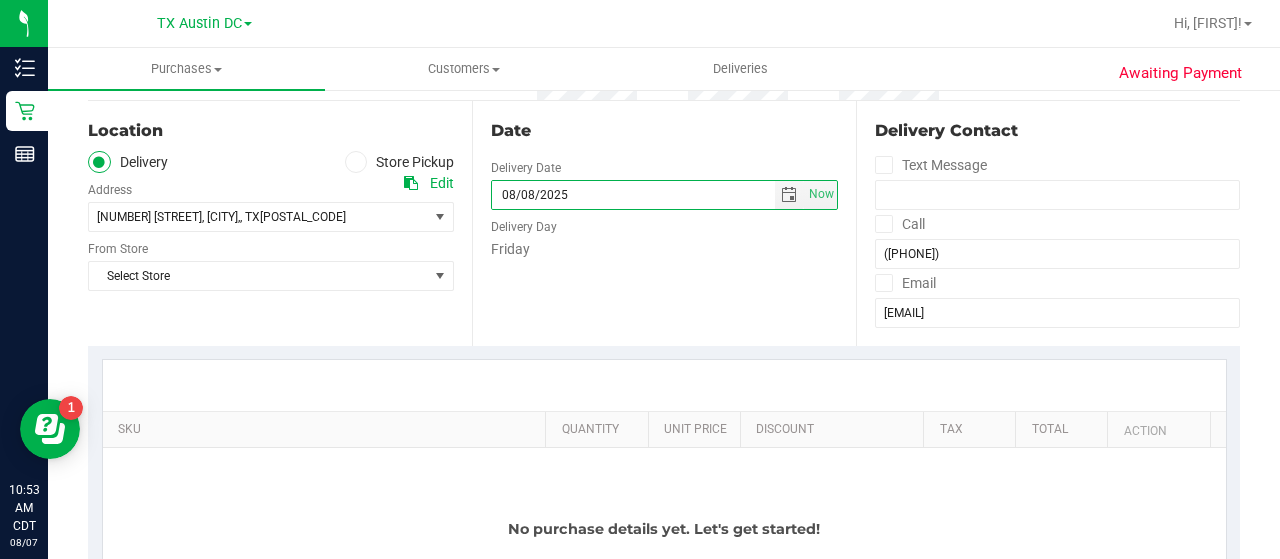 click on "Date
Delivery Date
[DATE]
Now
[DATE] [TIME]
Now
Delivery Day
Friday" at bounding box center (664, 223) 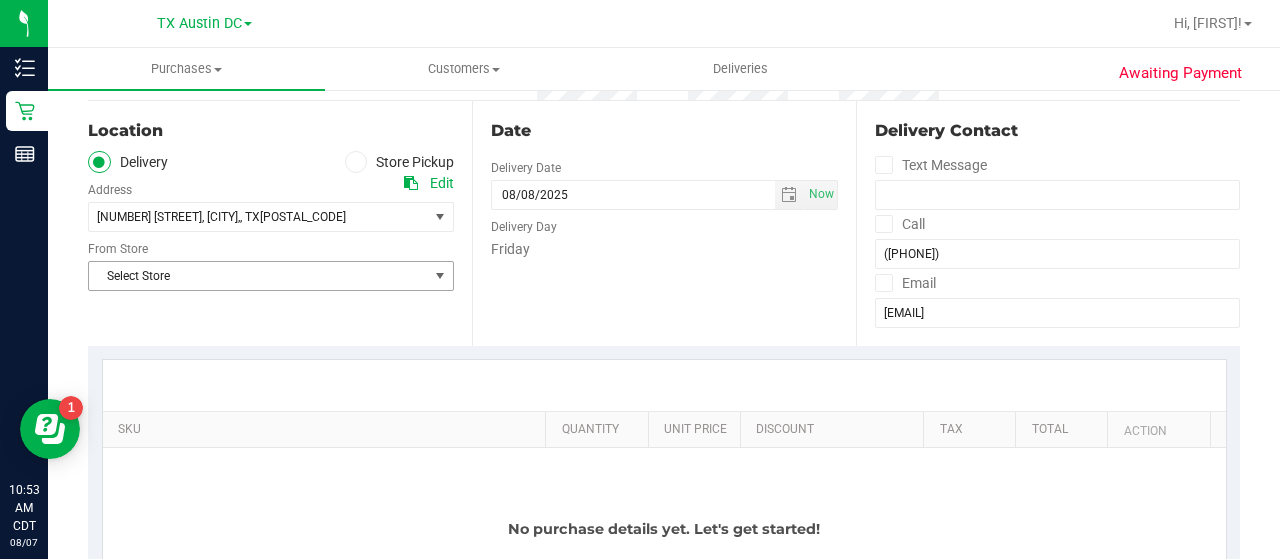 click on "Select Store" at bounding box center [258, 276] 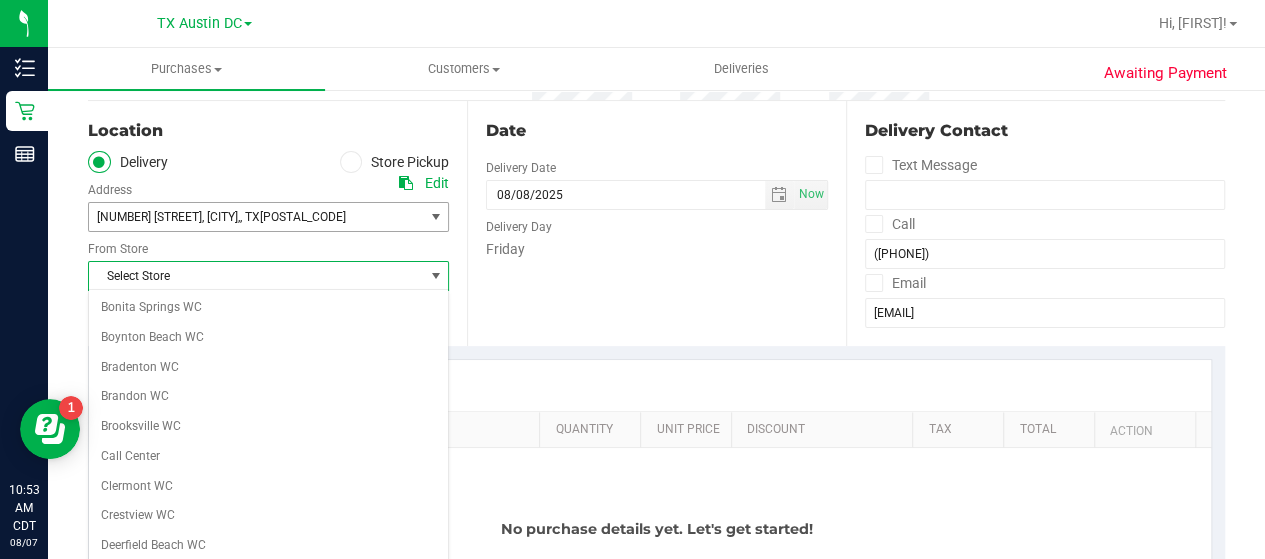 click on "[POSTAL_CODE]" at bounding box center [303, 217] 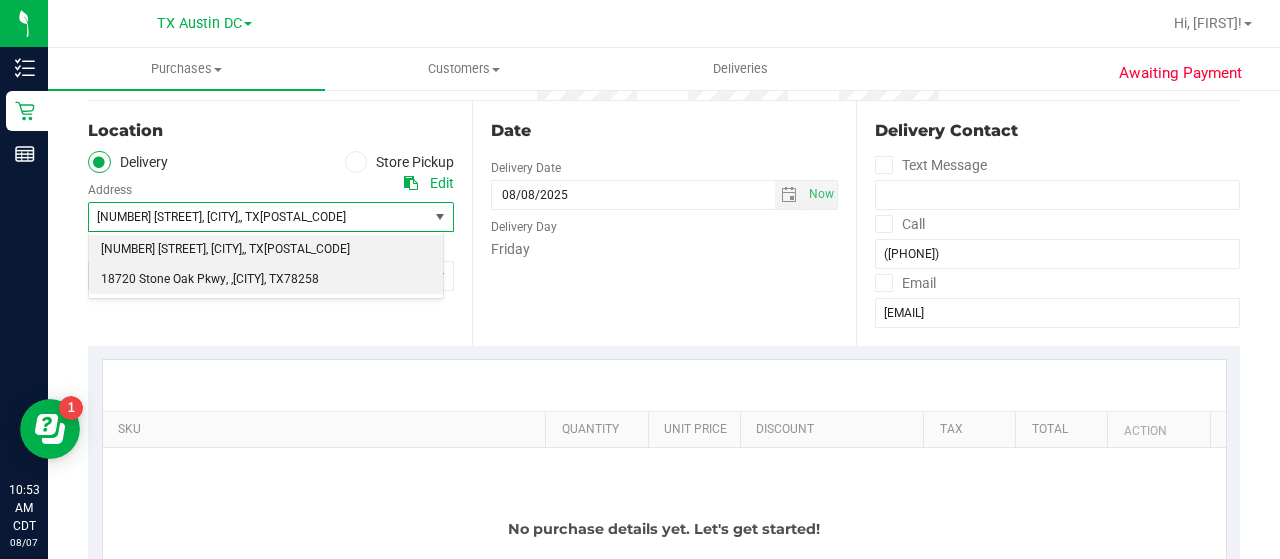 click on ", ,[CITY]" at bounding box center (245, 280) 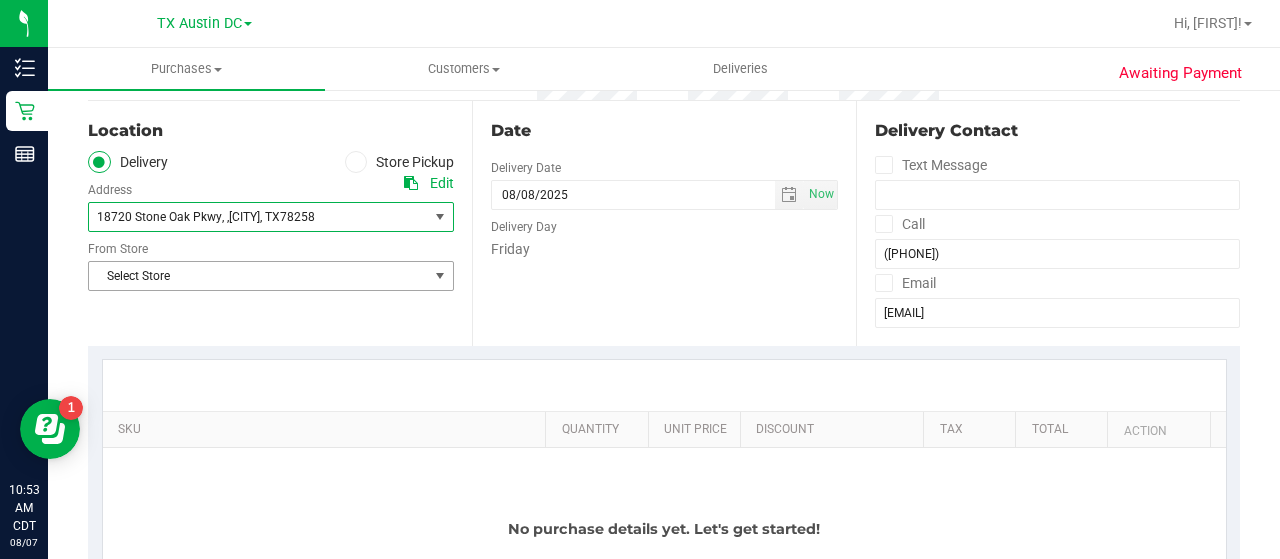 click on "Select Store" at bounding box center (258, 276) 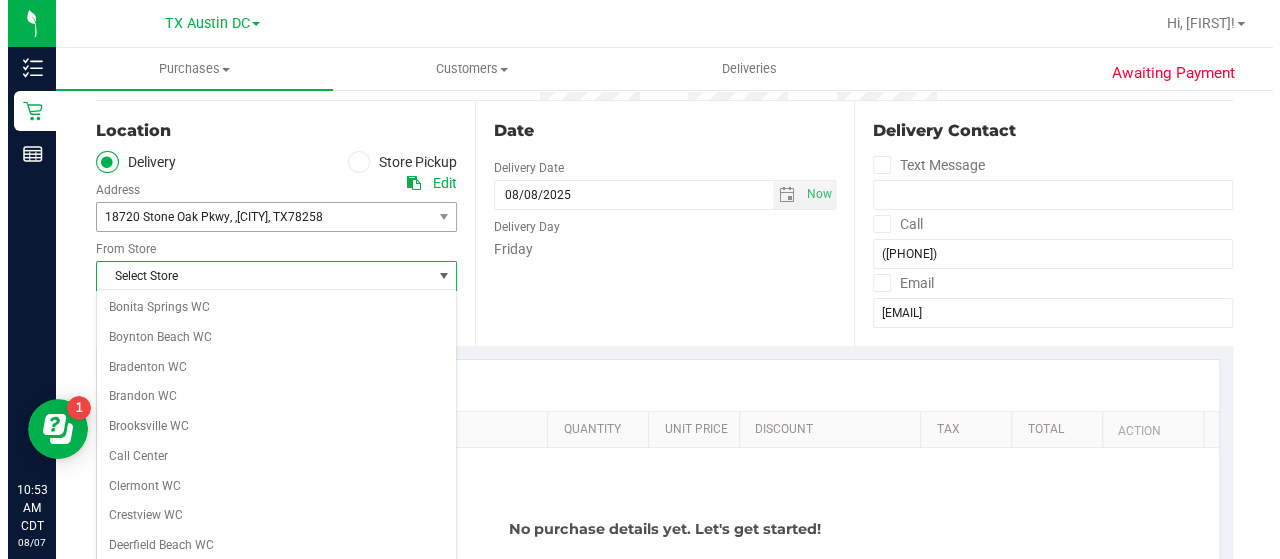 scroll, scrollTop: 1414, scrollLeft: 0, axis: vertical 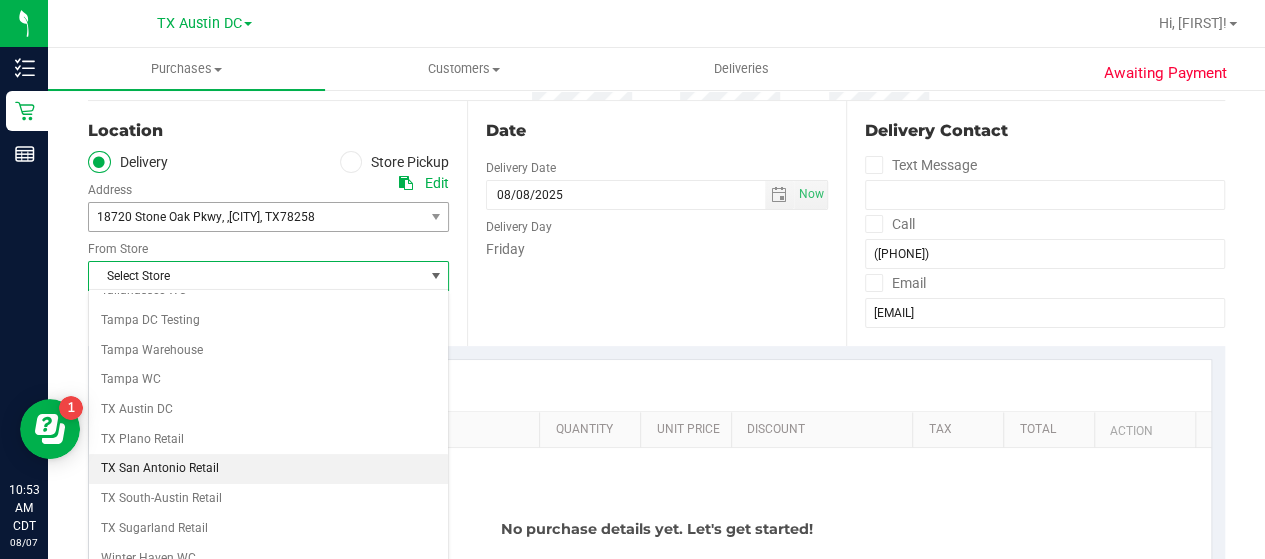 click on "TX San Antonio Retail" at bounding box center [268, 469] 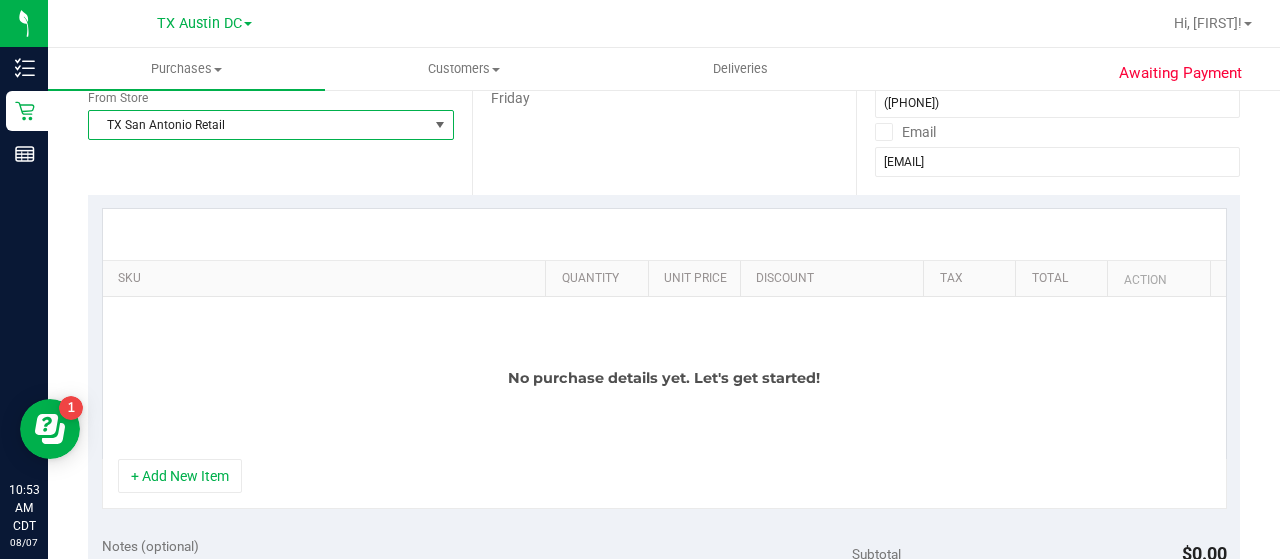 scroll, scrollTop: 343, scrollLeft: 0, axis: vertical 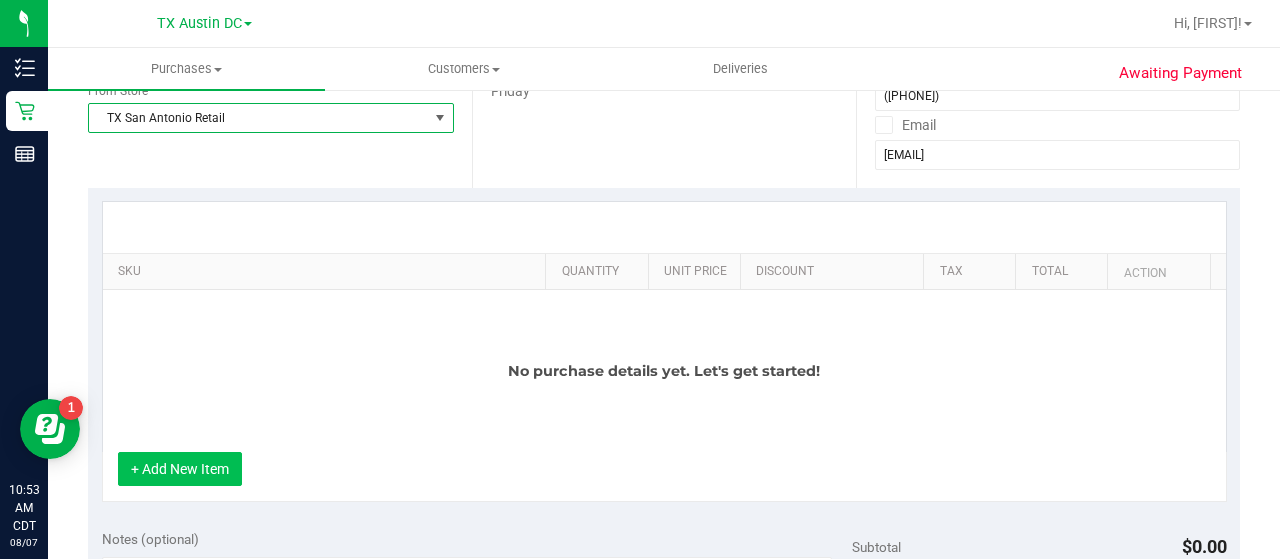 click on "+ Add New Item" at bounding box center [180, 469] 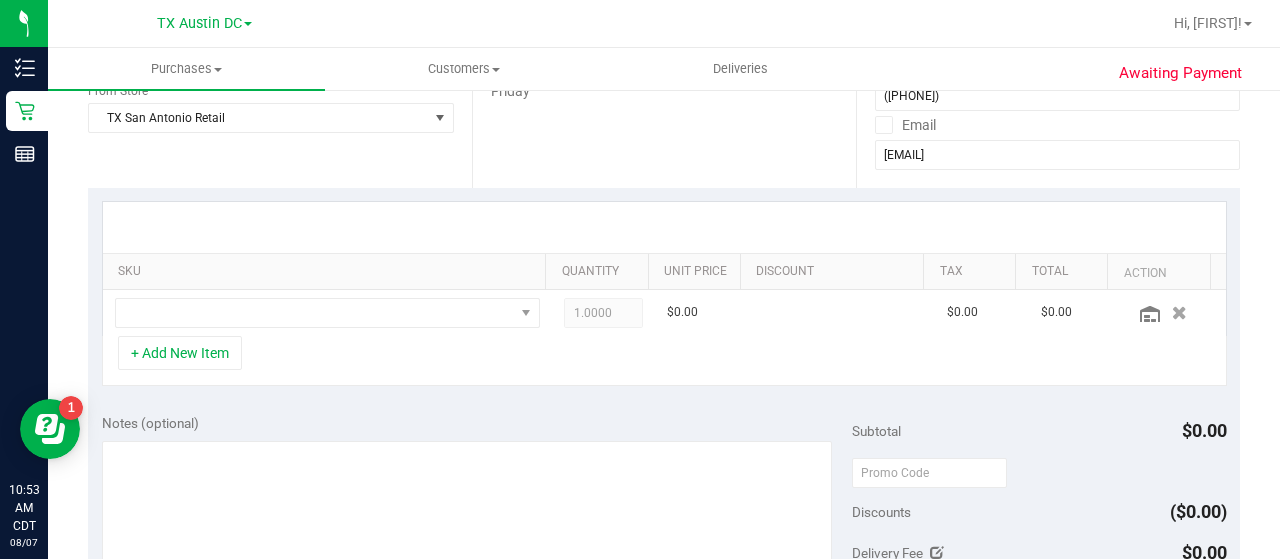 click on "SKU" at bounding box center [324, 272] 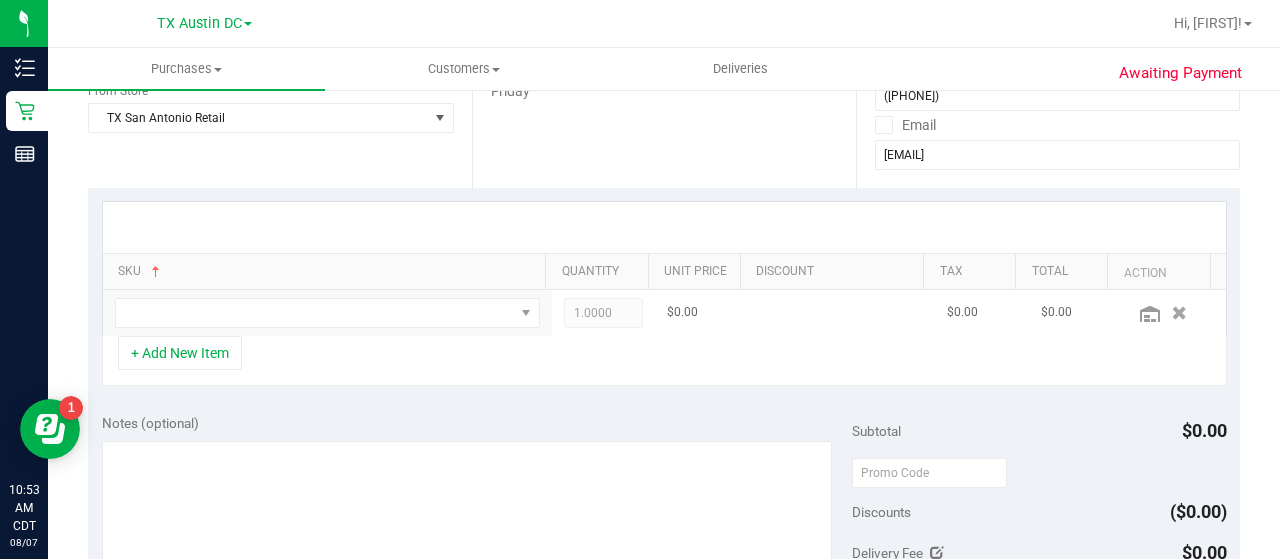 click at bounding box center (327, 313) 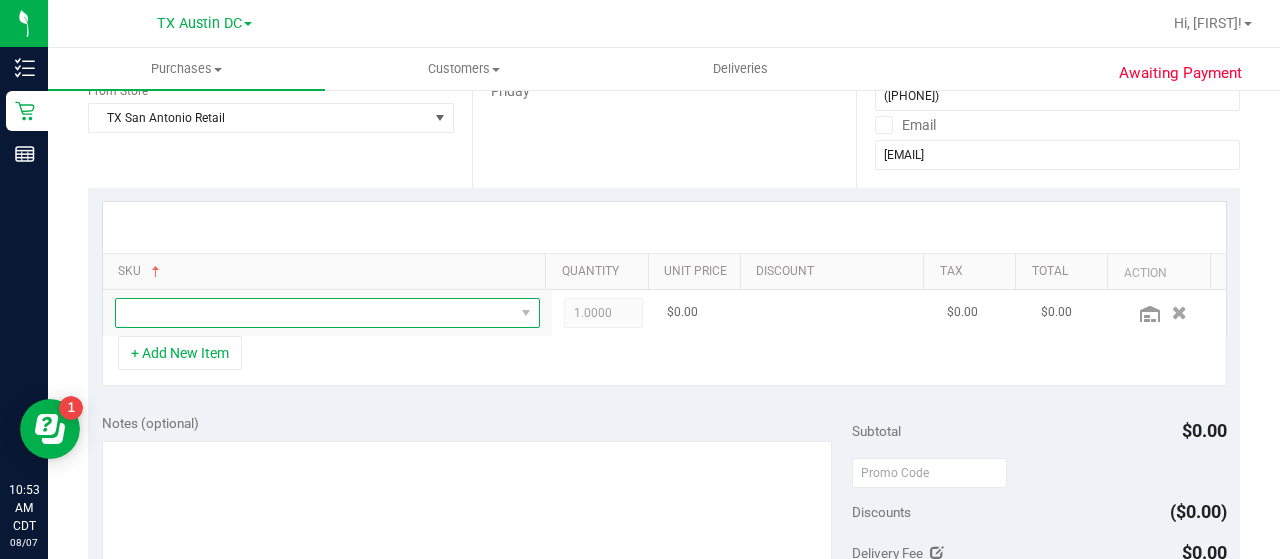 click at bounding box center (315, 313) 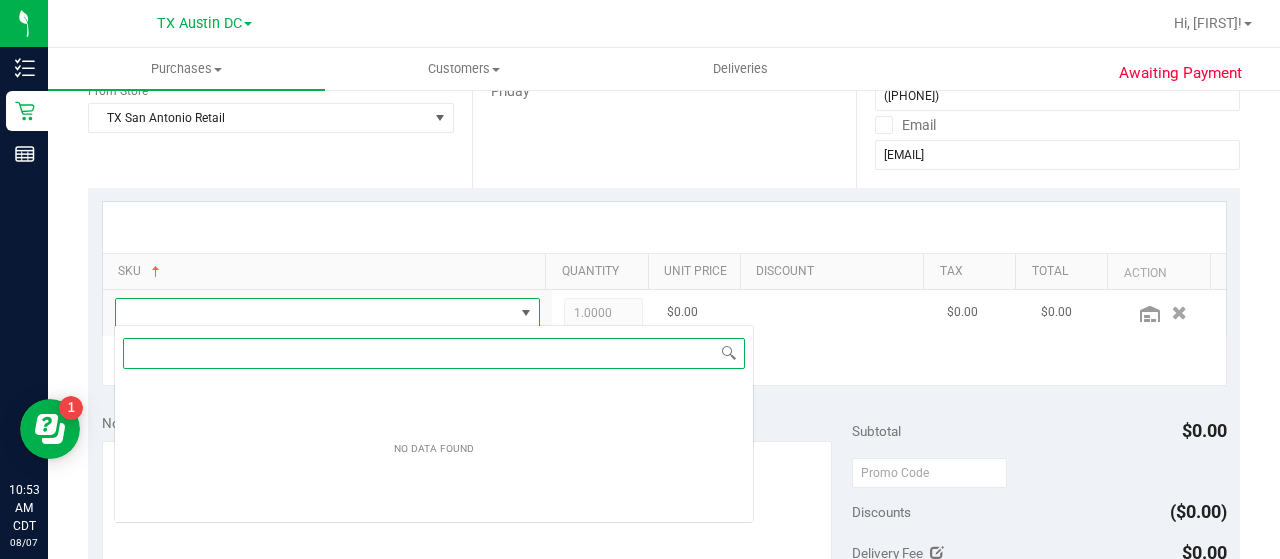 scroll, scrollTop: 99970, scrollLeft: 99586, axis: both 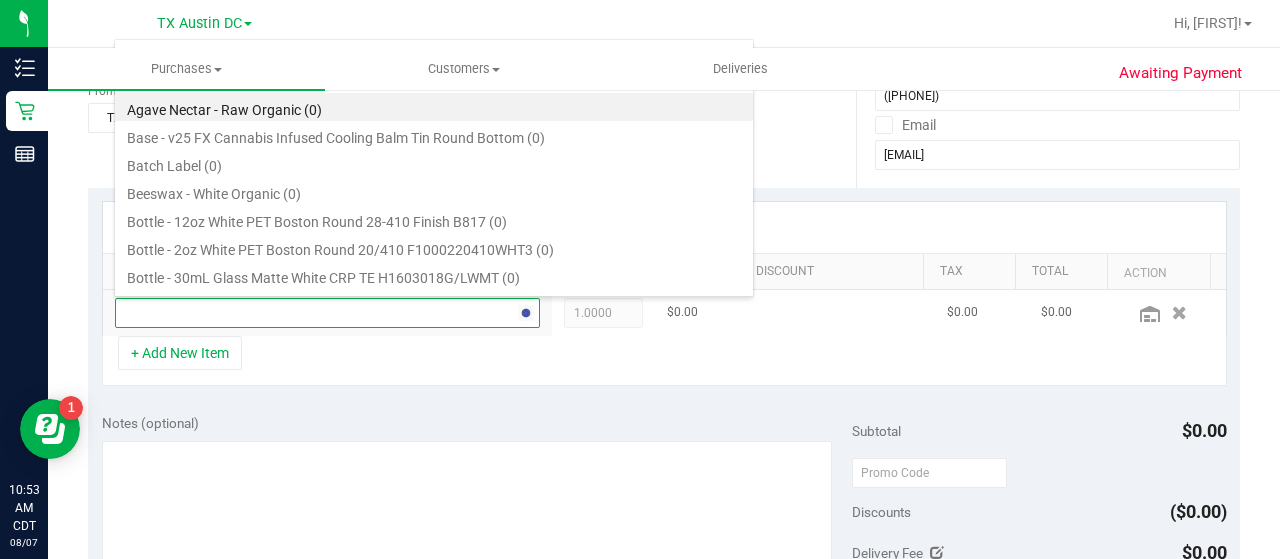 type on "trop" 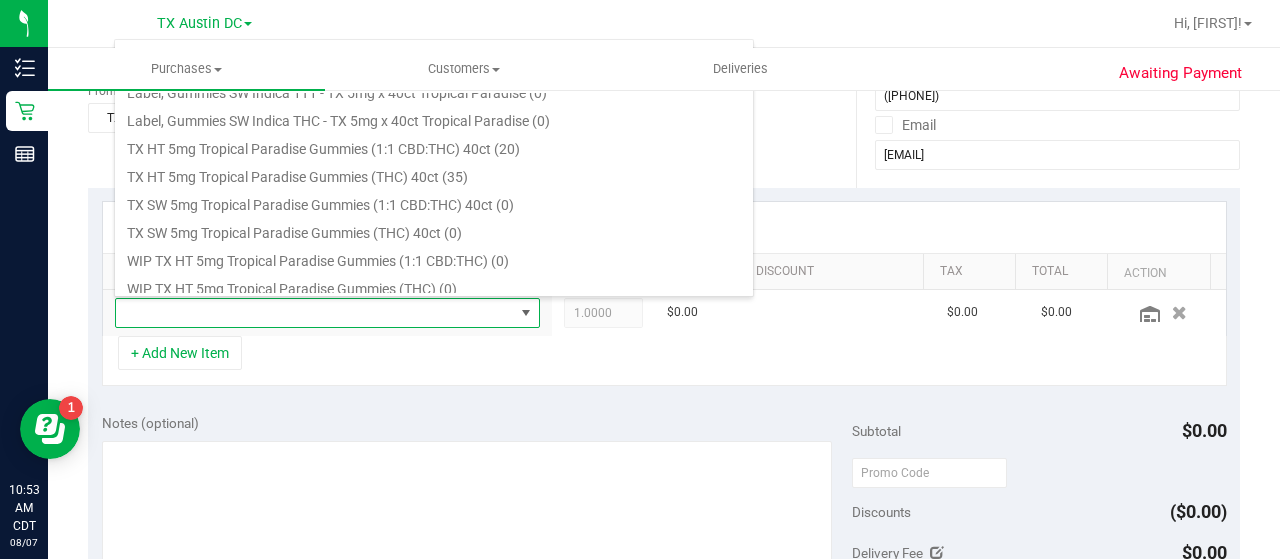 scroll, scrollTop: 290, scrollLeft: 0, axis: vertical 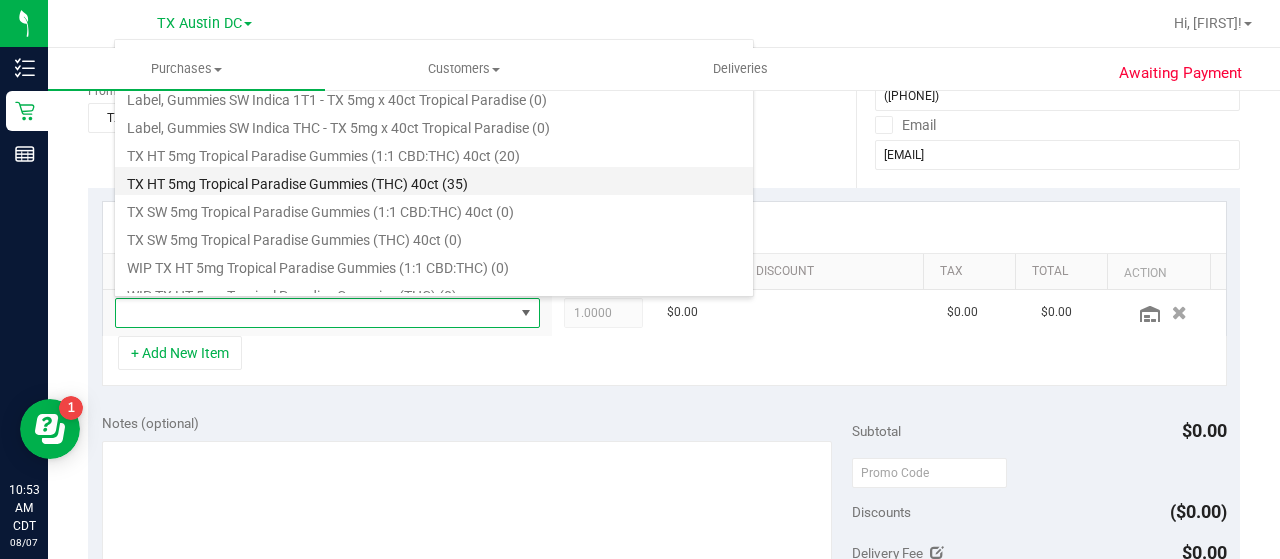 click on "TX HT 5mg Tropical Paradise Gummies (THC) 40ct (35)" at bounding box center [434, 181] 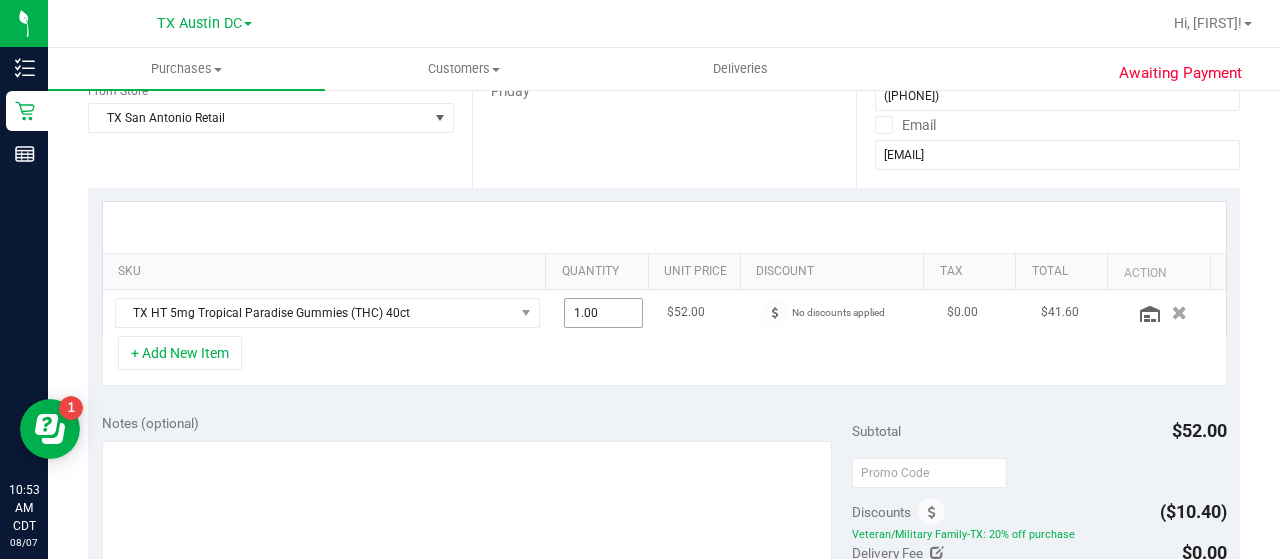 click on "1.00 1" at bounding box center [604, 313] 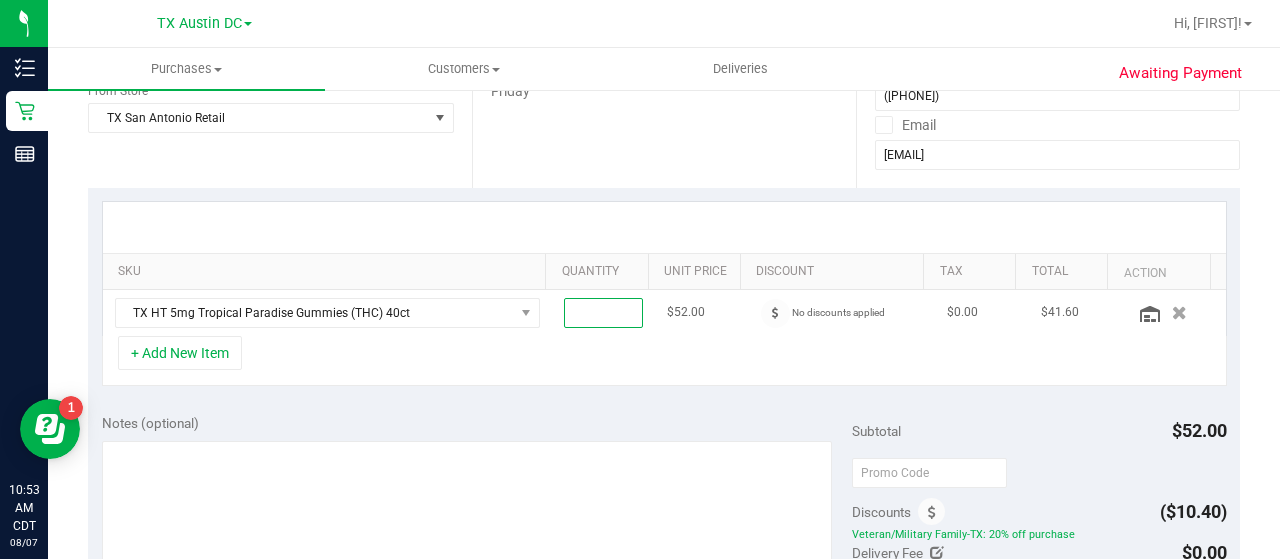 type on "6" 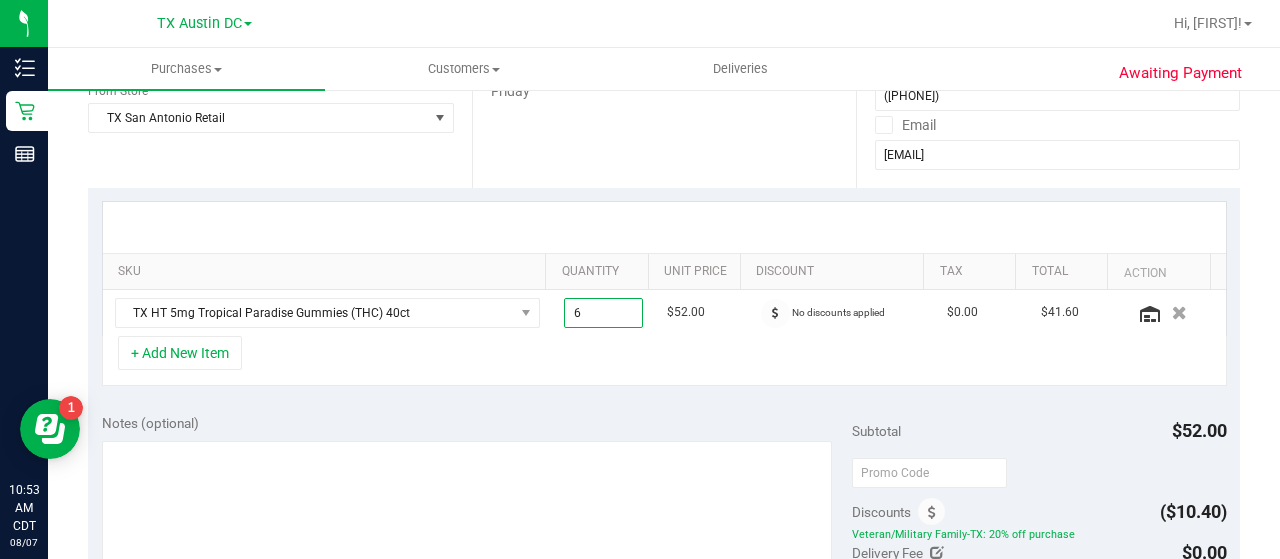 type on "6.00" 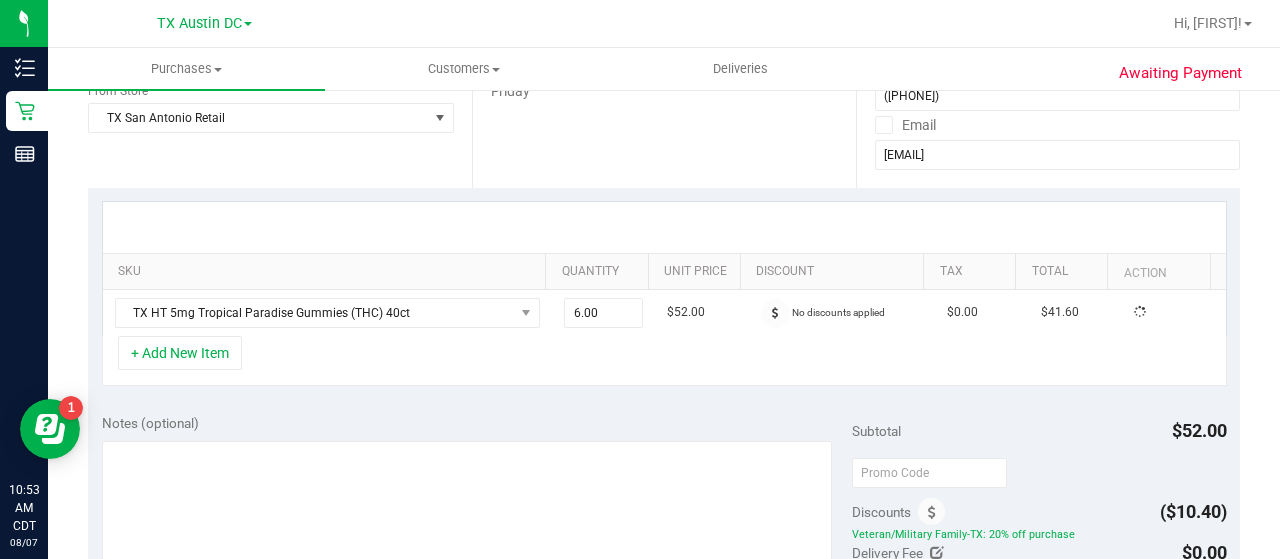click on "Notes (optional)
Subtotal
$52.00
Discounts
($10.40)
Veteran/Military Family-TX:
20%
off
purchase
Delivery Fee
$0.00
Sales Tax
$0.00" at bounding box center (664, 580) 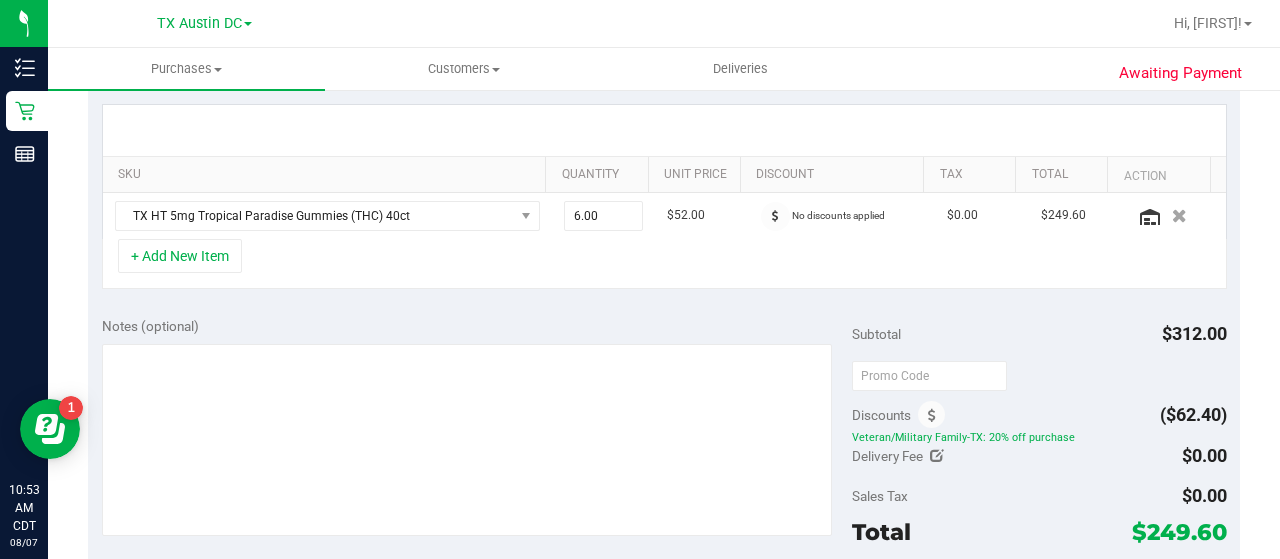 scroll, scrollTop: 470, scrollLeft: 0, axis: vertical 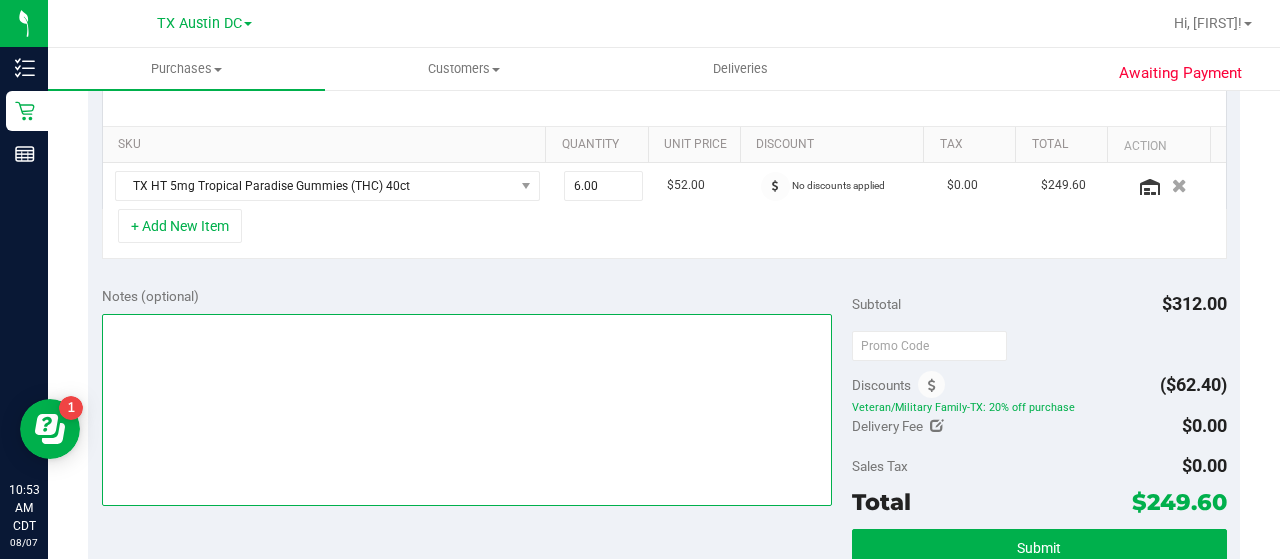 click at bounding box center [467, 410] 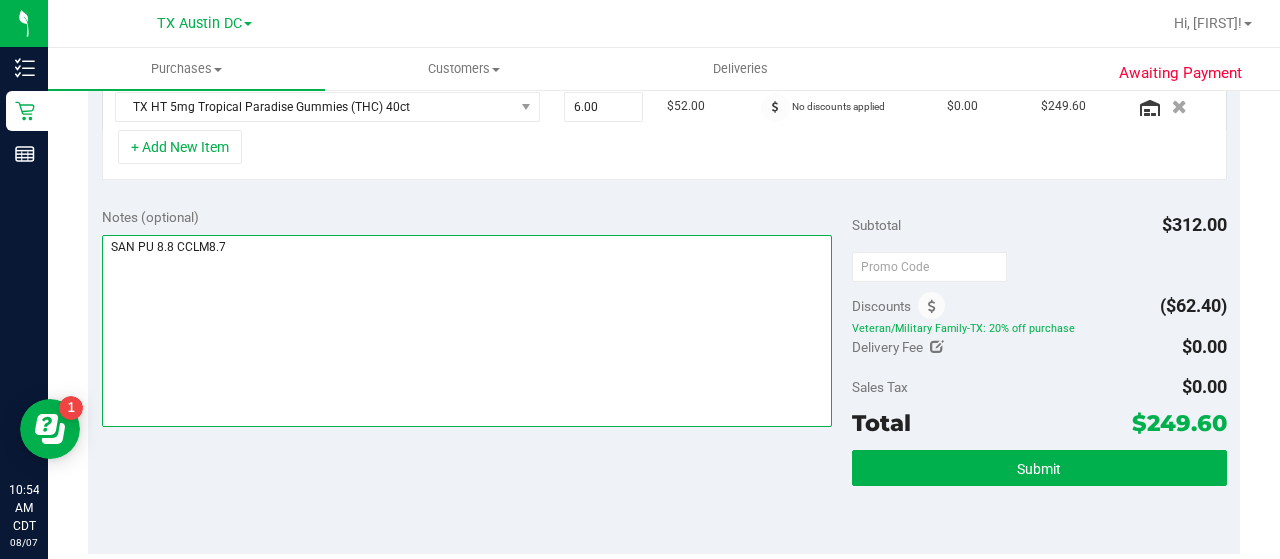 scroll, scrollTop: 560, scrollLeft: 0, axis: vertical 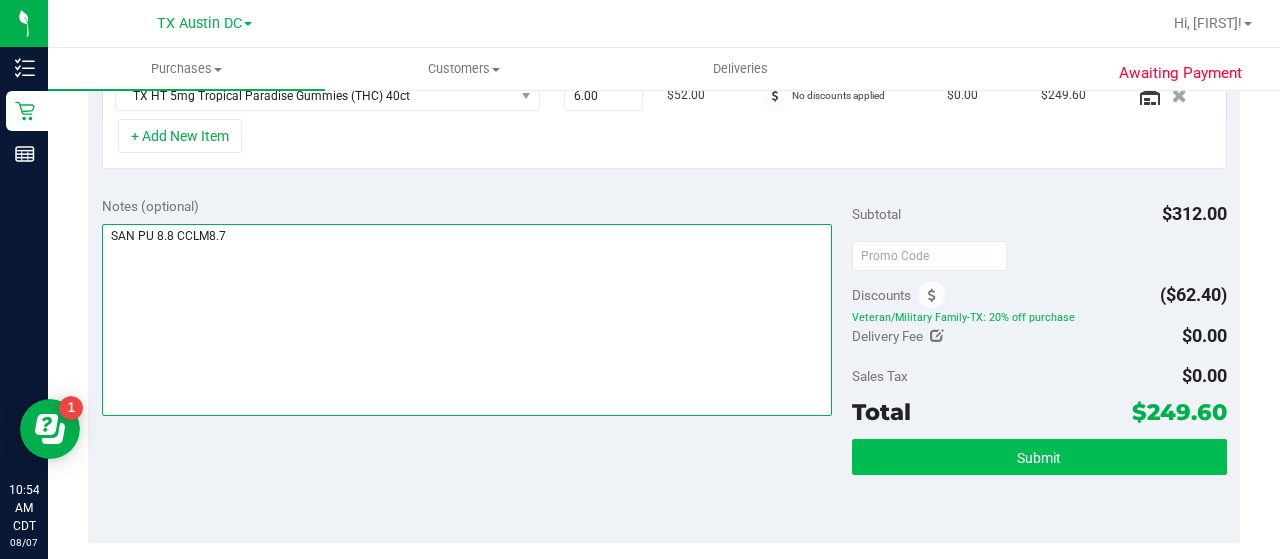 type on "SAN PU 8.8 CCLM8.7" 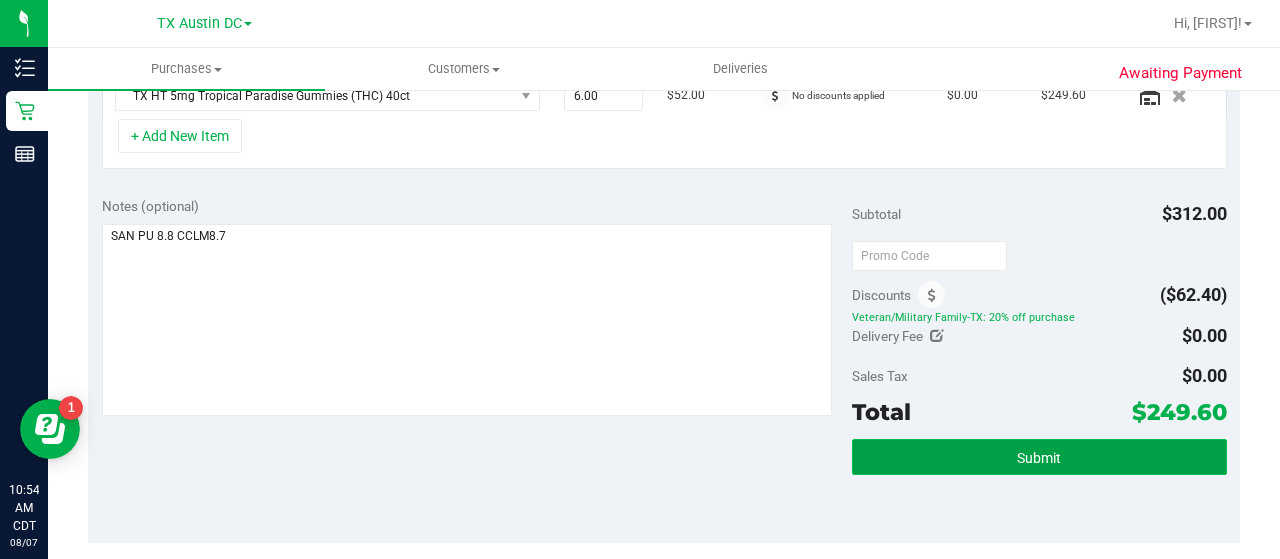 click on "Submit" at bounding box center [1039, 457] 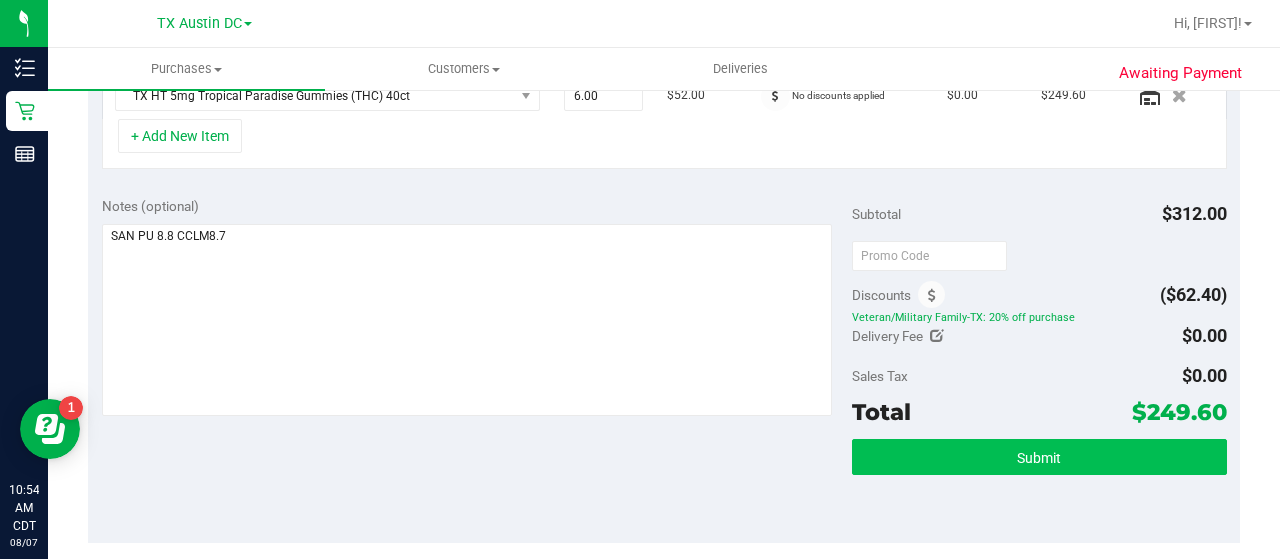 scroll, scrollTop: 563, scrollLeft: 0, axis: vertical 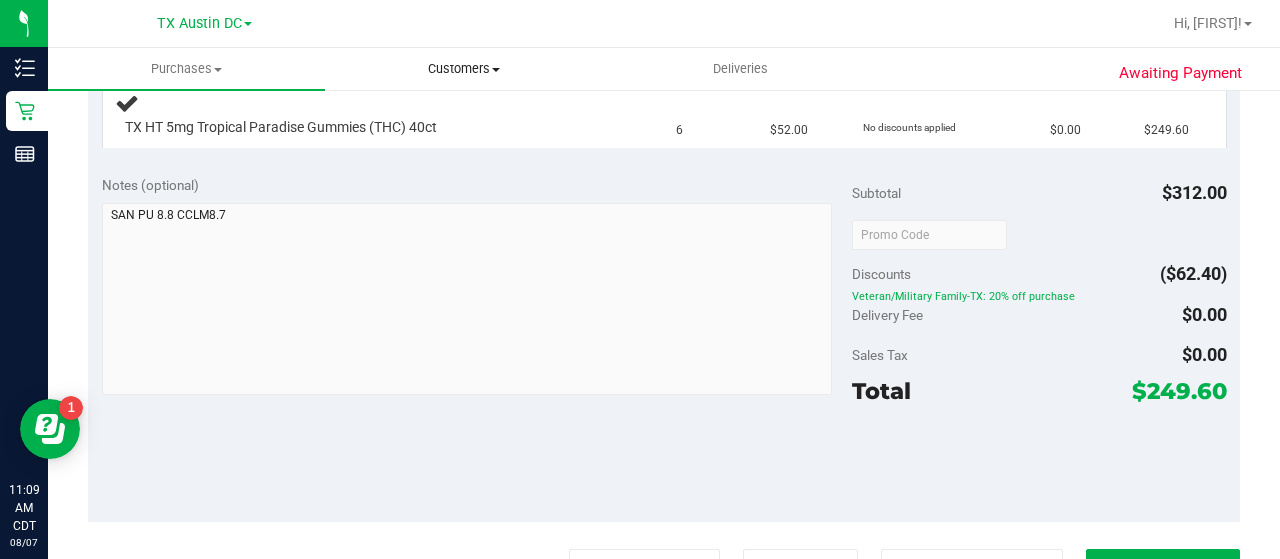 click on "Customers" at bounding box center [463, 69] 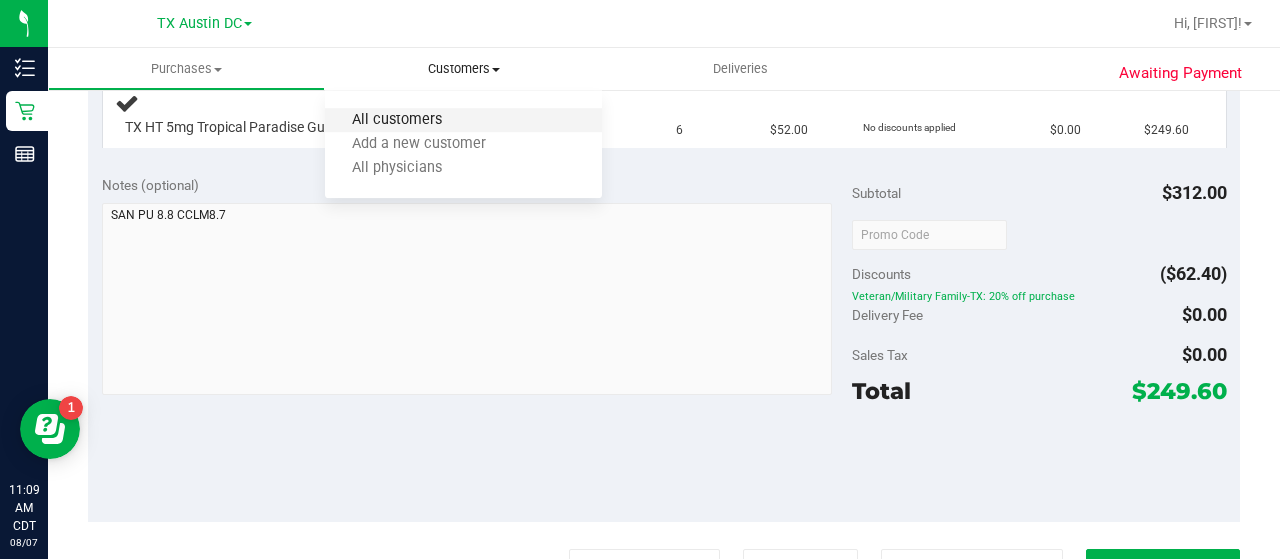 click on "All customers" at bounding box center [397, 120] 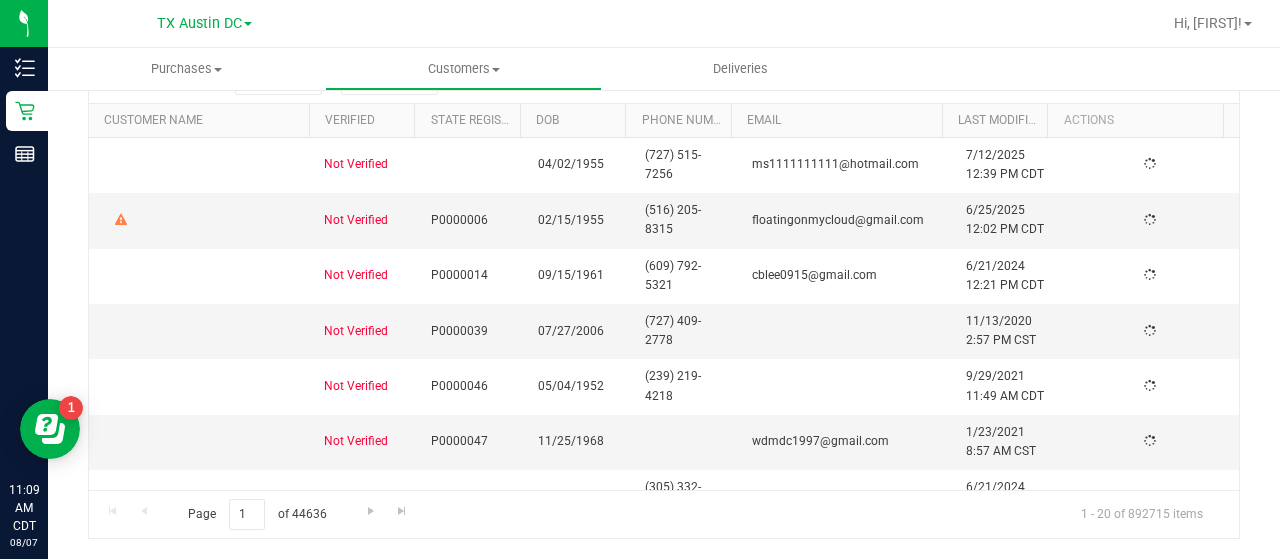 scroll, scrollTop: 0, scrollLeft: 0, axis: both 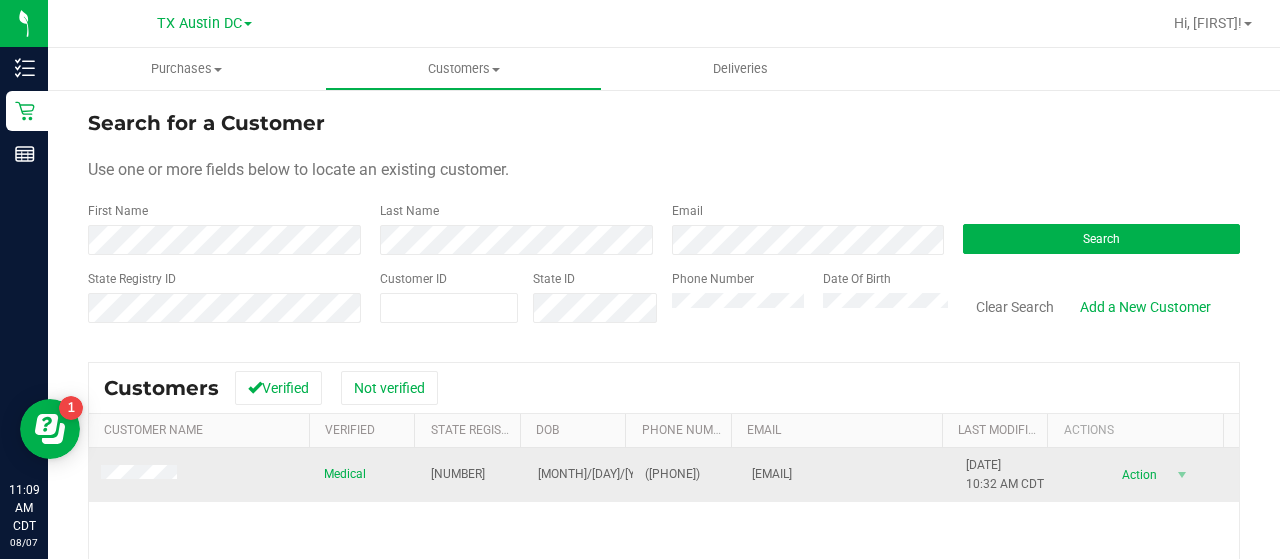 click at bounding box center [200, 475] 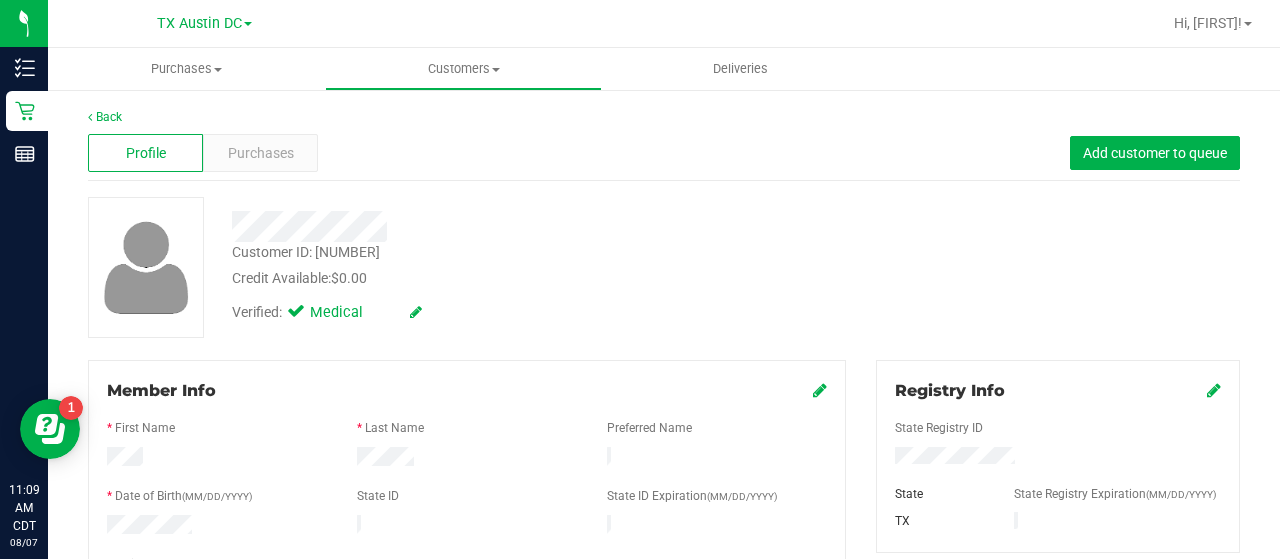 click on "Member Info
*
First Name
*
Last Name
Preferred Name
*
Date of Birth
(MM/DD/YYYY)
State ID
State ID Expiration
(MM/DD/YYYY)" at bounding box center (467, 560) 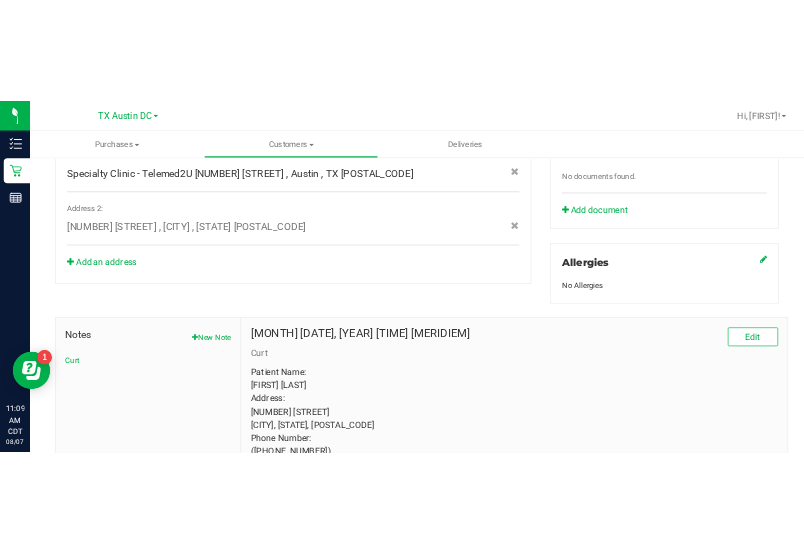 scroll, scrollTop: 0, scrollLeft: 0, axis: both 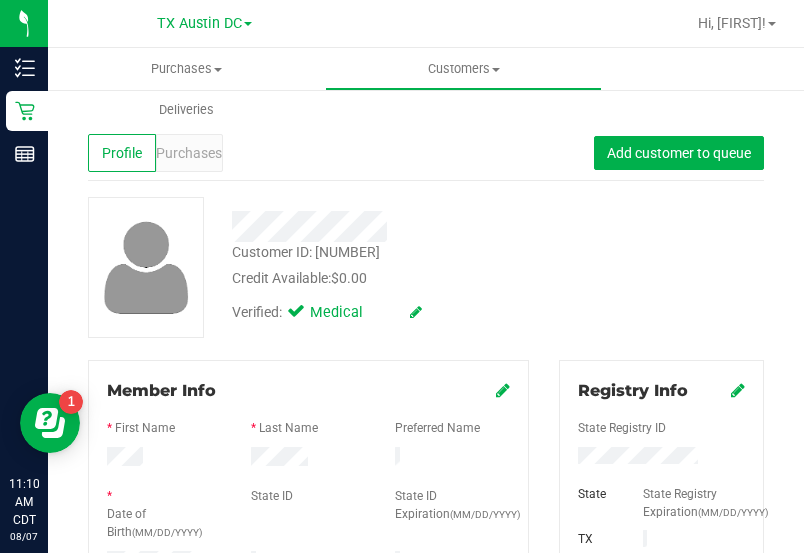 click on "Back
Profile
Purchases
Add customer to queue
Customer ID: [NUMBER]
Credit Available:
$0.00
Verified:
Medical" at bounding box center (426, 809) 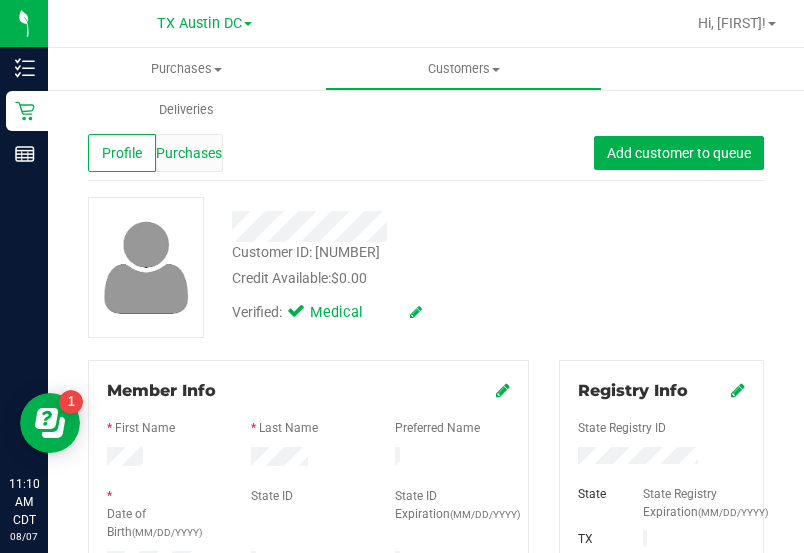 click on "Purchases" at bounding box center (189, 153) 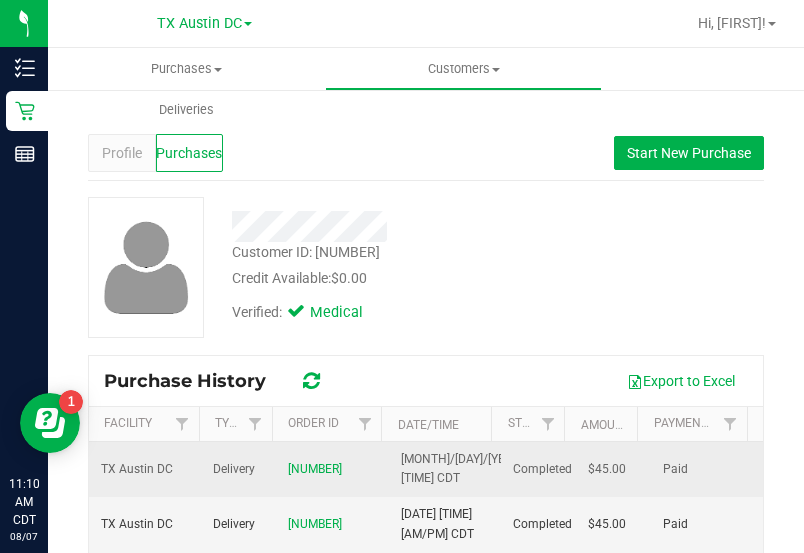 click on "Delivery" at bounding box center [234, 469] 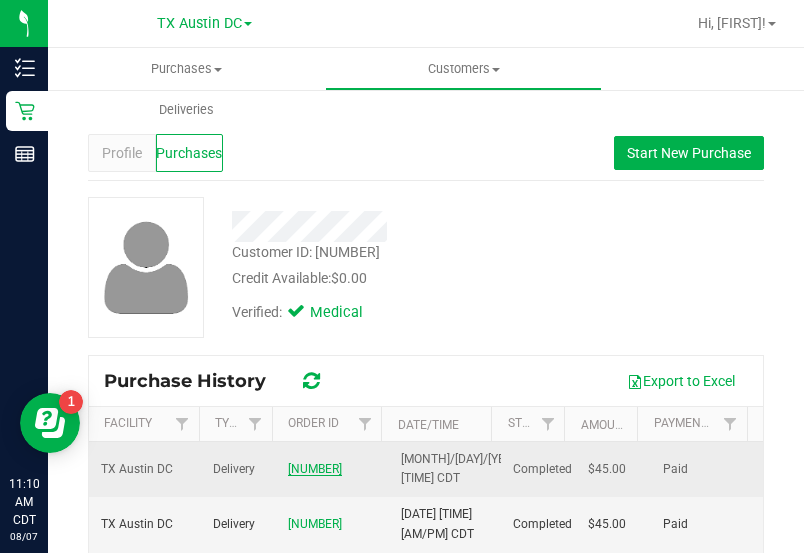 click on "[NUMBER]" at bounding box center (315, 469) 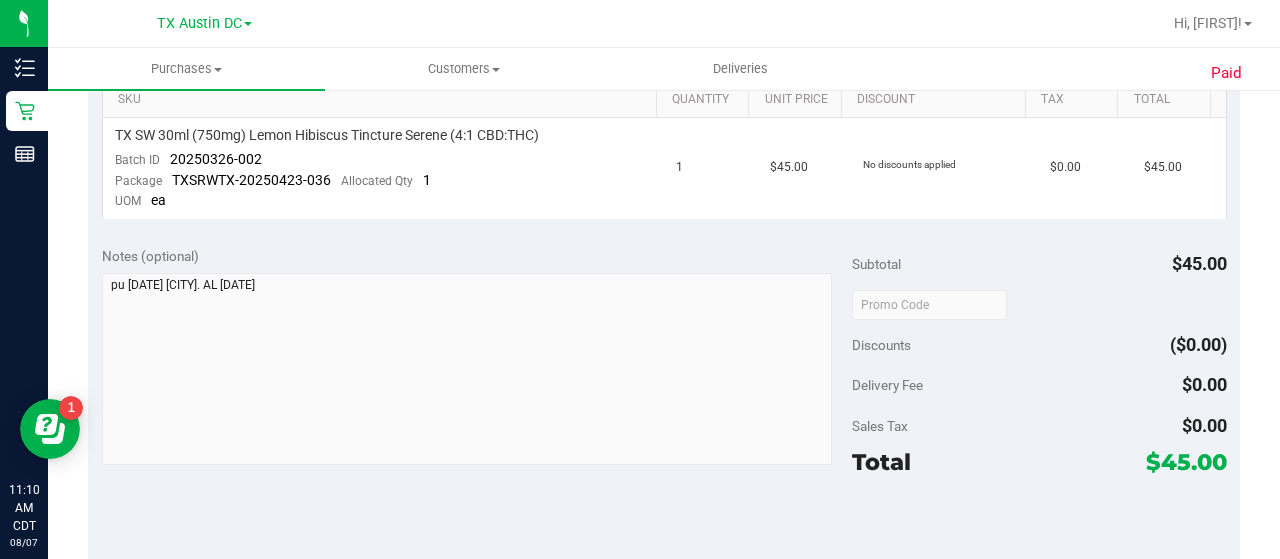 scroll, scrollTop: 521, scrollLeft: 0, axis: vertical 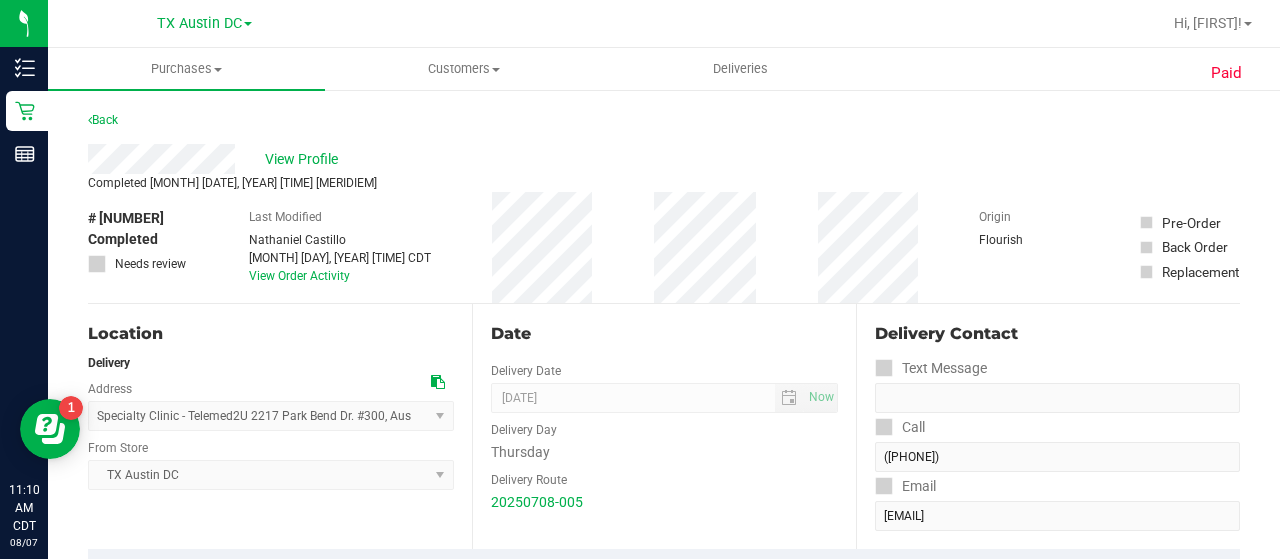 click on "Location" at bounding box center (271, 334) 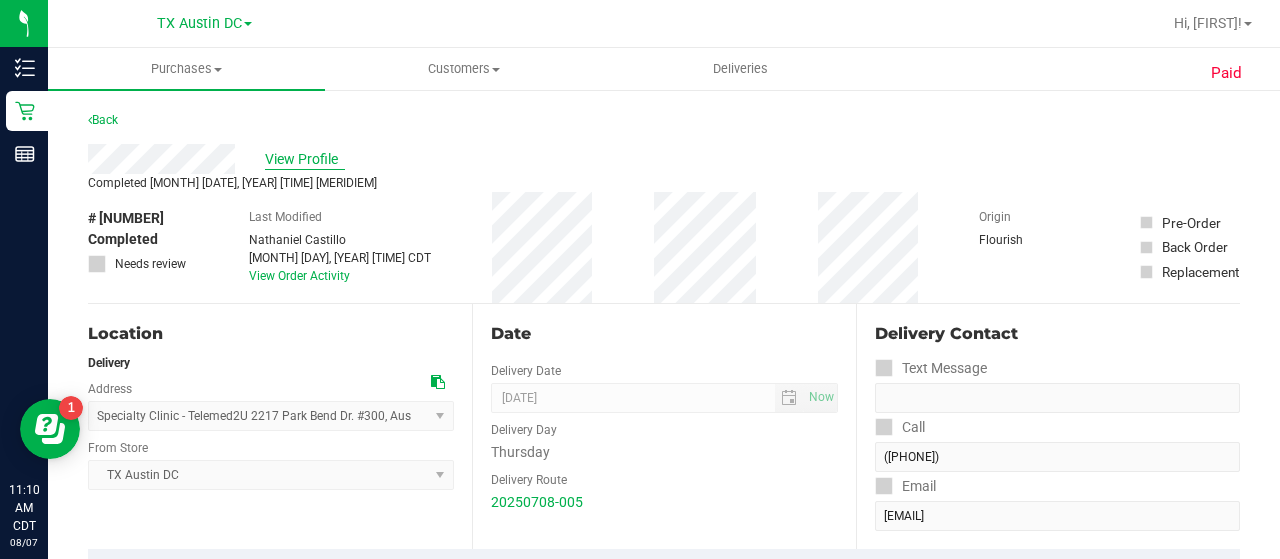 click on "View Profile" at bounding box center (305, 159) 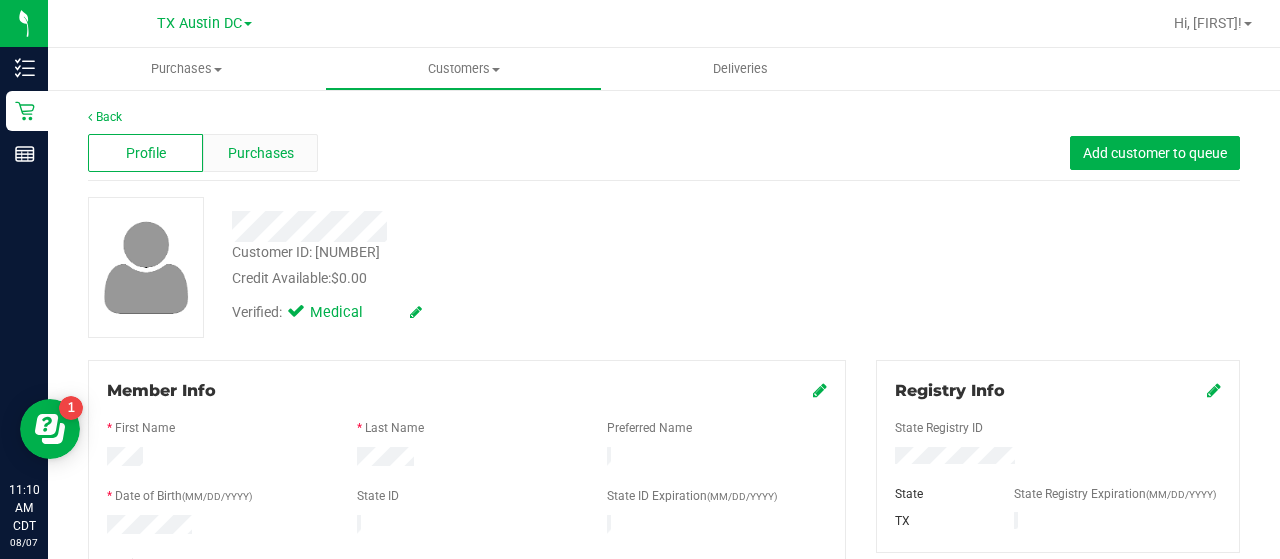 click on "Purchases" at bounding box center [261, 153] 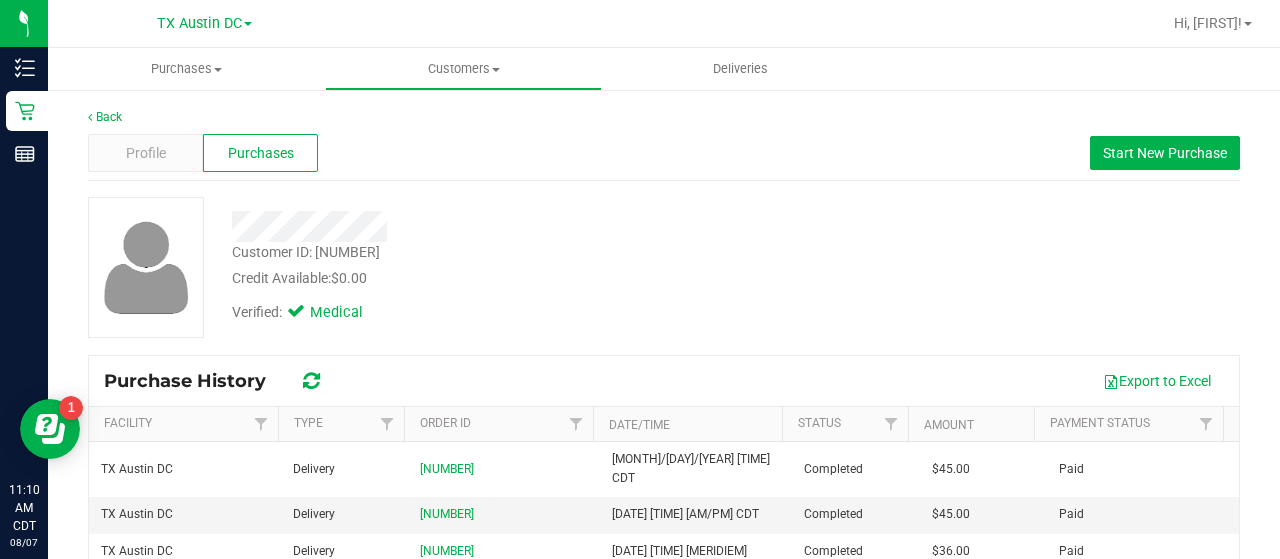 click on "Profile
Purchases
Start New Purchase" at bounding box center [664, 153] 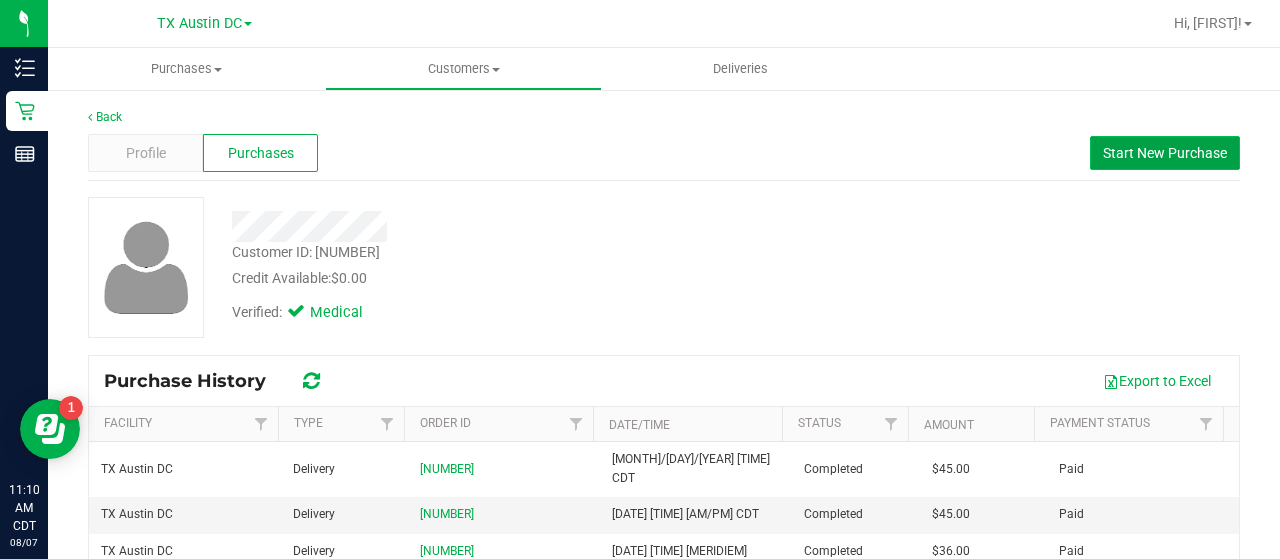 click on "Start New Purchase" at bounding box center (1165, 153) 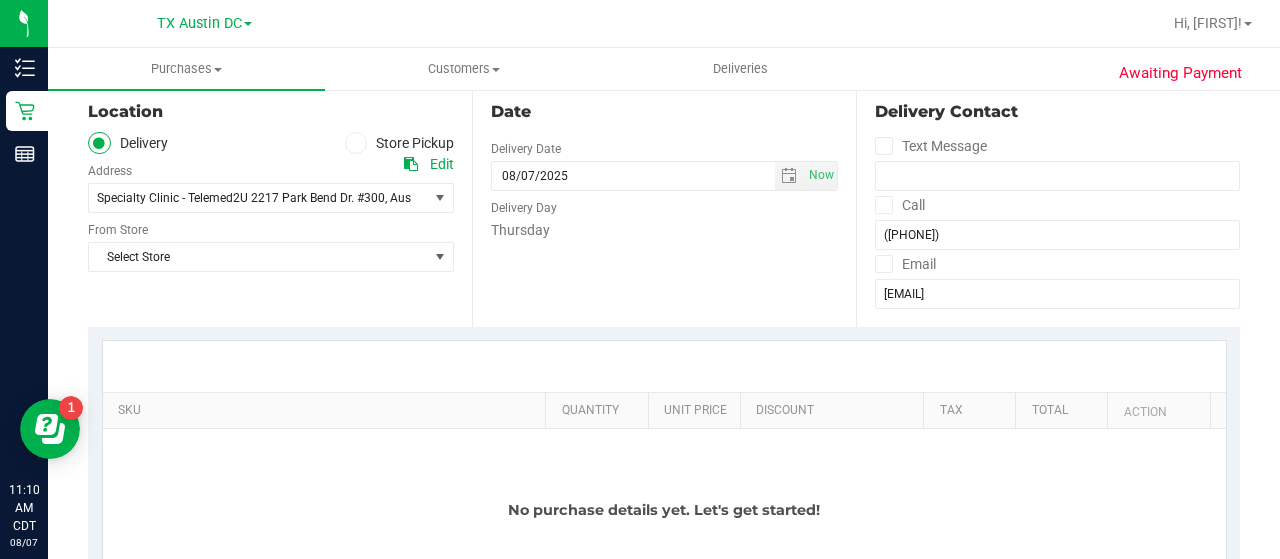 scroll, scrollTop: 109, scrollLeft: 0, axis: vertical 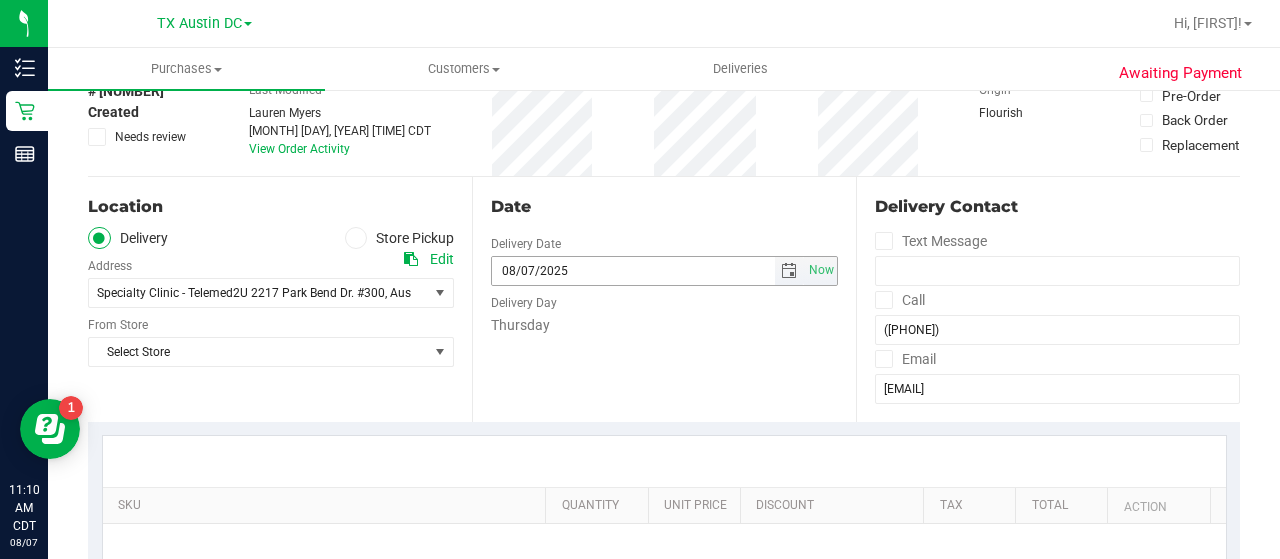 click at bounding box center [789, 271] 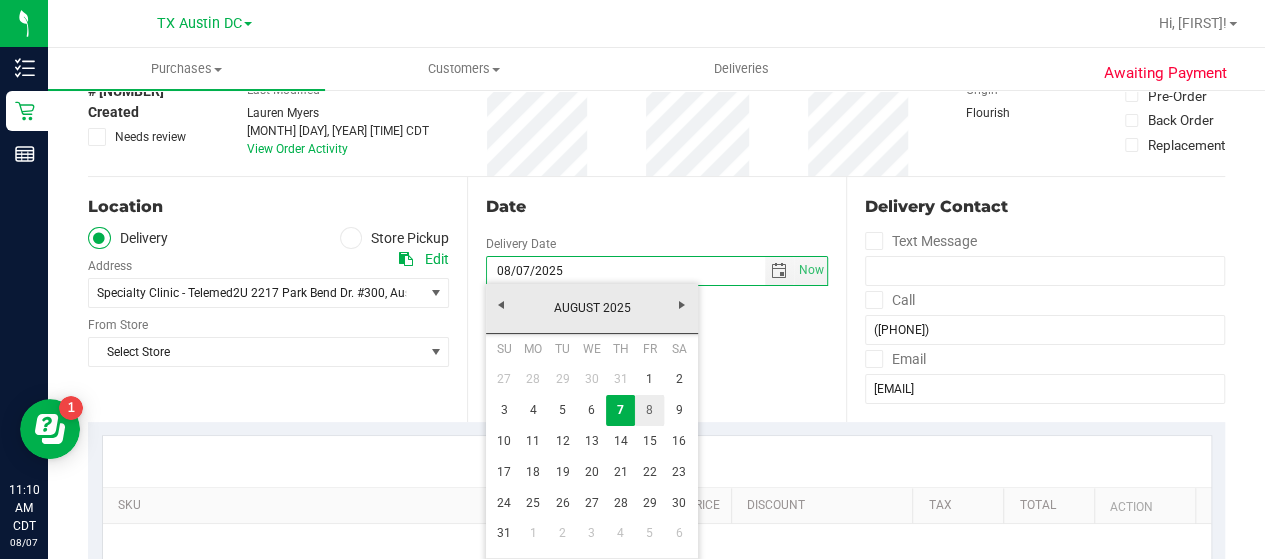 click on "8" at bounding box center (649, 410) 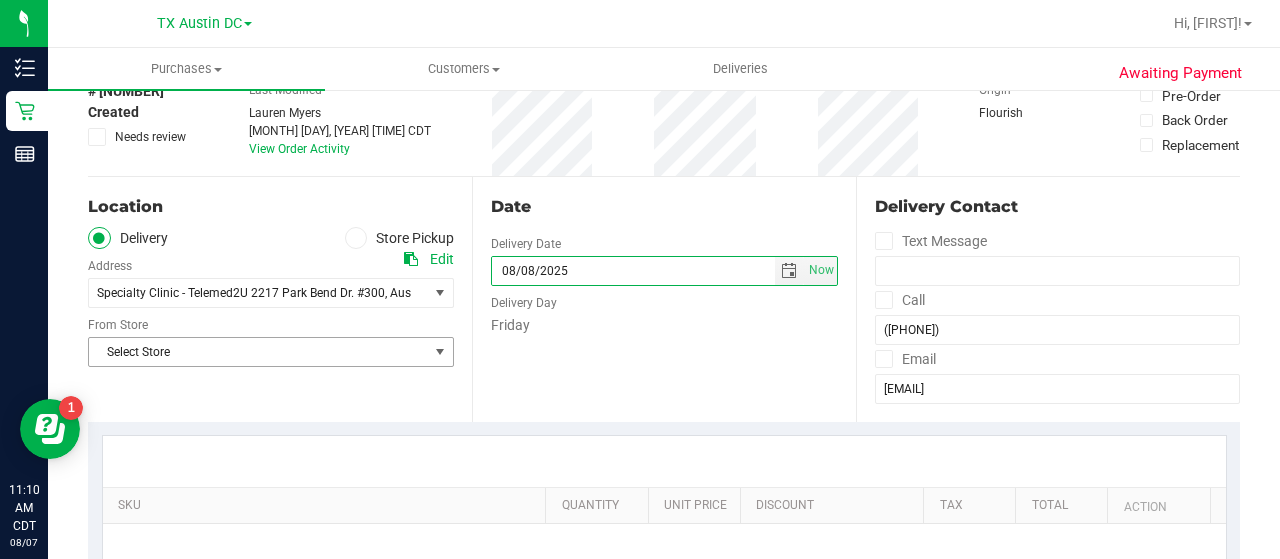 click on "Select Store" at bounding box center [258, 352] 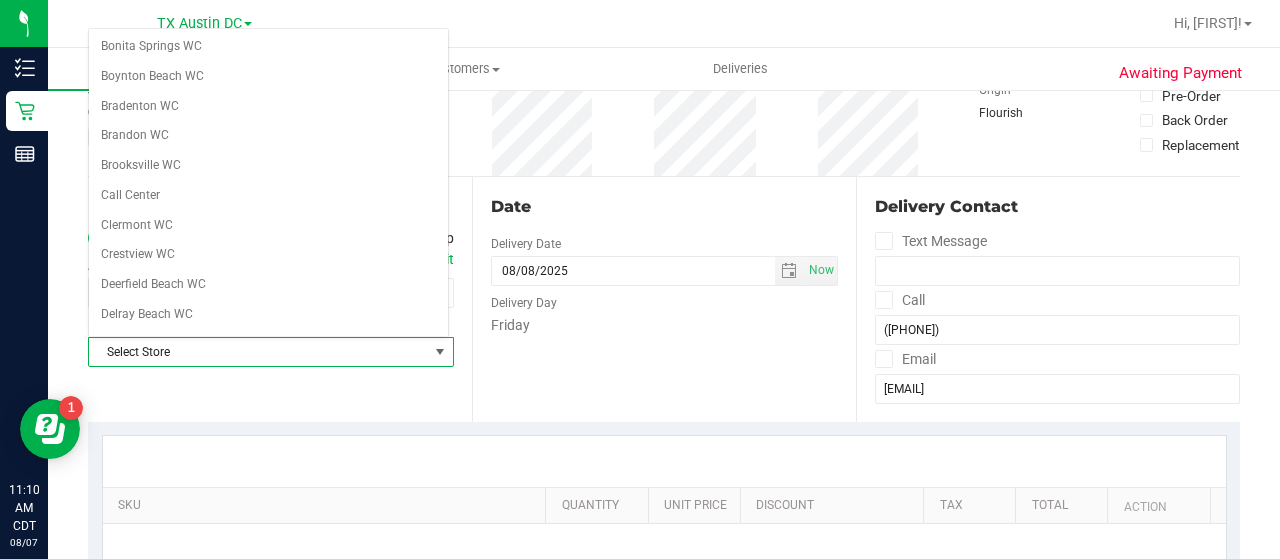 scroll, scrollTop: 1414, scrollLeft: 0, axis: vertical 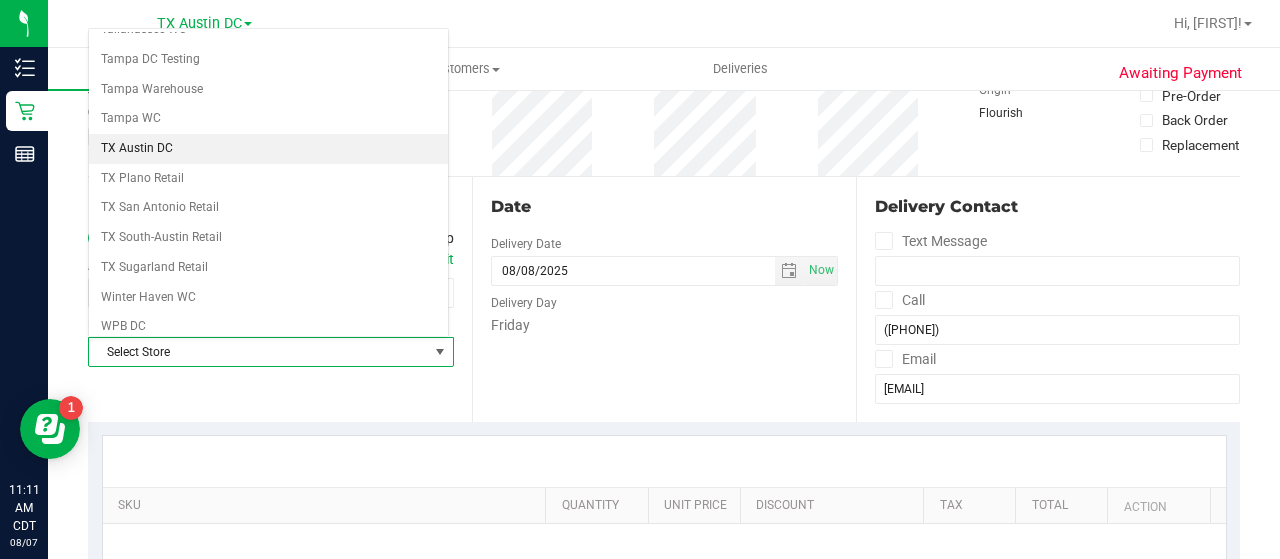 click on "TX Austin DC" at bounding box center (268, 149) 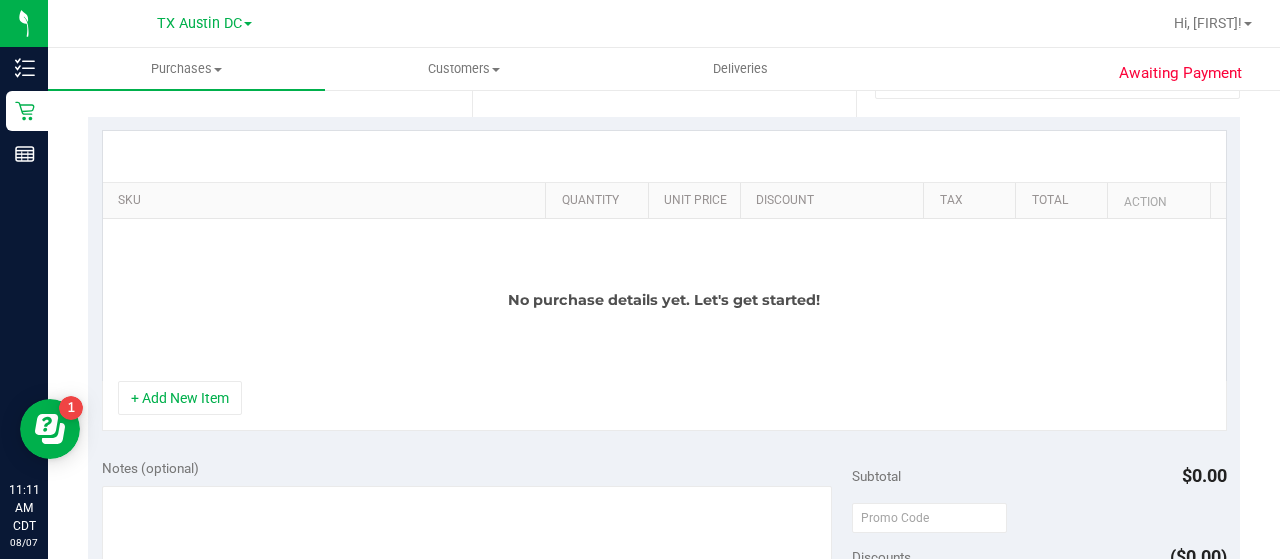 scroll, scrollTop: 472, scrollLeft: 0, axis: vertical 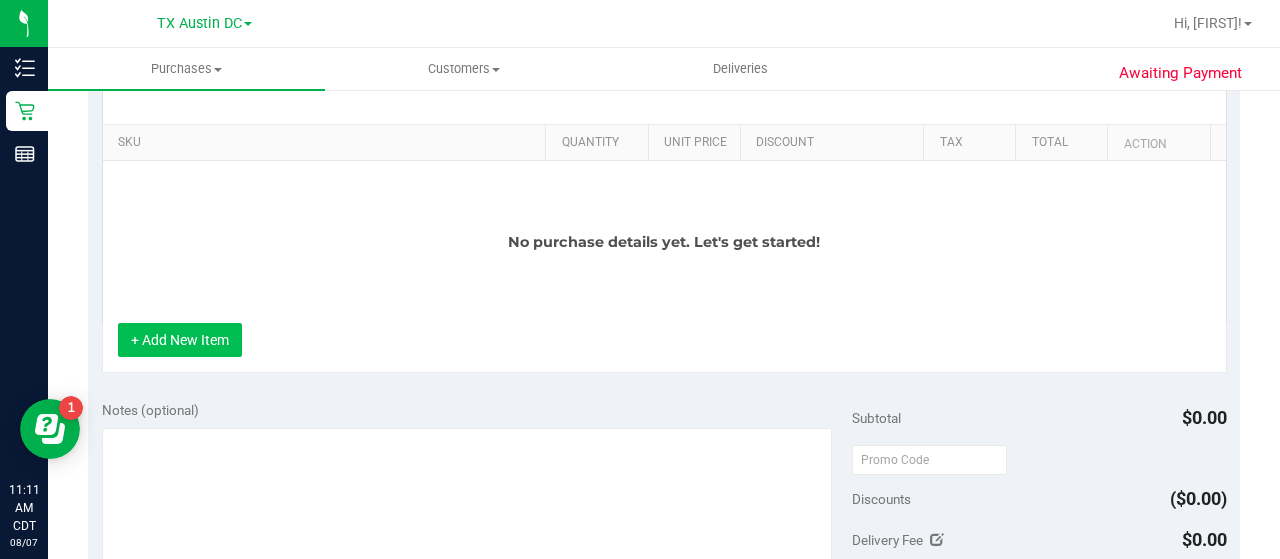 click on "+ Add New Item" at bounding box center [180, 340] 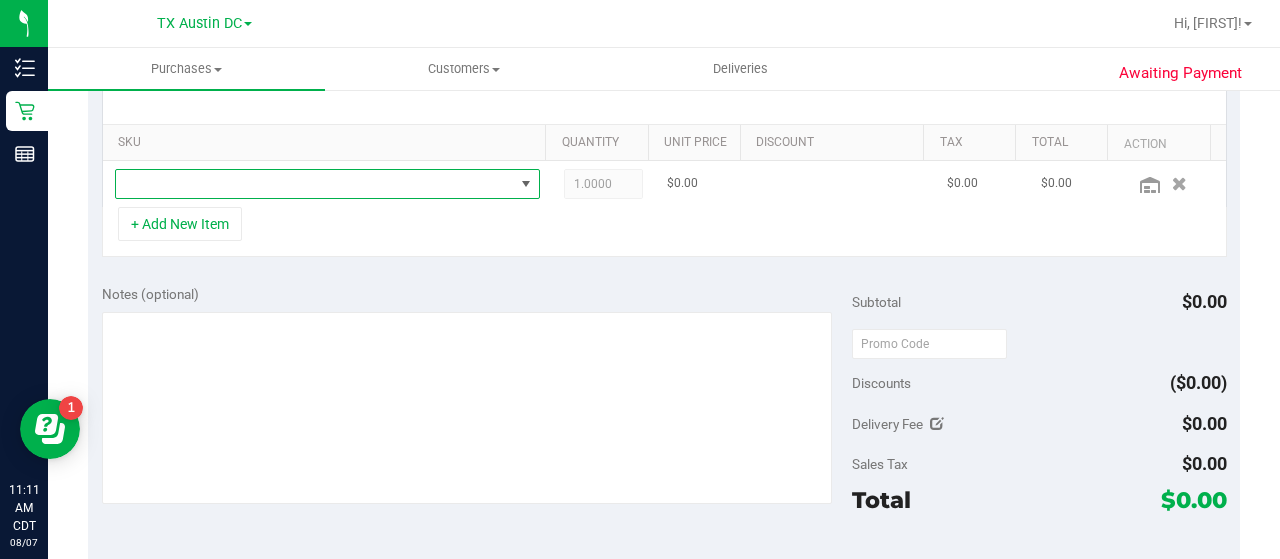 click at bounding box center [315, 184] 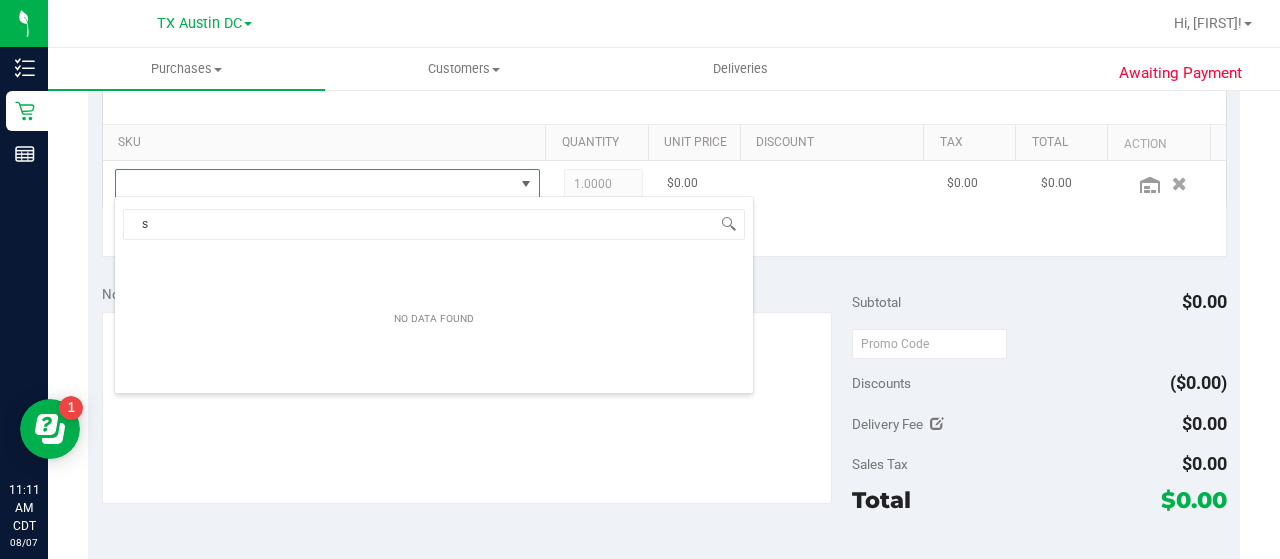 scroll, scrollTop: 99970, scrollLeft: 99586, axis: both 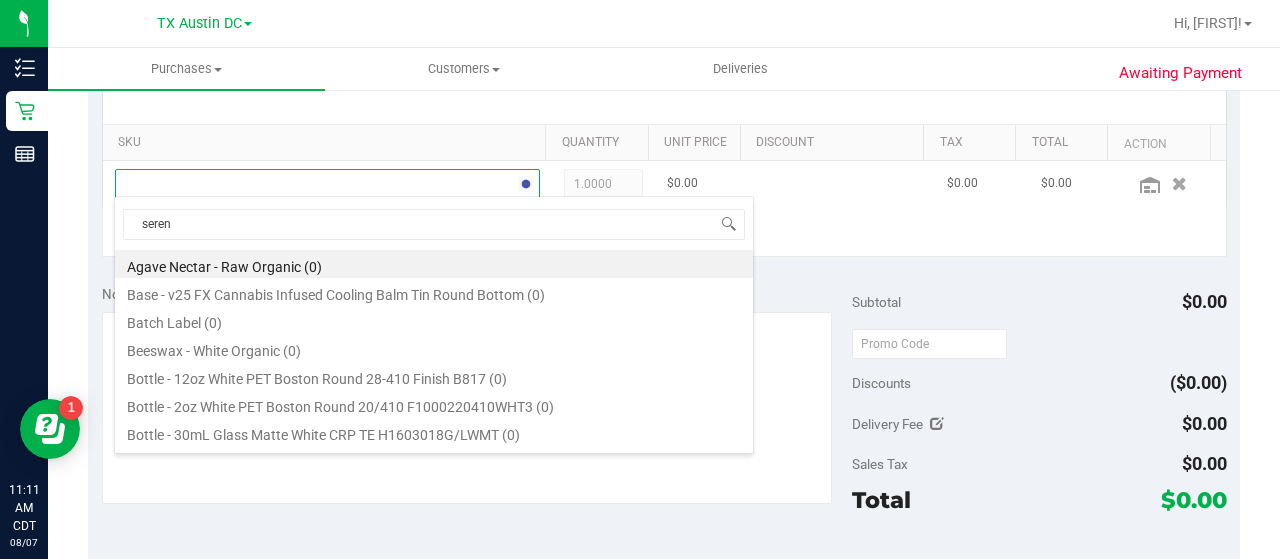 type on "serene" 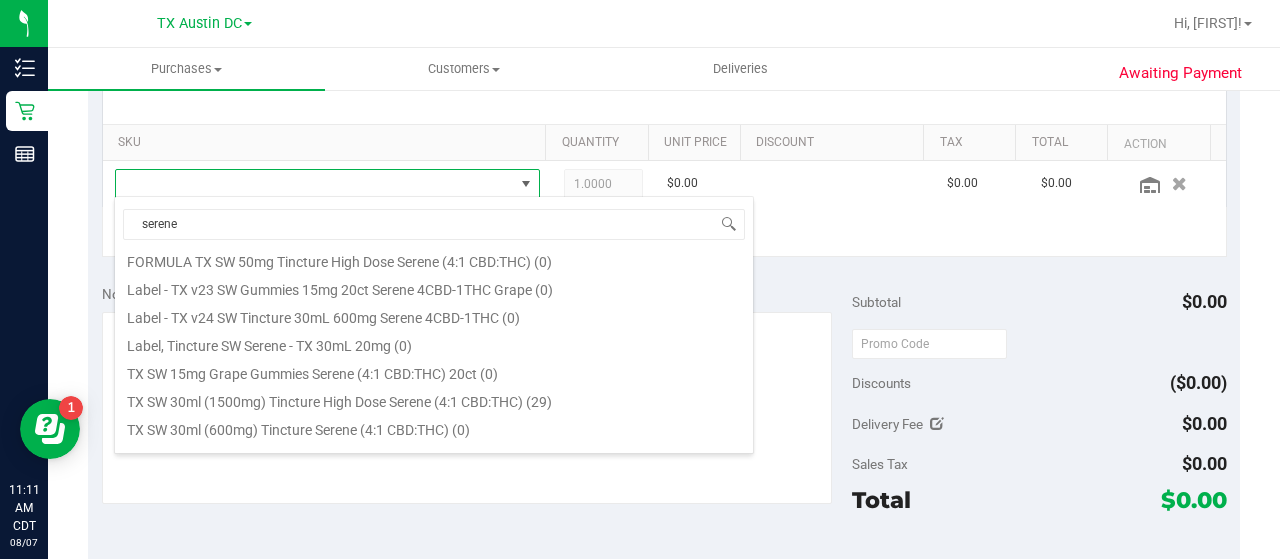 scroll, scrollTop: 136, scrollLeft: 0, axis: vertical 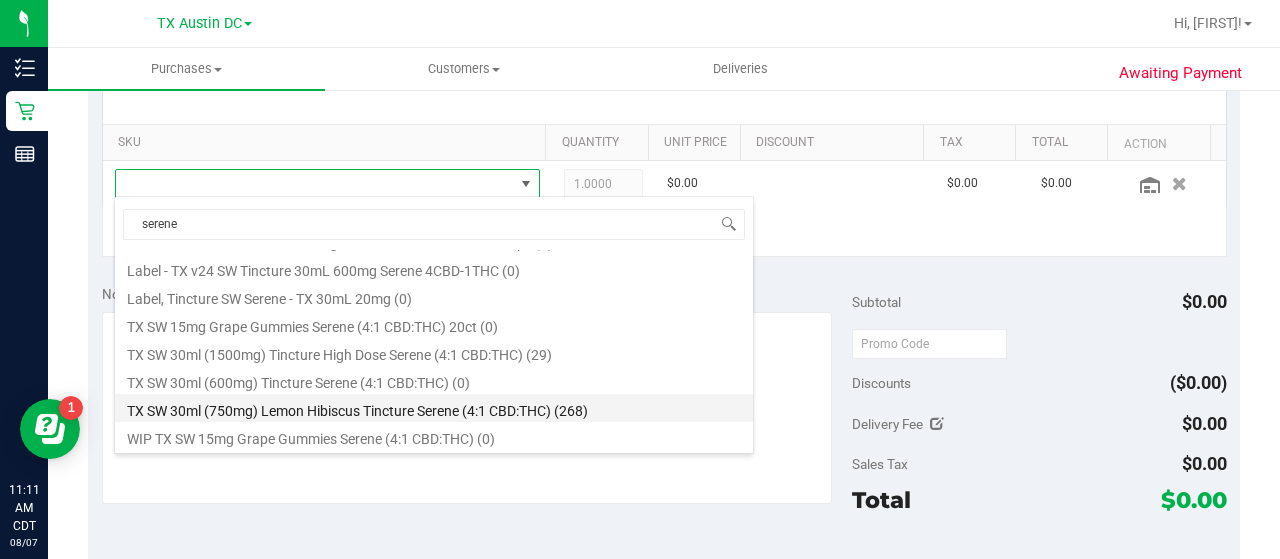 click on "TX SW 30ml (750mg) Lemon Hibiscus Tincture Serene (4:1 CBD:THC) (268)" at bounding box center [434, 408] 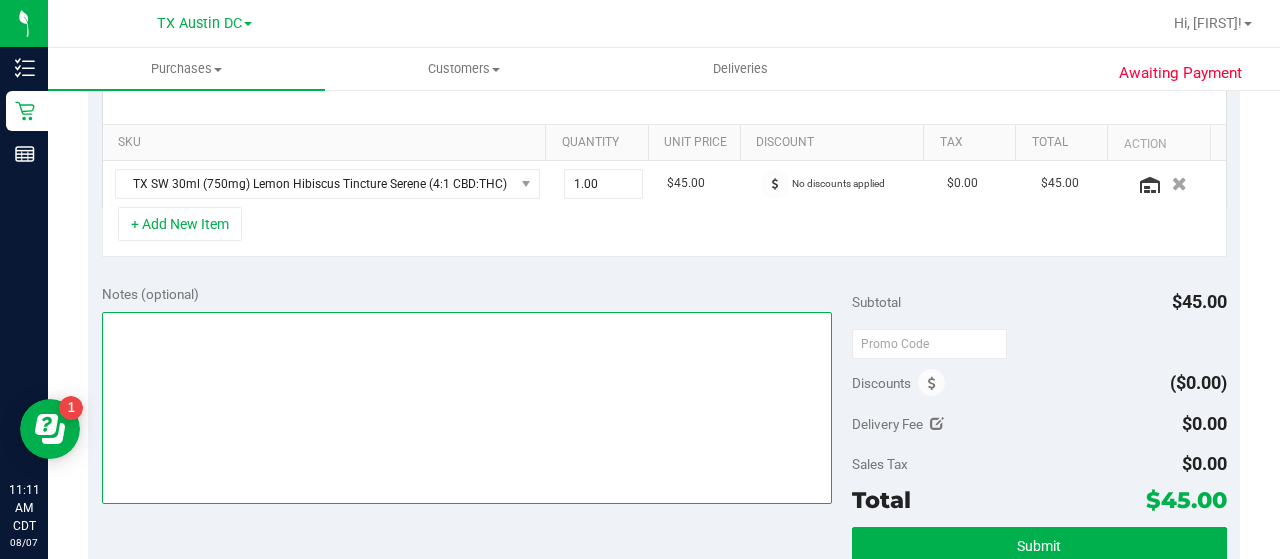 click at bounding box center [467, 408] 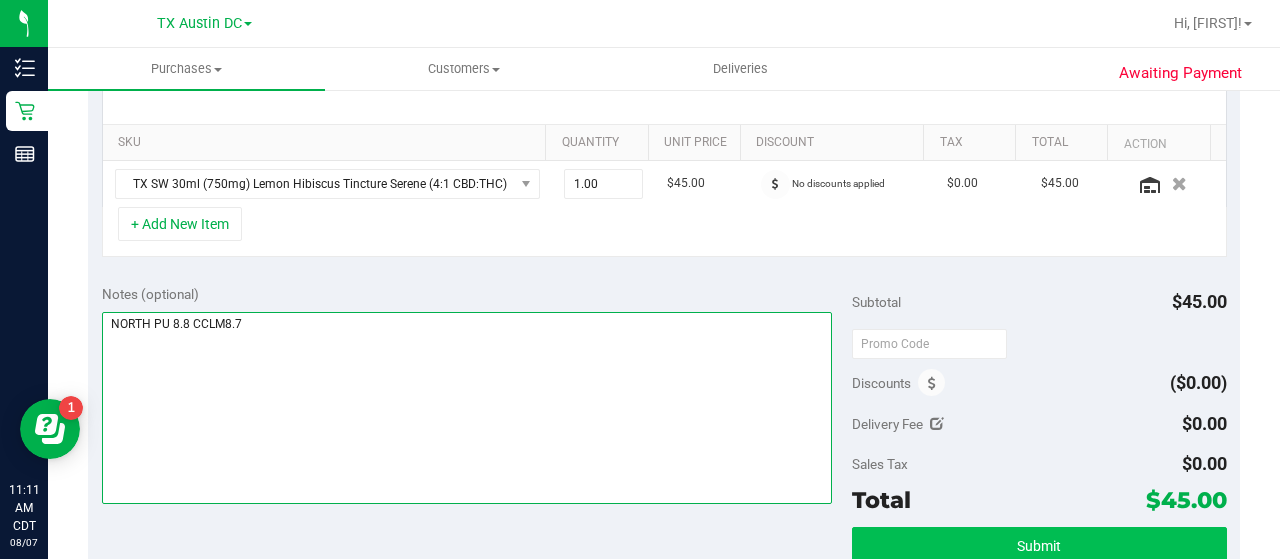 type on "NORTH PU 8.8 CCLM8.7" 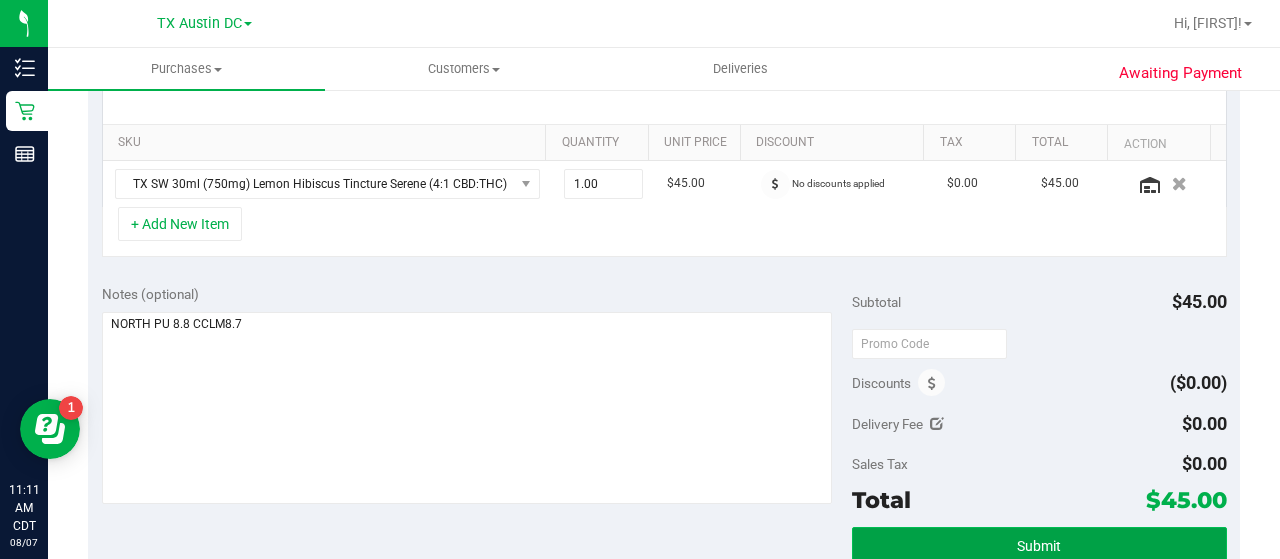 click on "Submit" at bounding box center (1039, 546) 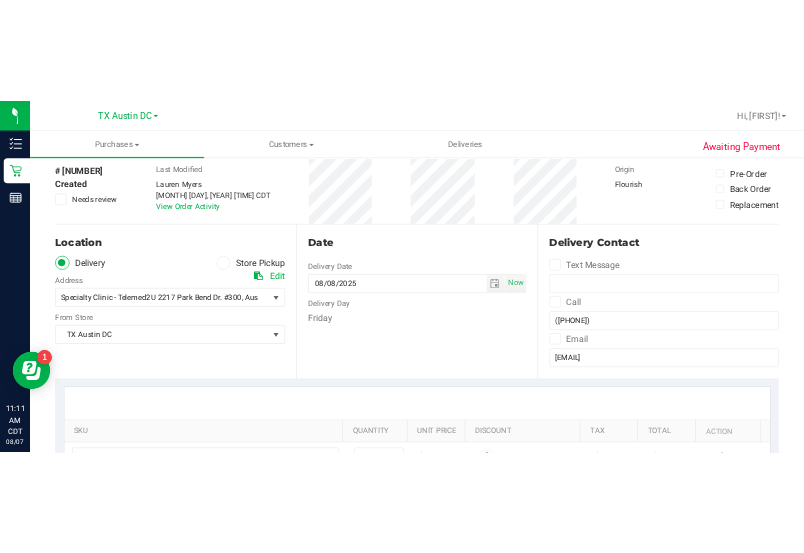scroll, scrollTop: 0, scrollLeft: 0, axis: both 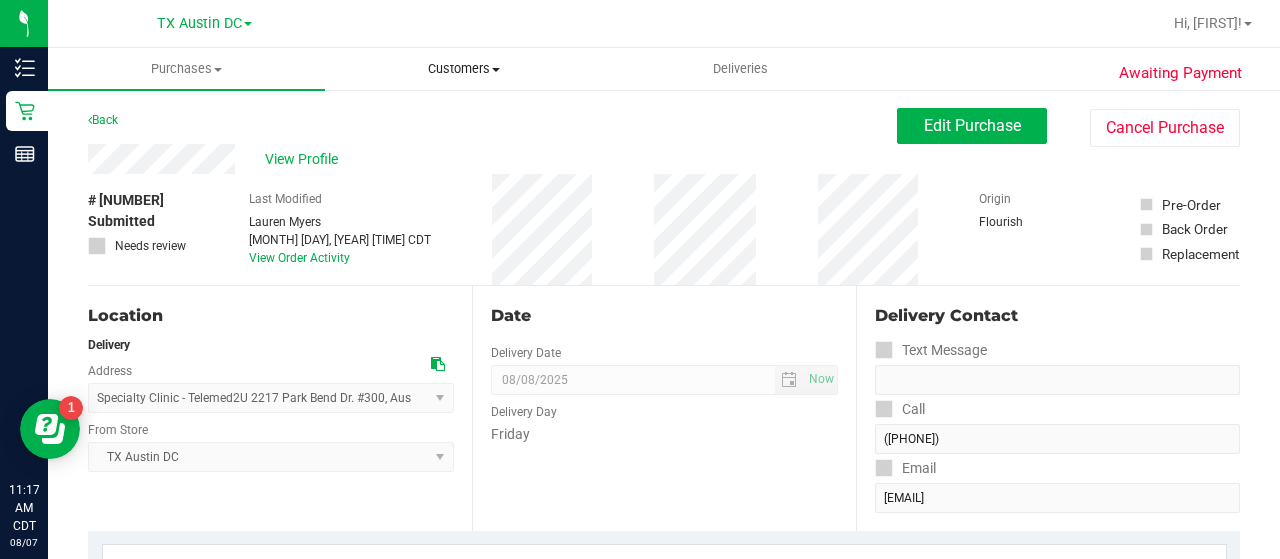 click on "Customers" at bounding box center [463, 69] 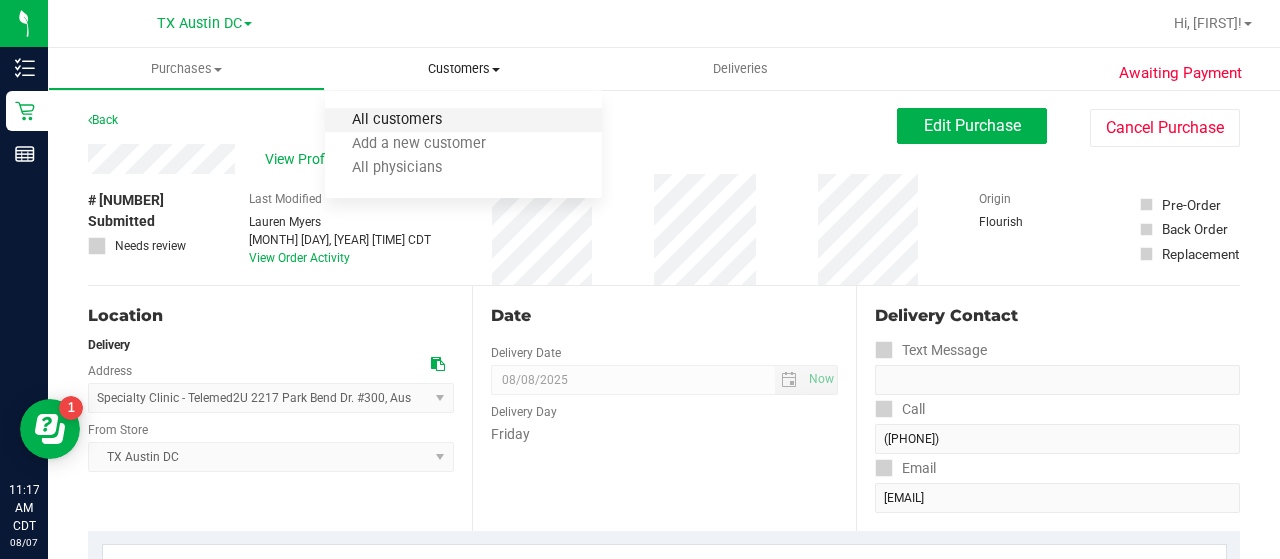 click on "All customers" at bounding box center (397, 120) 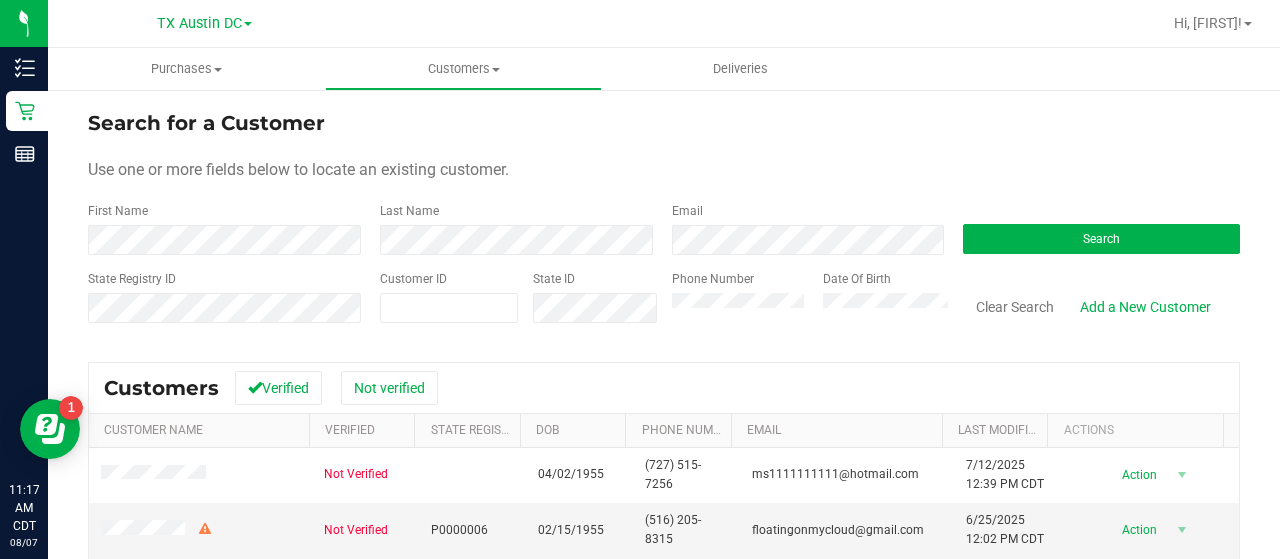 click on "Email" at bounding box center (803, 228) 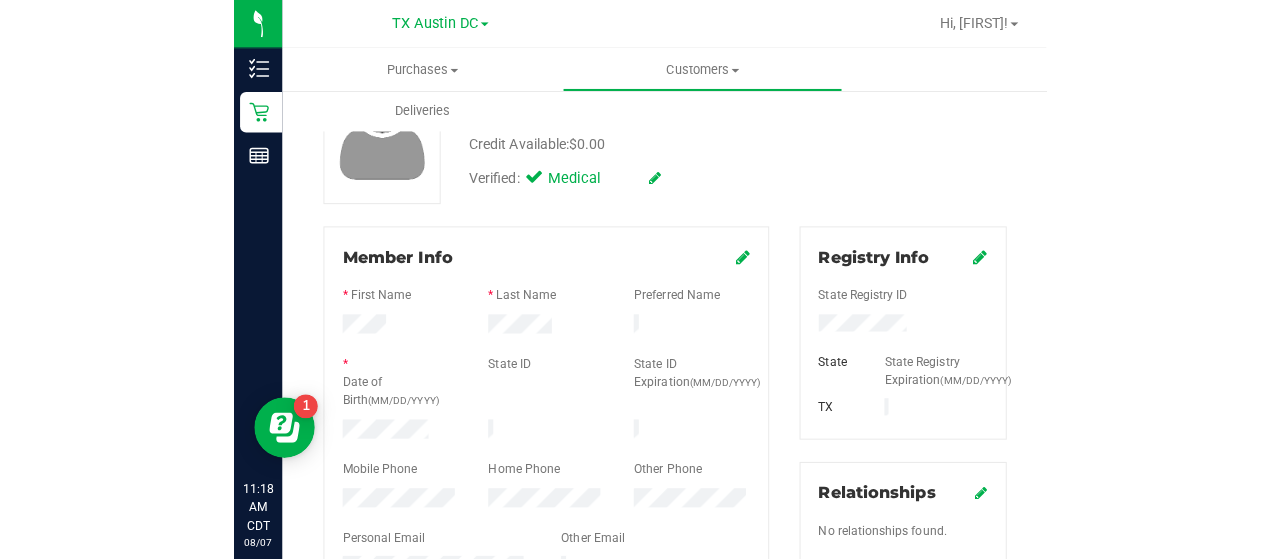 scroll, scrollTop: 163, scrollLeft: 0, axis: vertical 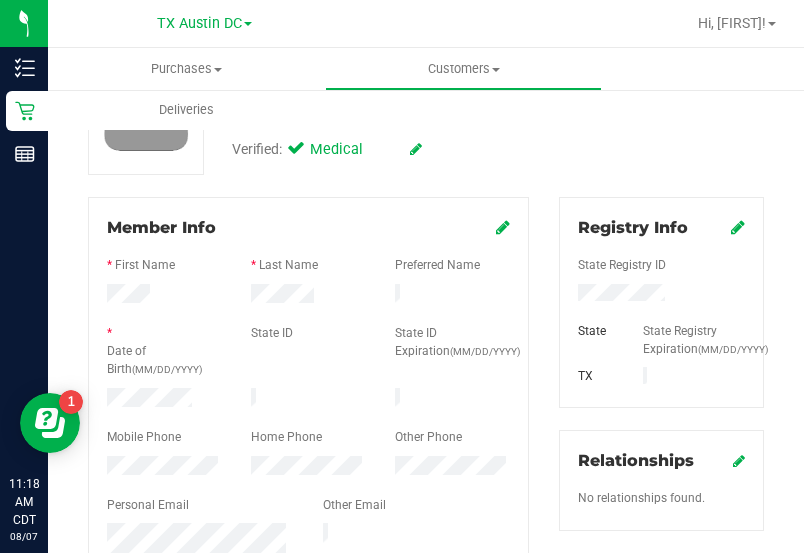 click on "Purchases
Summary of purchases
Fulfillment
All purchases
Customers
All customers
Add a new customer
All physicians" at bounding box center (450, 89) 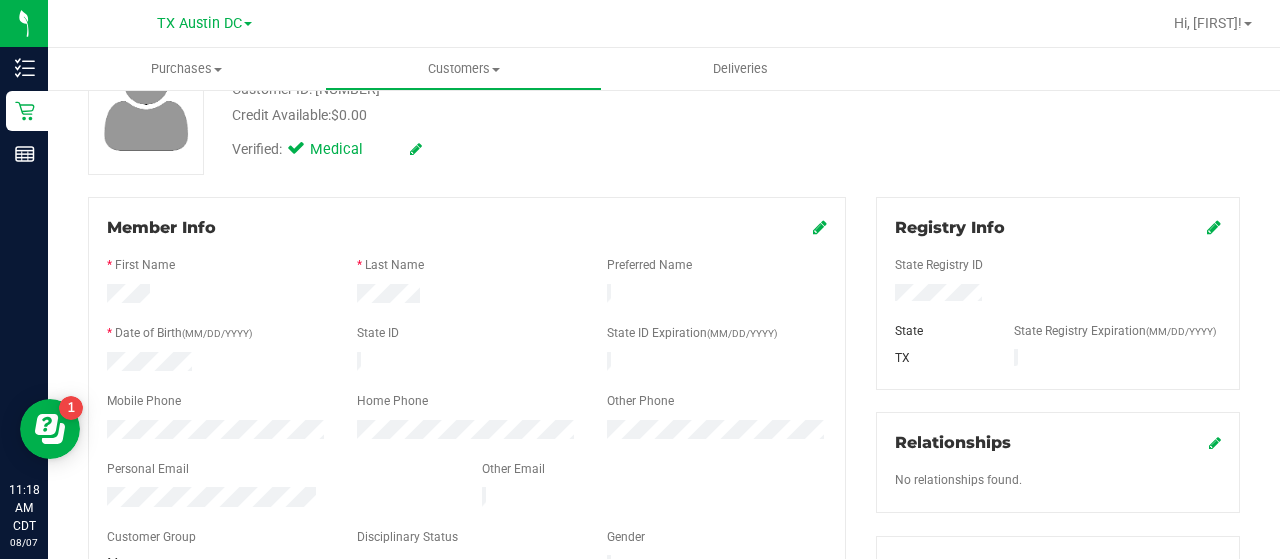 scroll, scrollTop: 0, scrollLeft: 0, axis: both 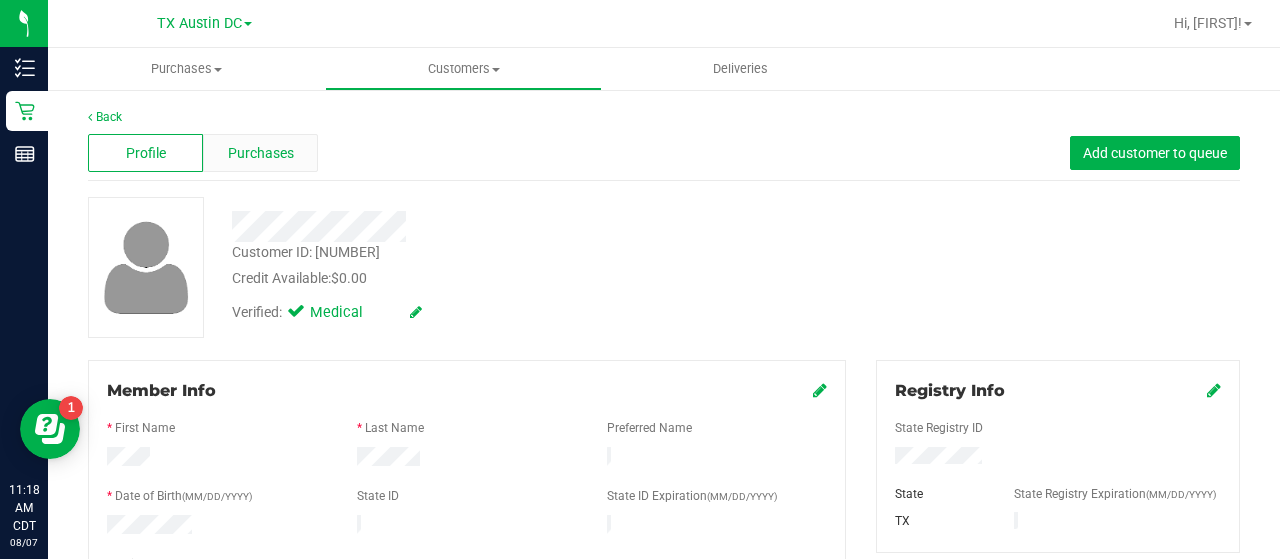 click on "Purchases" at bounding box center (261, 153) 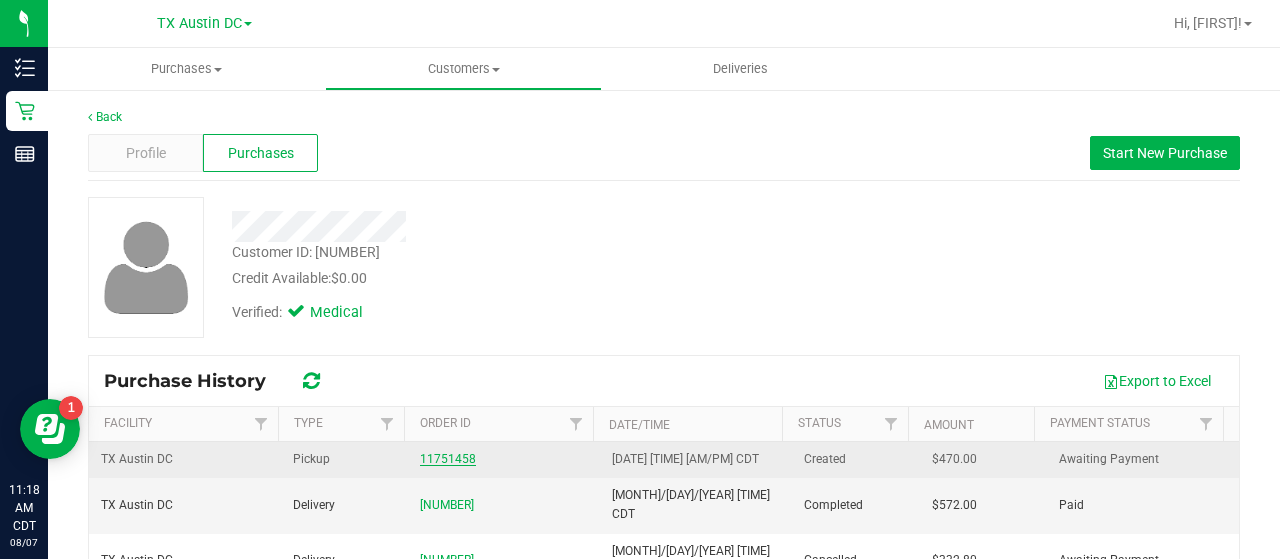 click on "11751458" at bounding box center (448, 459) 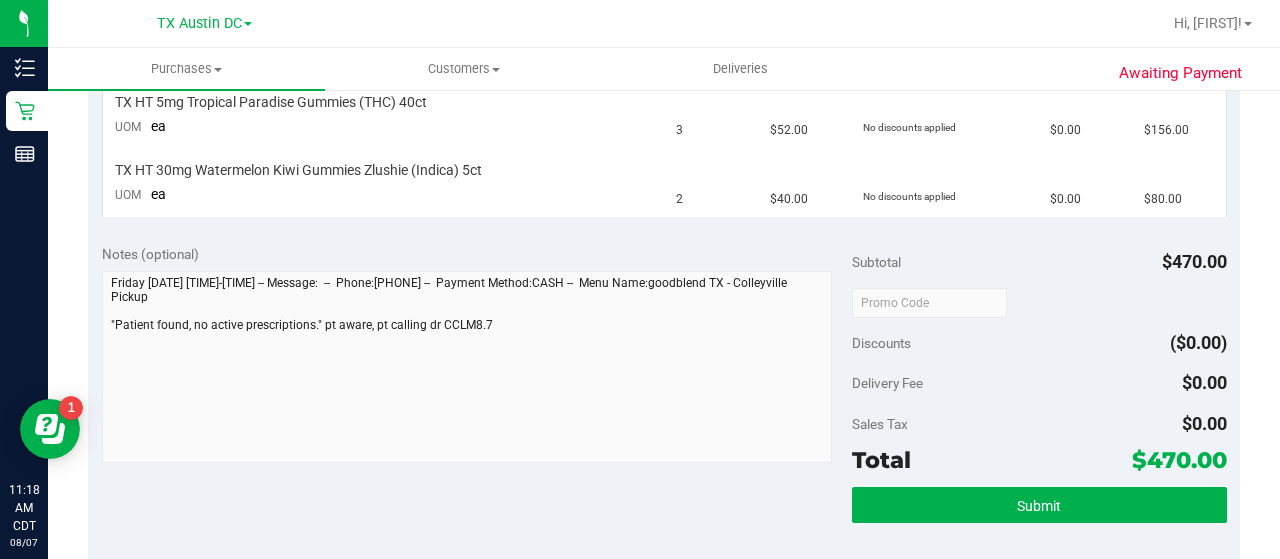 scroll, scrollTop: 379, scrollLeft: 0, axis: vertical 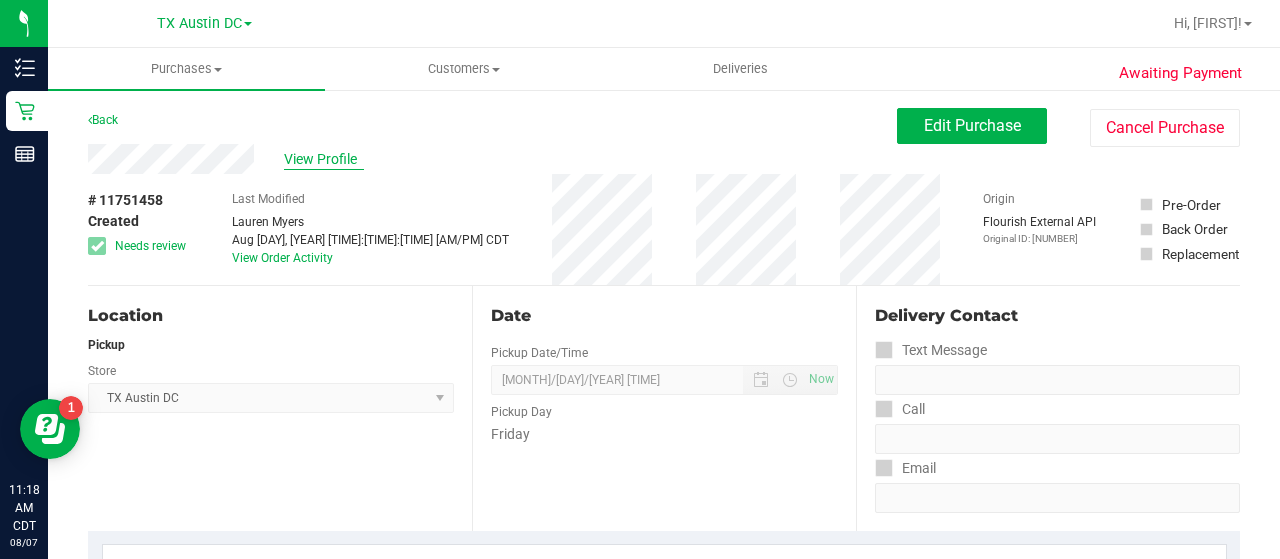 click on "View Profile" at bounding box center [324, 159] 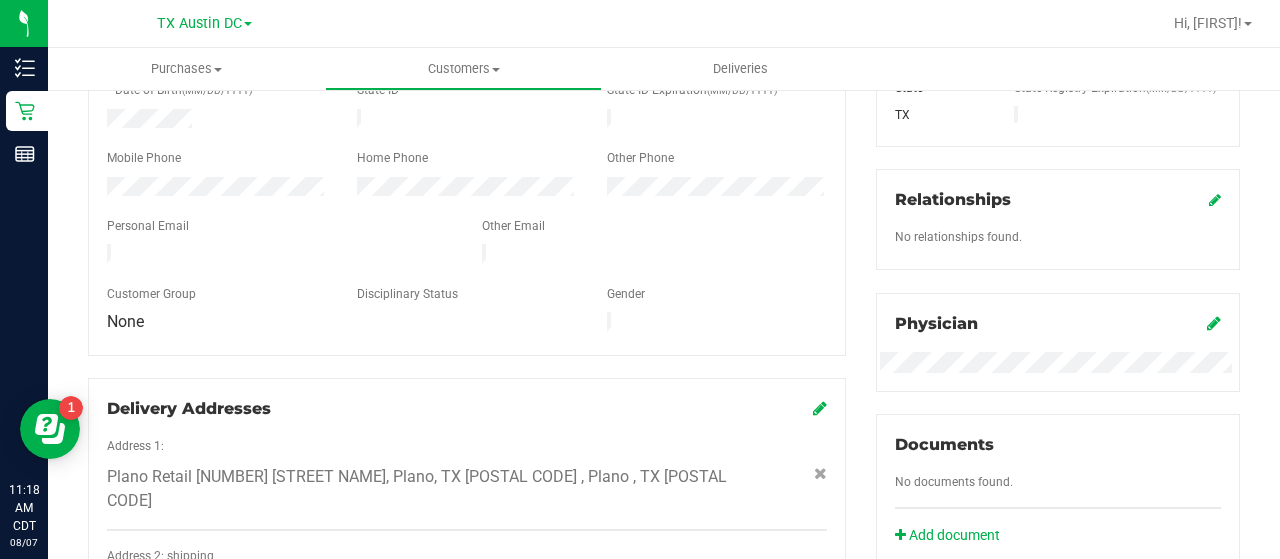 scroll, scrollTop: 0, scrollLeft: 0, axis: both 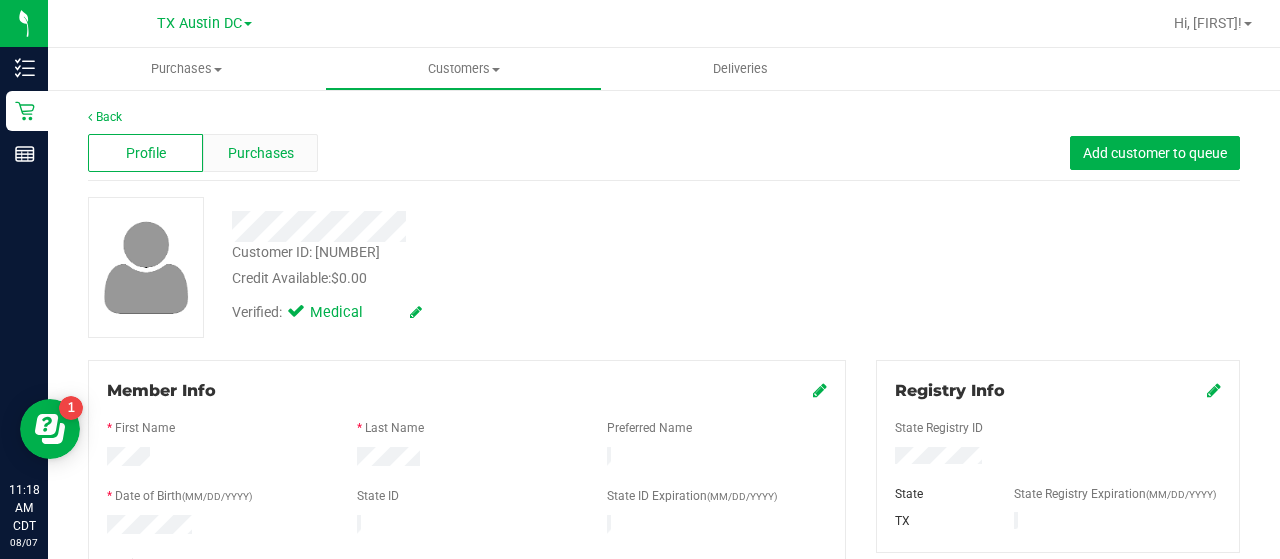 click on "Purchases" at bounding box center [260, 153] 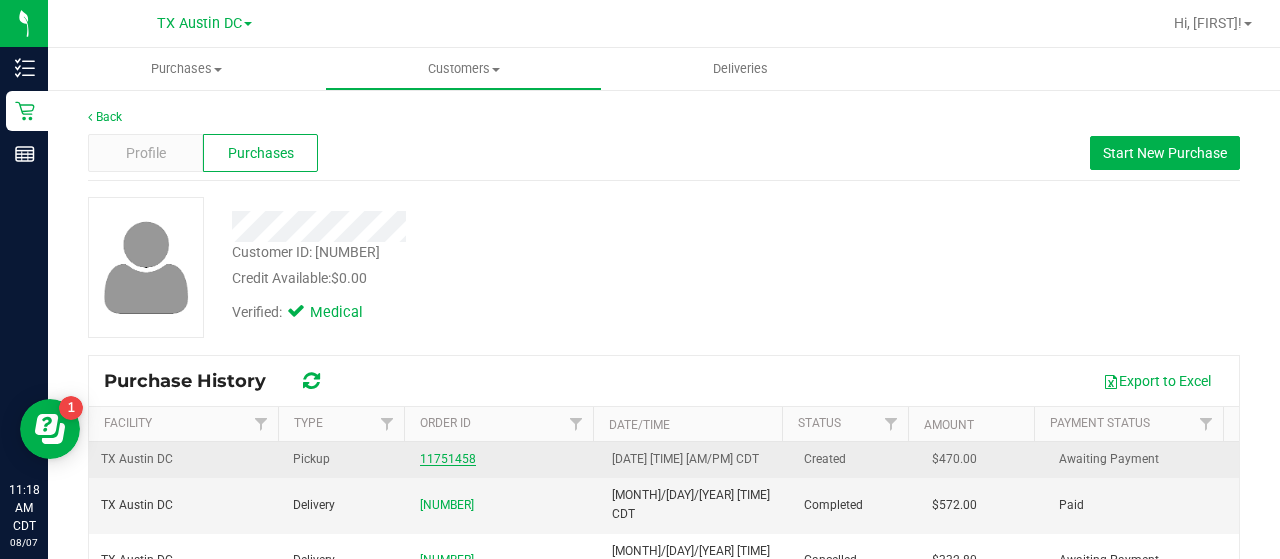 click on "11751458" at bounding box center (448, 459) 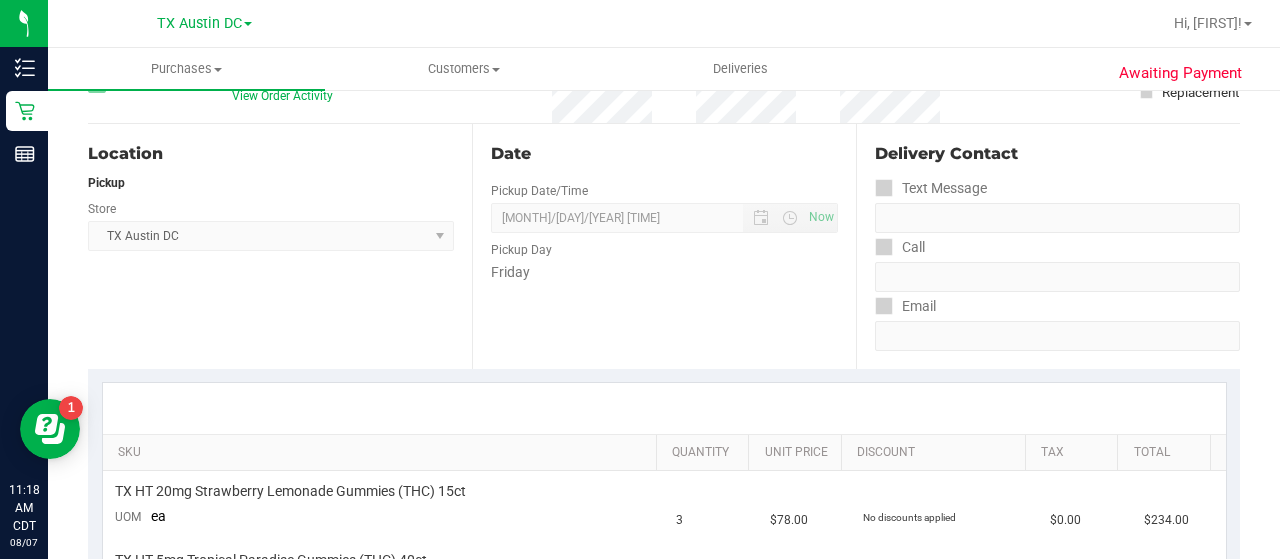 scroll, scrollTop: 0, scrollLeft: 0, axis: both 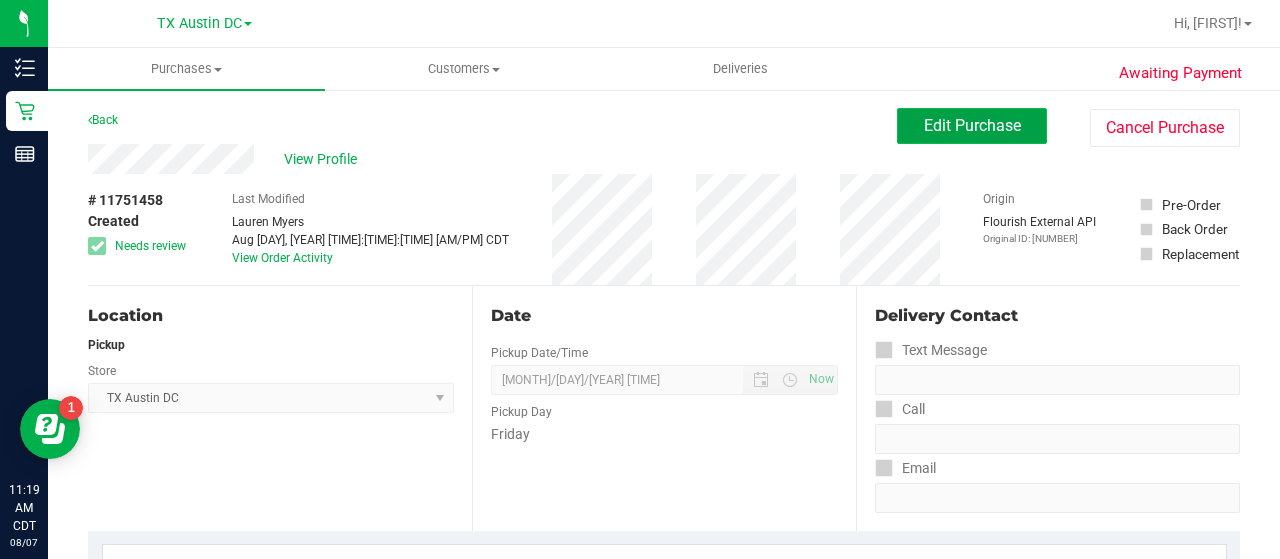 click on "Edit Purchase" at bounding box center (972, 125) 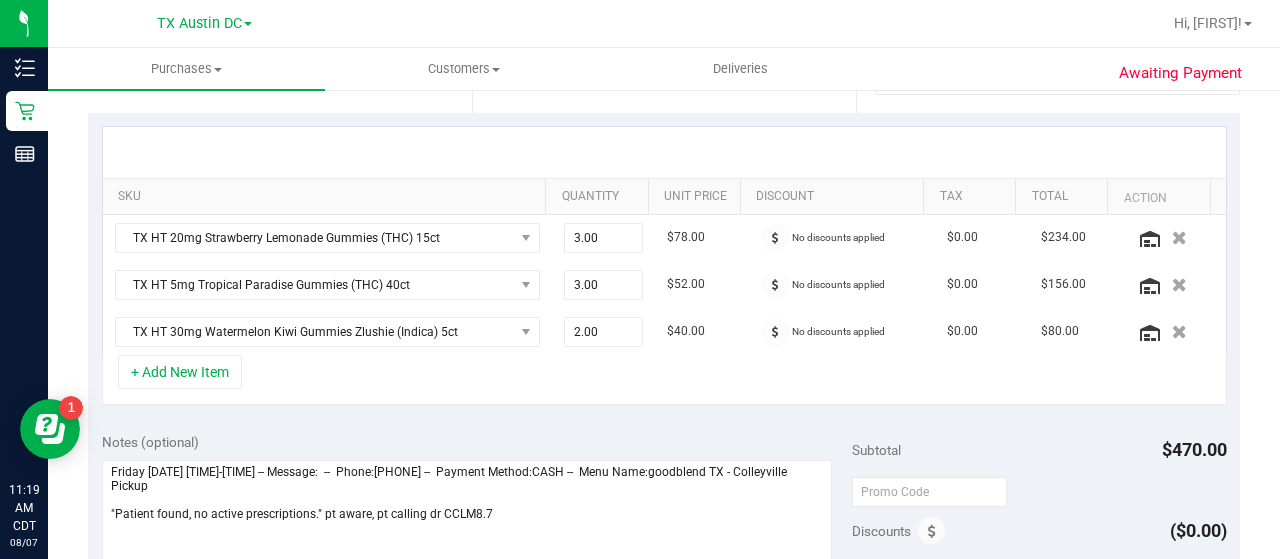 scroll, scrollTop: 398, scrollLeft: 0, axis: vertical 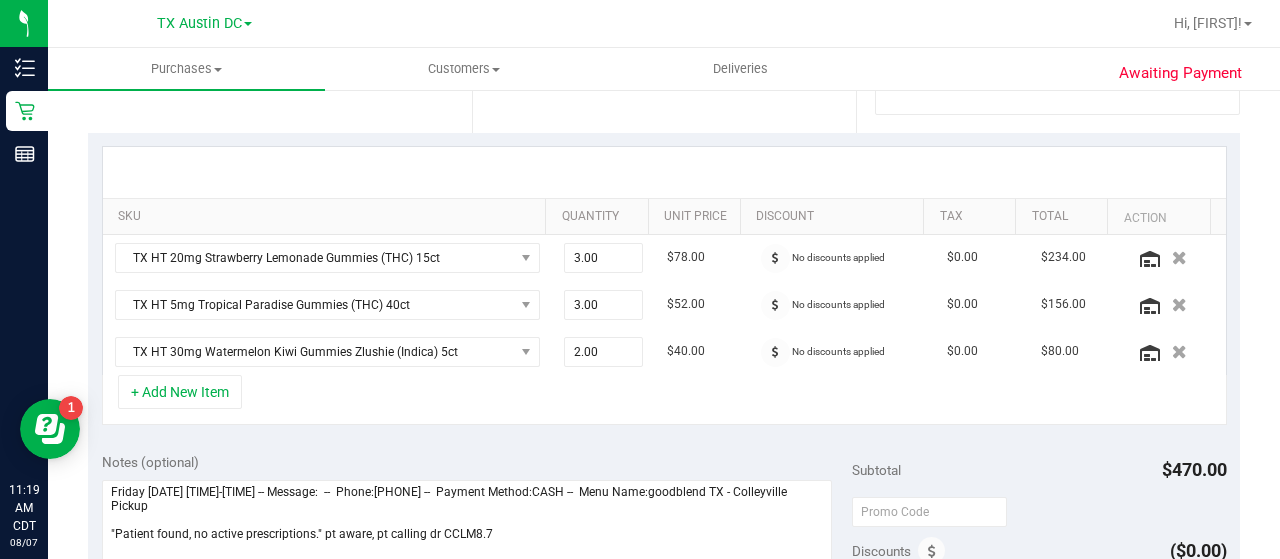 click on "Notes (optional)" at bounding box center (477, 462) 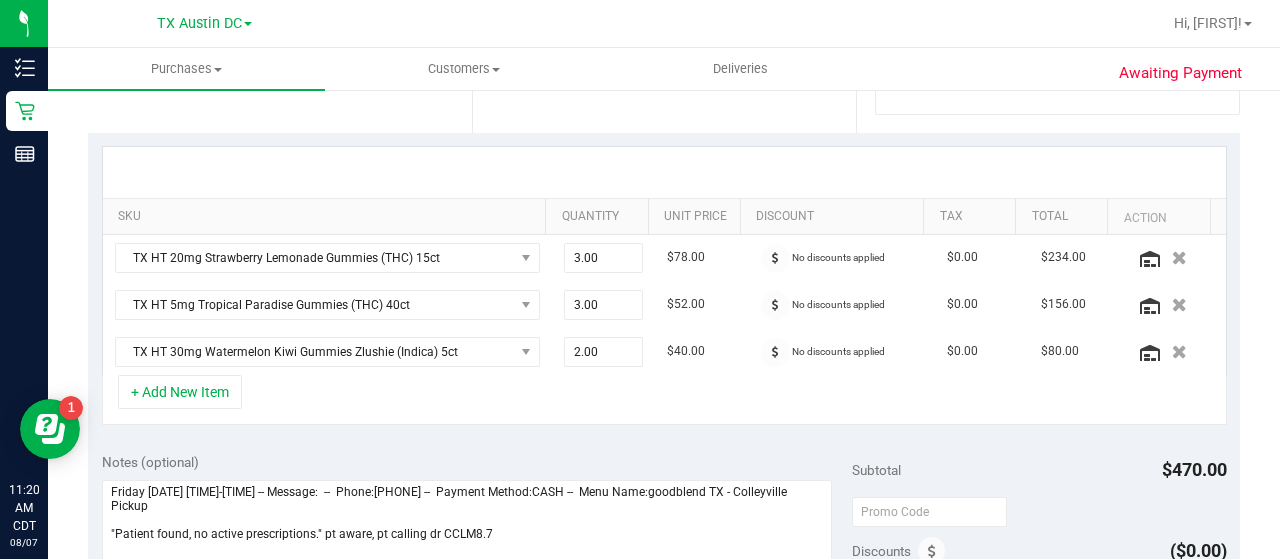 click on "Notes (optional)" at bounding box center (477, 462) 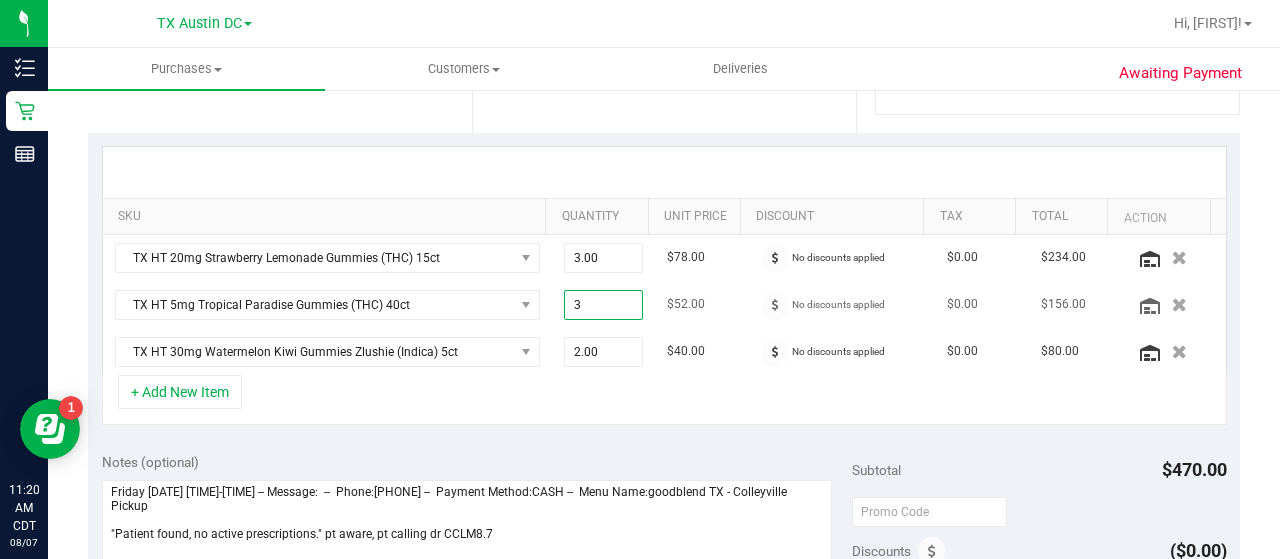 click on "3.00 3" at bounding box center [604, 305] 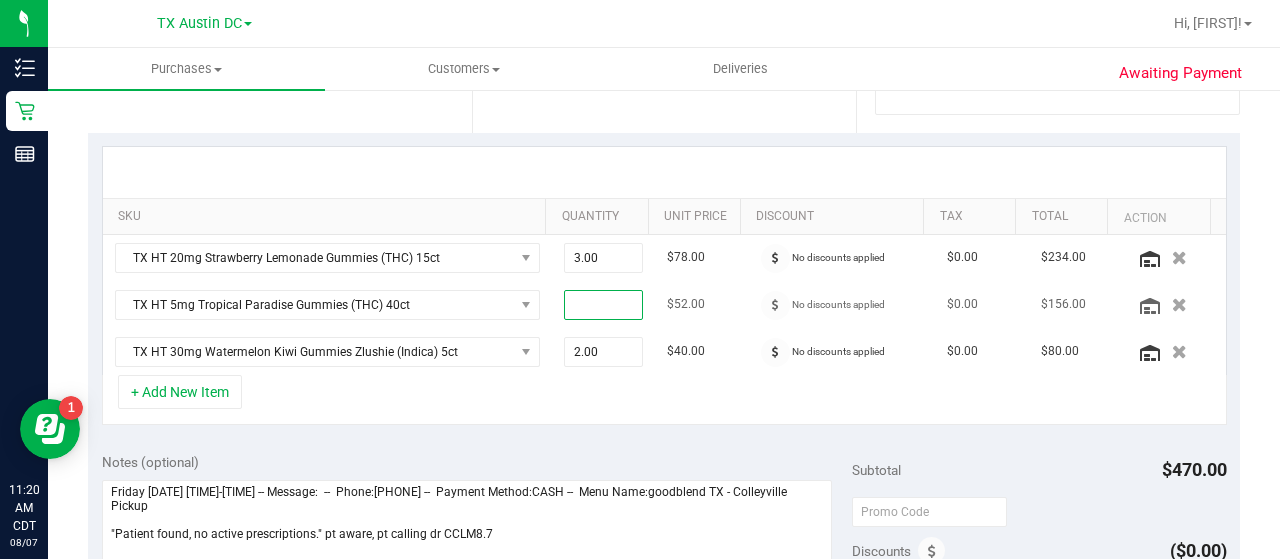 type on "2" 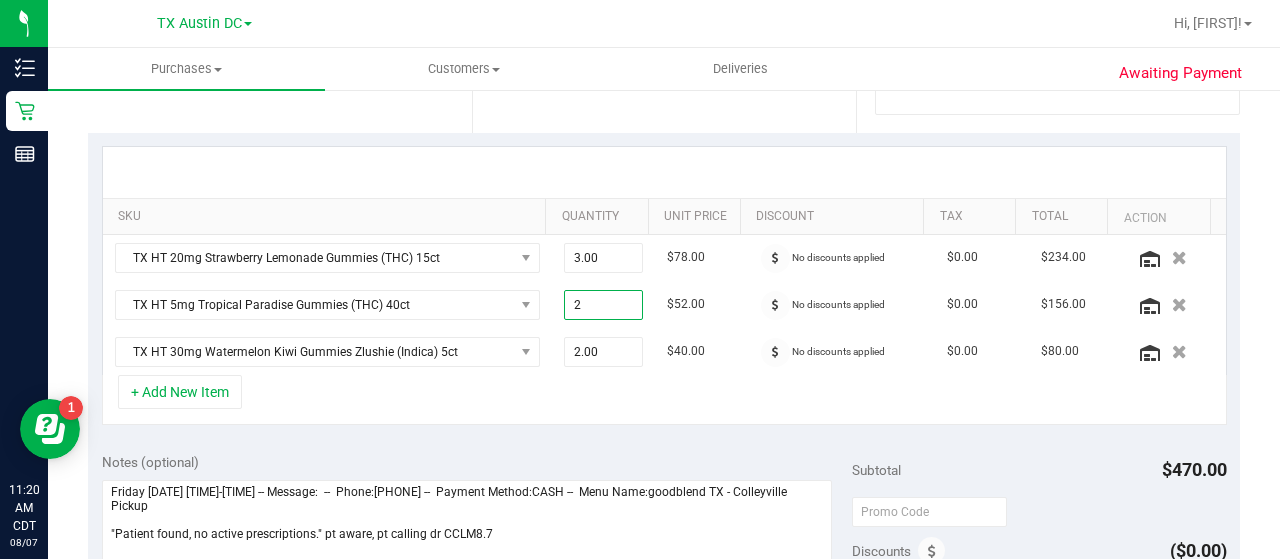 type on "2.00" 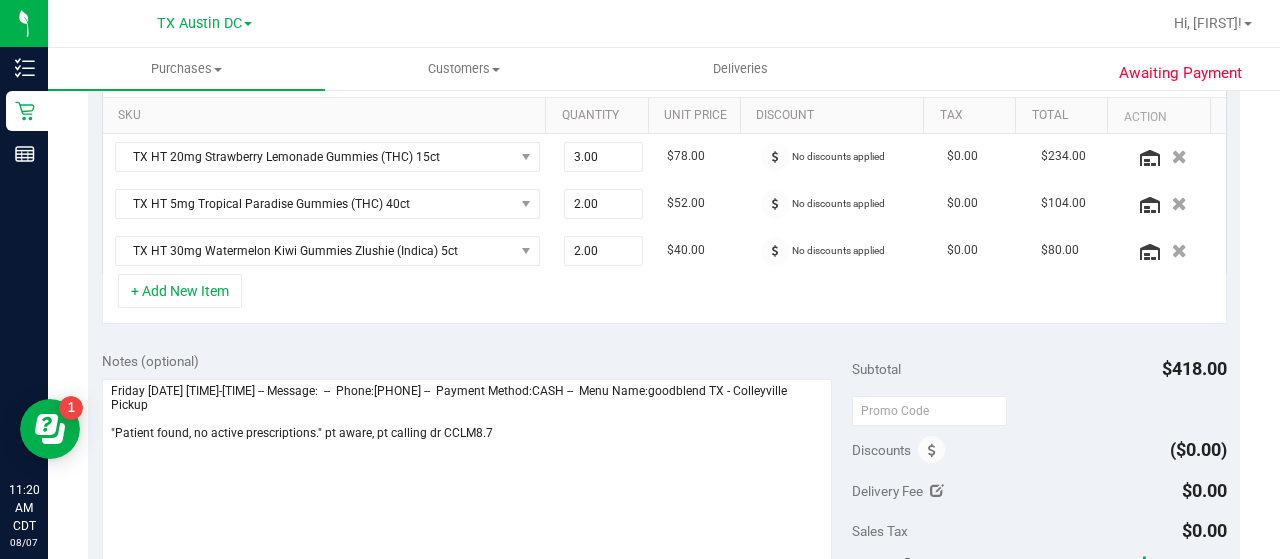 scroll, scrollTop: 506, scrollLeft: 0, axis: vertical 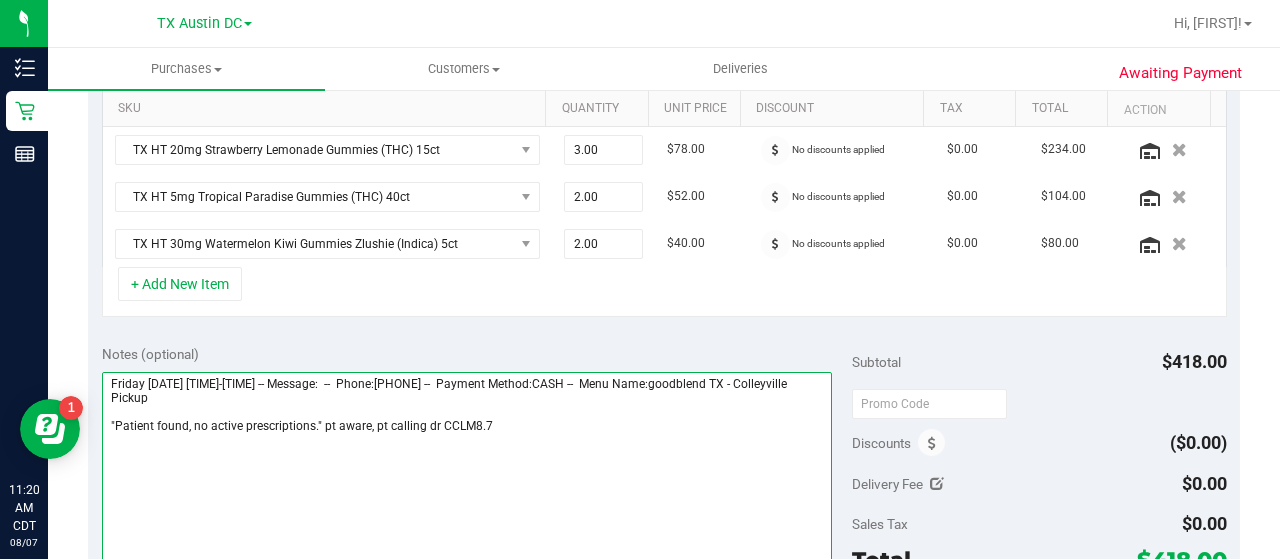 click at bounding box center [467, 468] 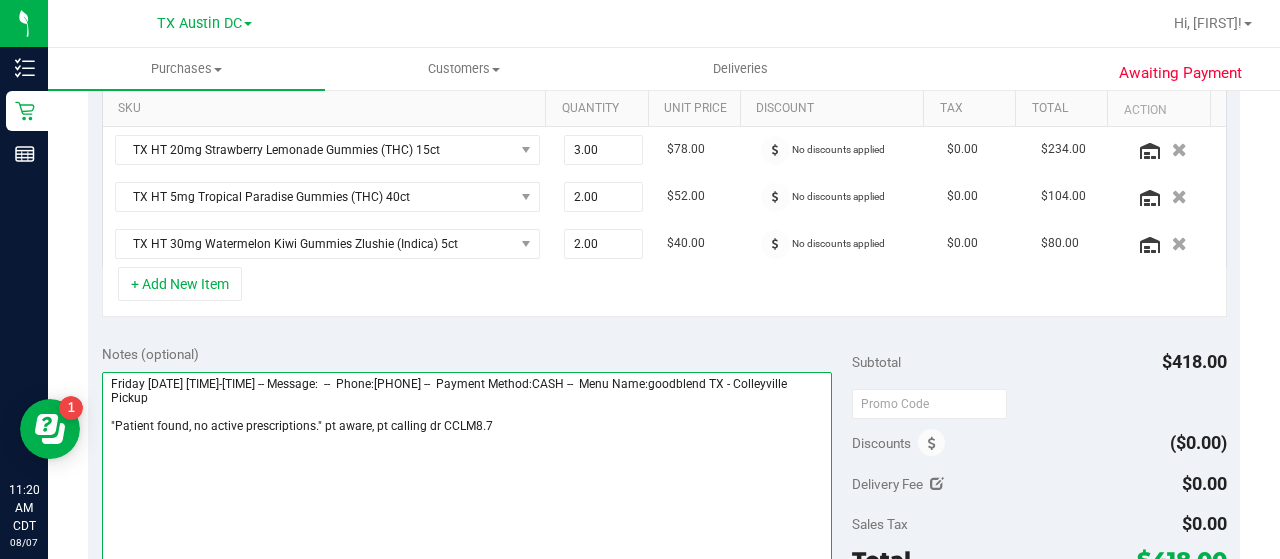 click at bounding box center [467, 468] 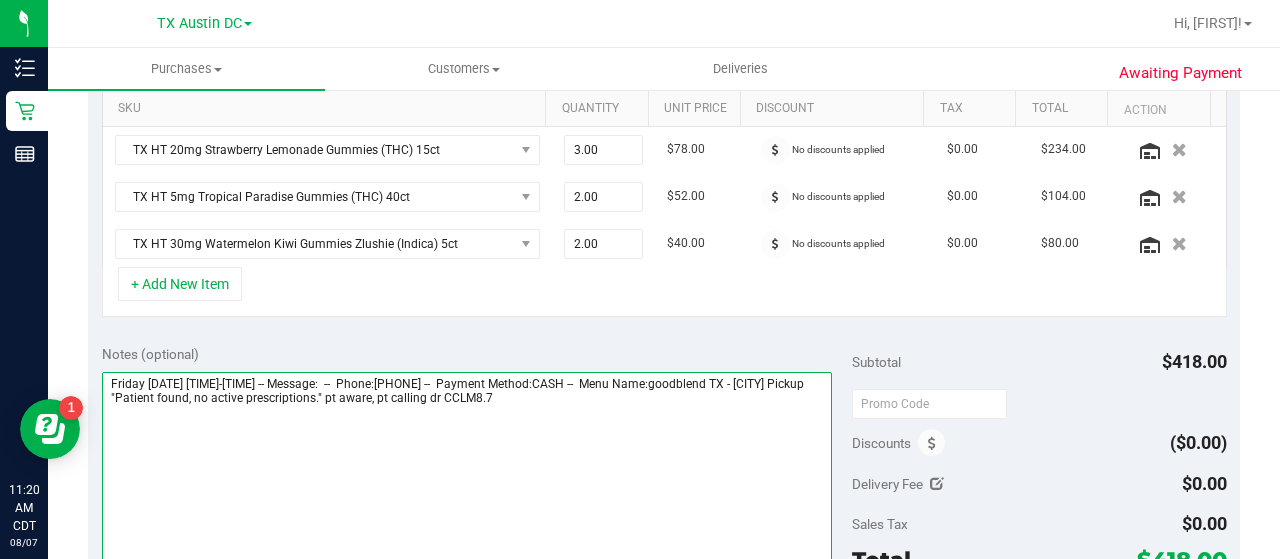 click at bounding box center [467, 468] 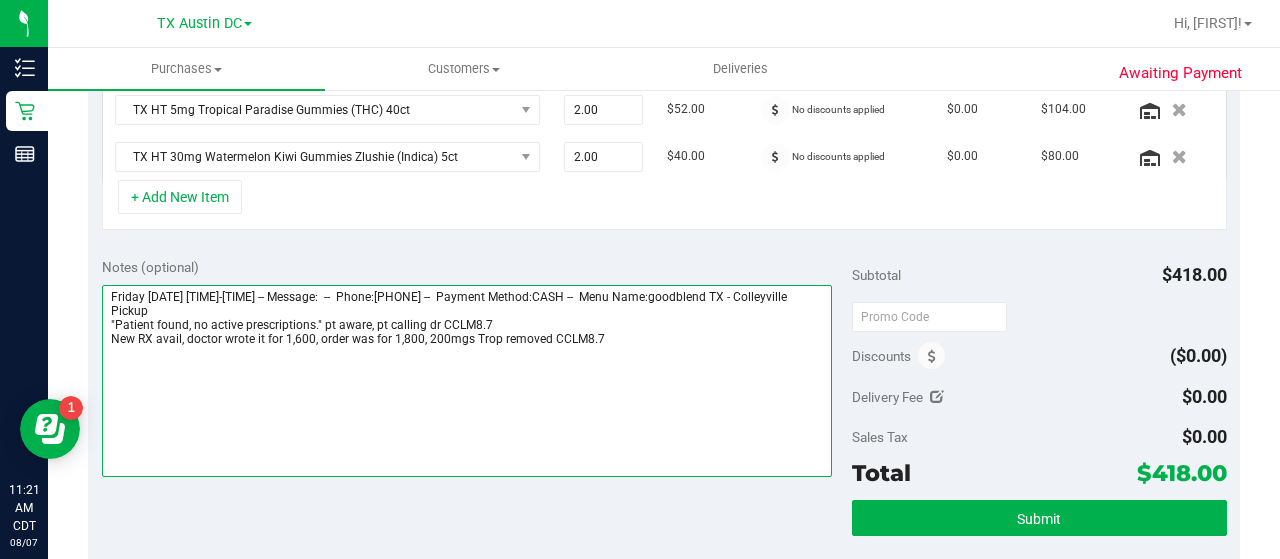 scroll, scrollTop: 0, scrollLeft: 0, axis: both 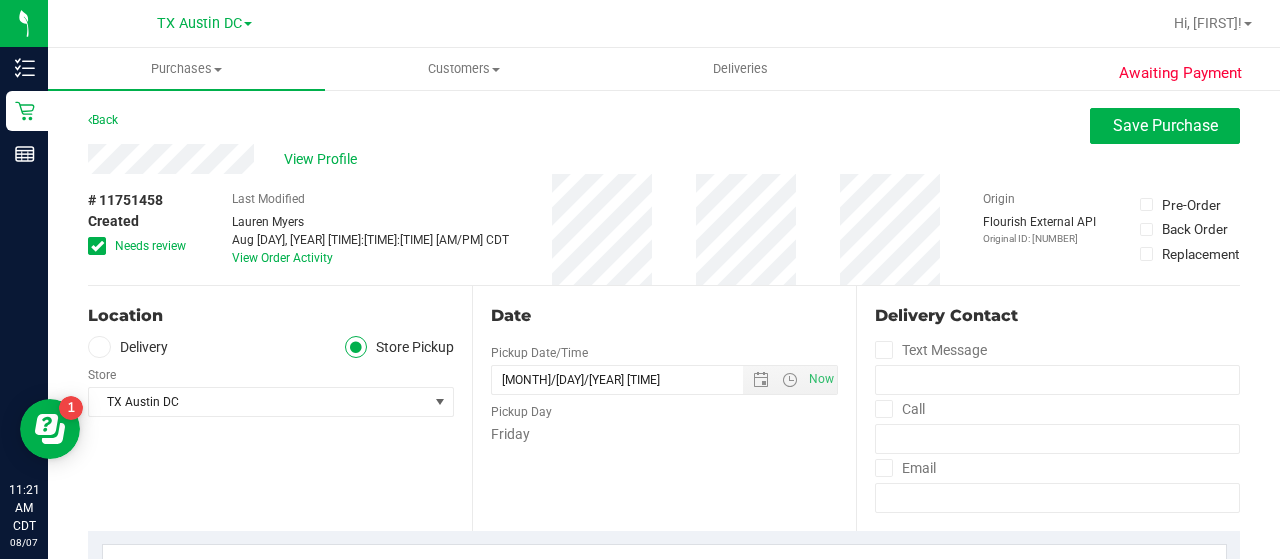 click at bounding box center [97, 246] 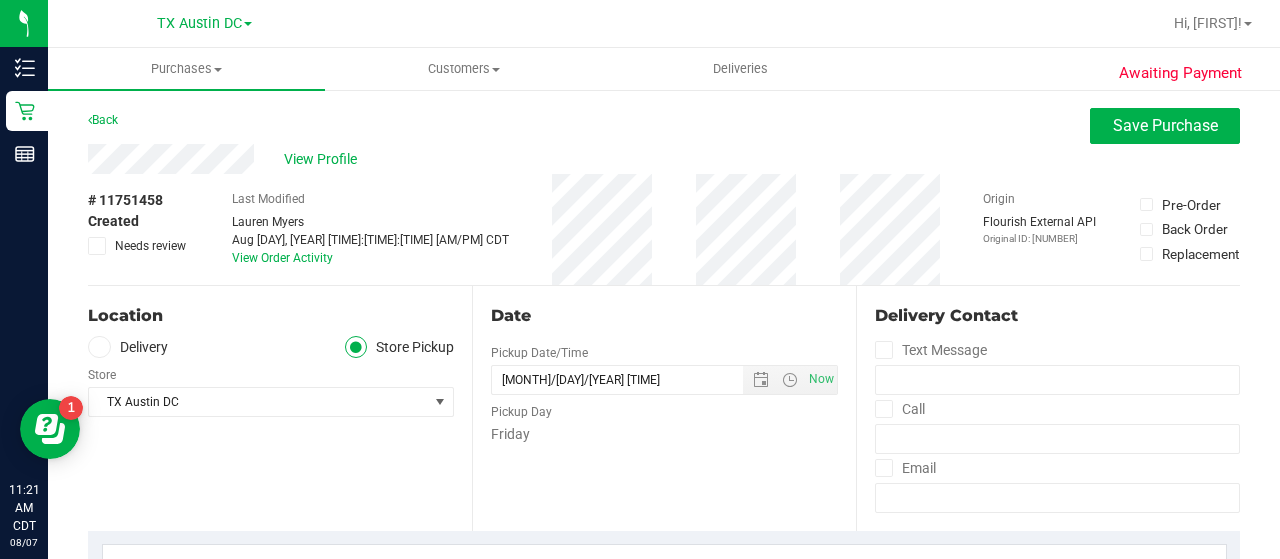 click on "Delivery" at bounding box center [128, 347] 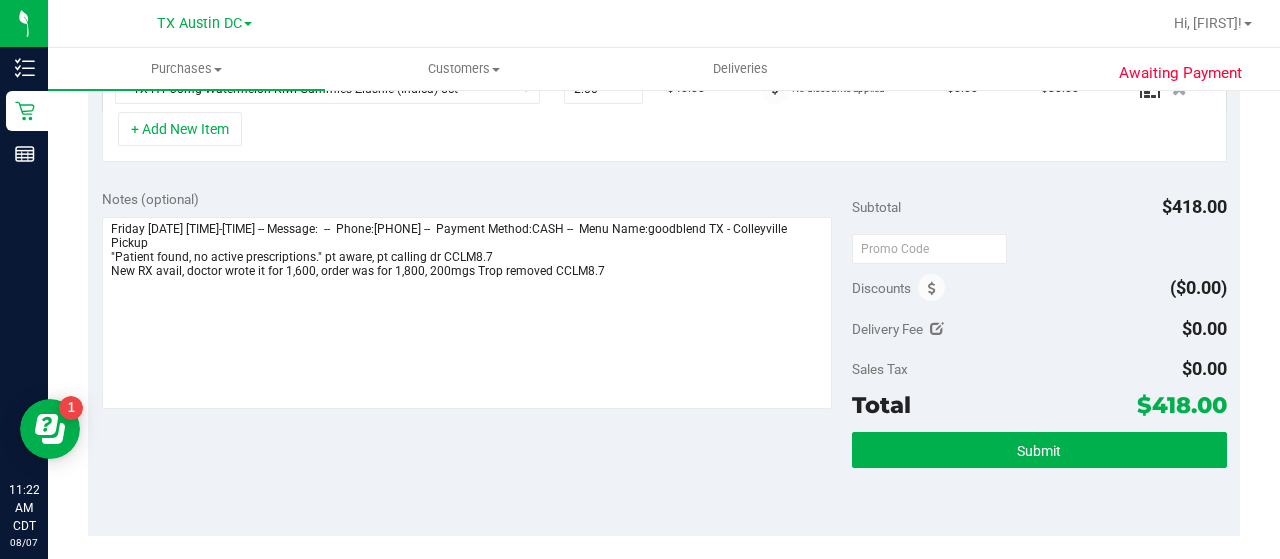 scroll, scrollTop: 670, scrollLeft: 0, axis: vertical 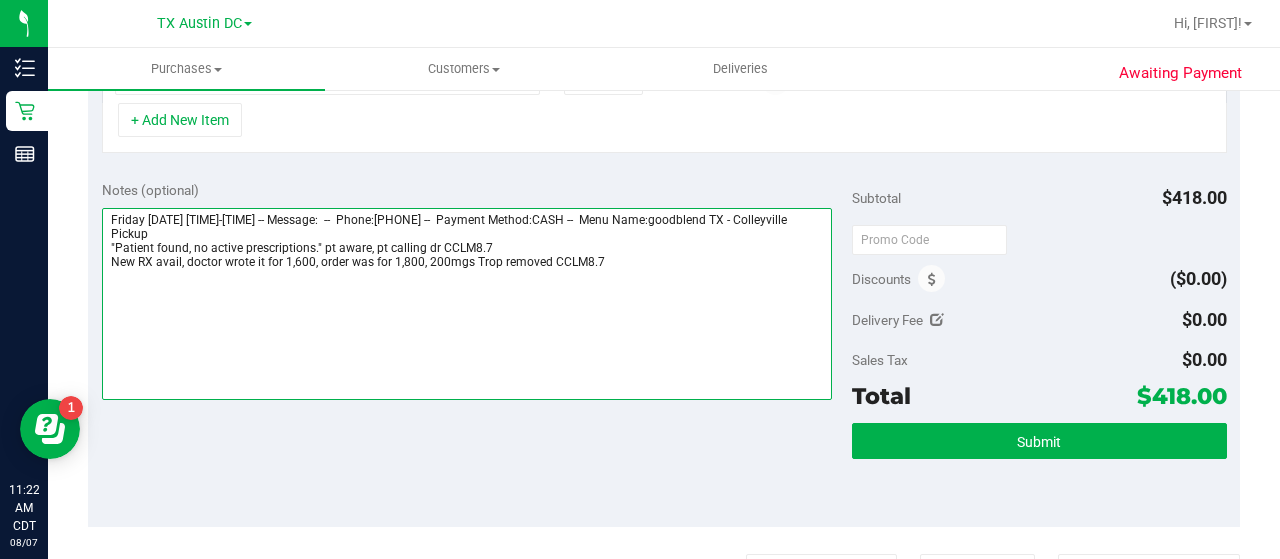 click at bounding box center [467, 304] 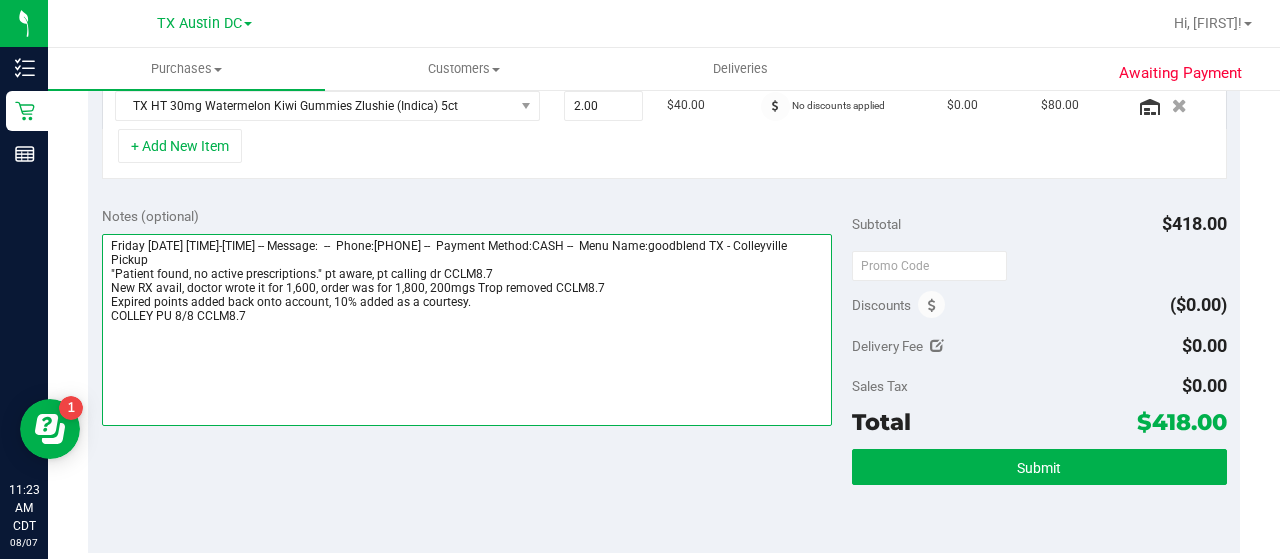 scroll, scrollTop: 710, scrollLeft: 0, axis: vertical 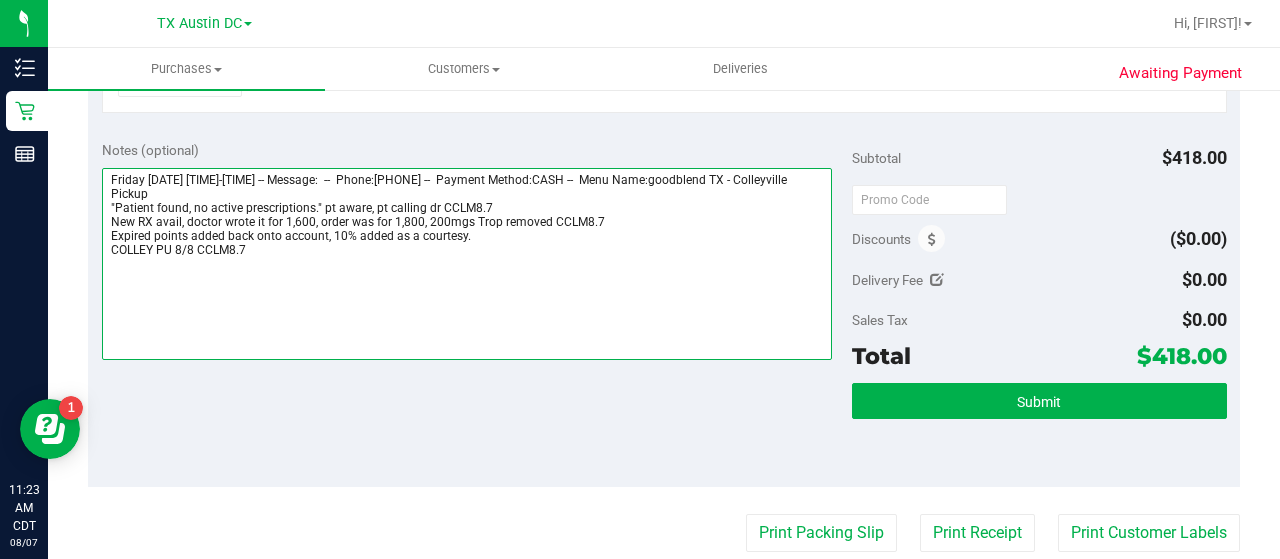 type on "Friday [DATE] [TIME]-[TIME] -- Message:  --  Phone:[PHONE] --  Payment Method:CASH --  Menu Name:goodblend TX - Colleyville Pickup
"Patient found, no active prescriptions." pt aware, pt calling dr CCLM8.7
New RX avail, doctor wrote it for 1,600, order was for 1,800, 200mgs Trop removed CCLM8.7
Expired points added back onto account, 10% added as a courtesy.
COLLEY PU 8/8 CCLM8.7" 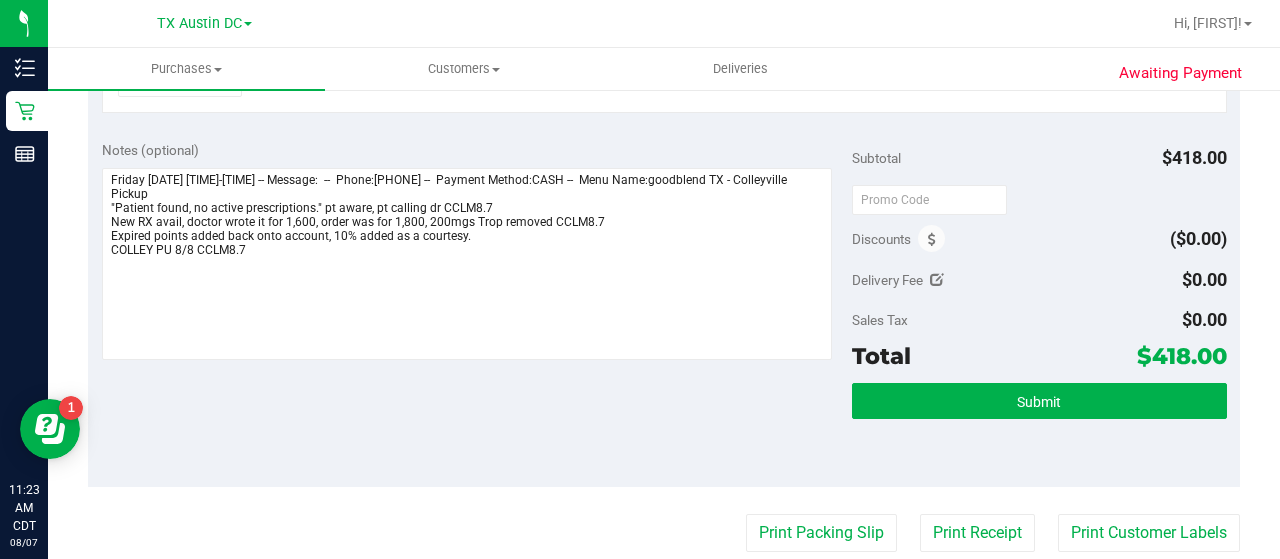 click on "Discounts" at bounding box center (899, 239) 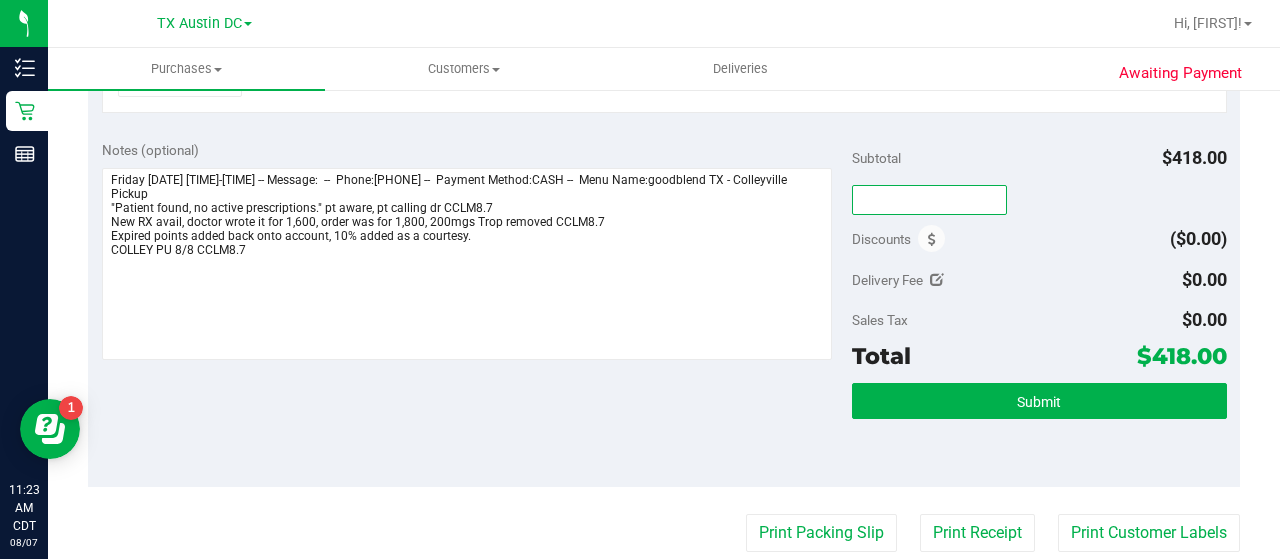 click at bounding box center [929, 200] 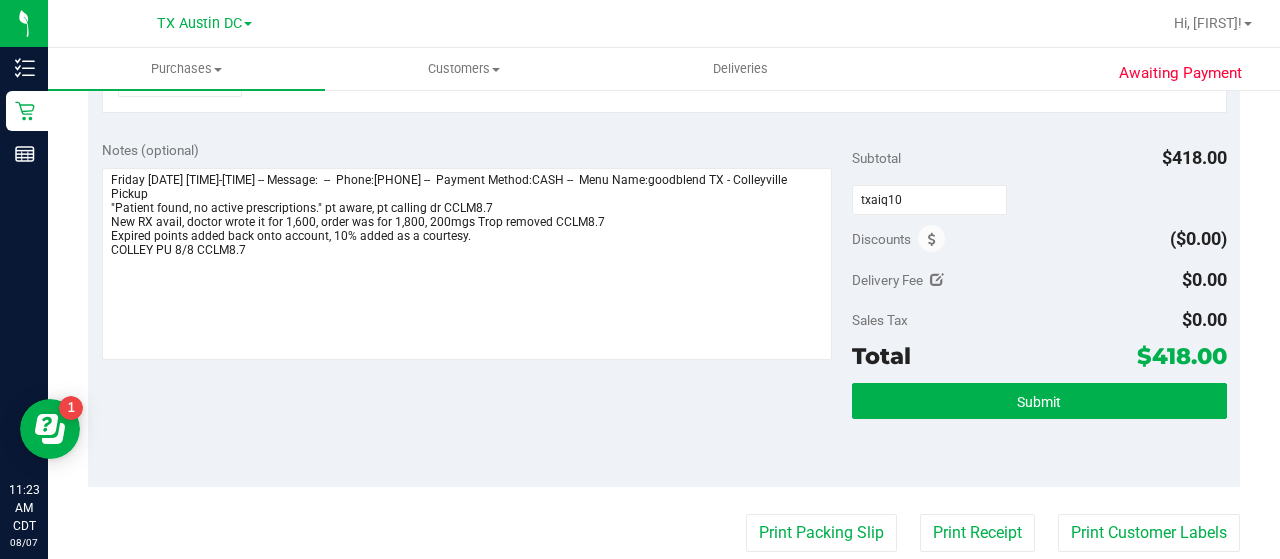 click on "Discounts
($0.00)" at bounding box center (1039, 239) 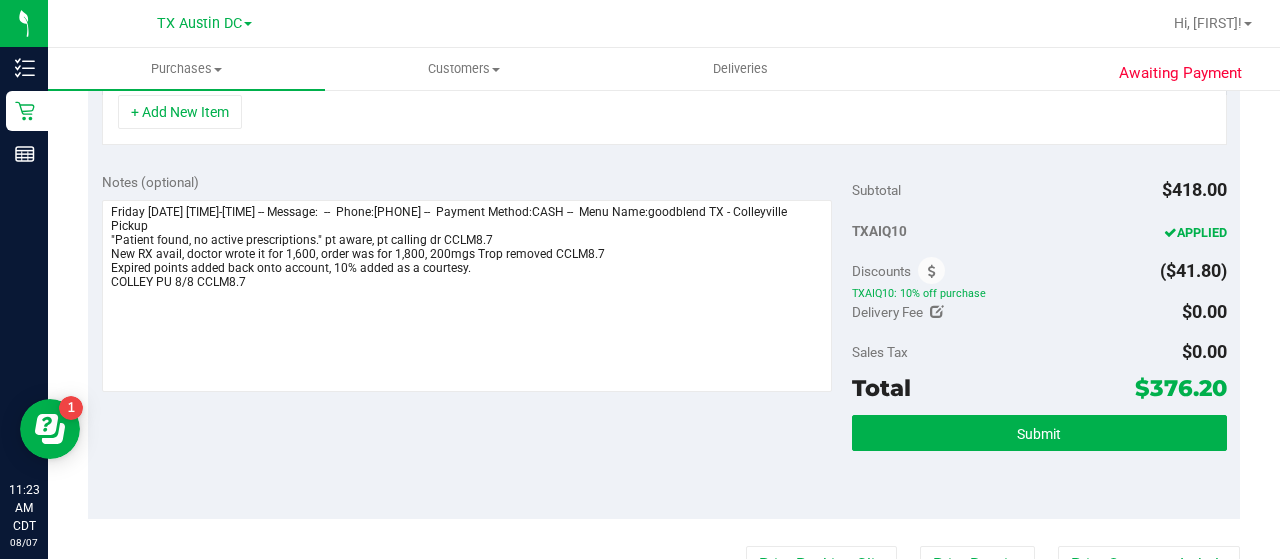 scroll, scrollTop: 647, scrollLeft: 0, axis: vertical 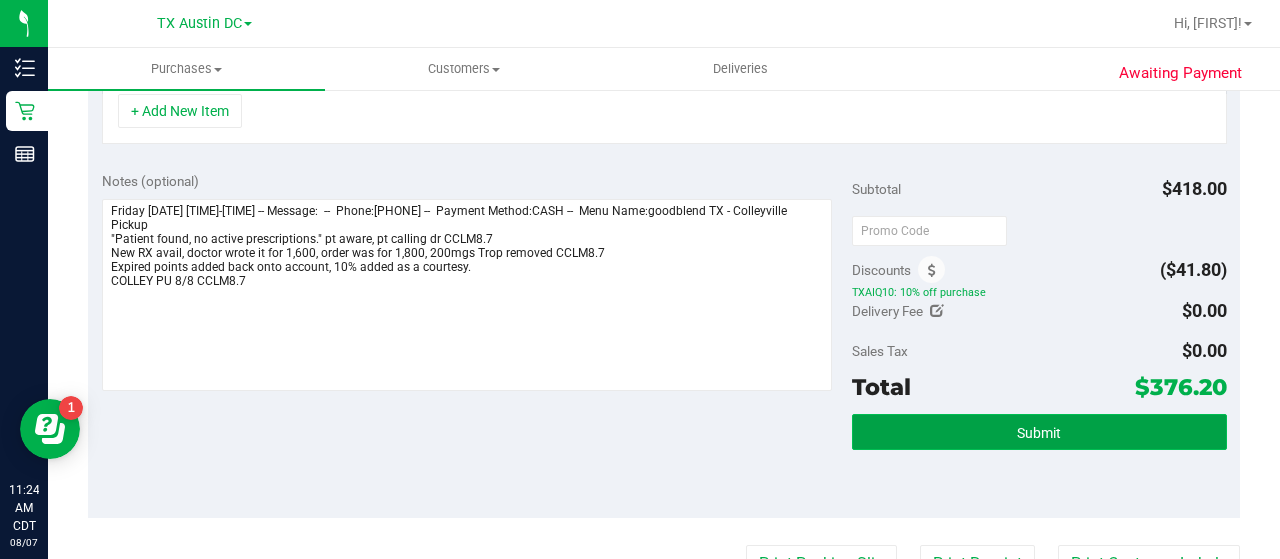 click on "Submit" at bounding box center [1039, 432] 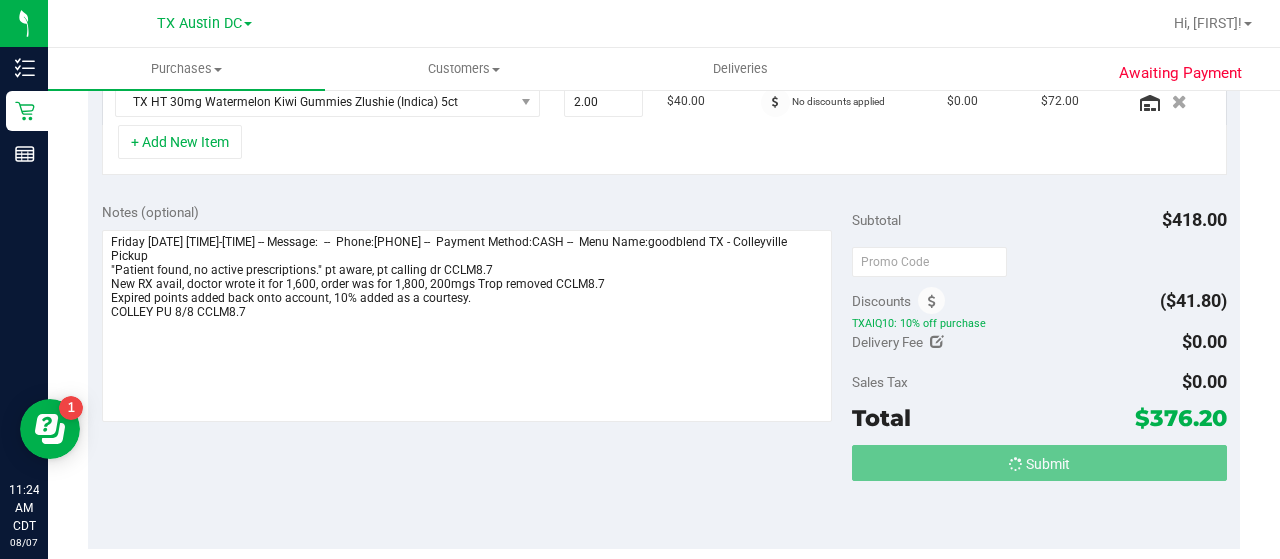 scroll, scrollTop: 616, scrollLeft: 0, axis: vertical 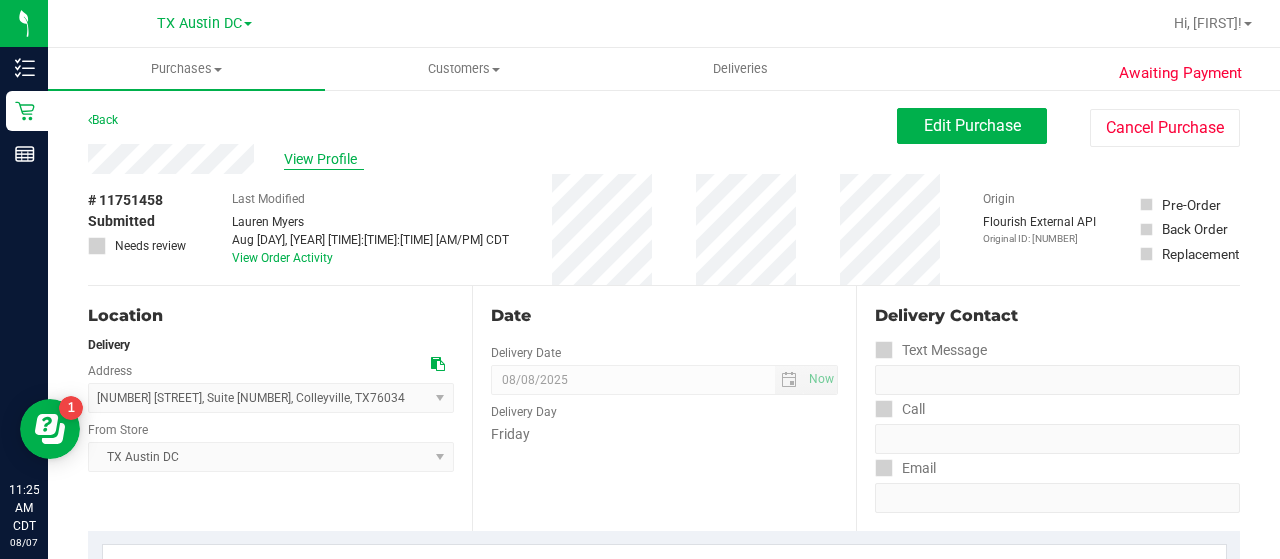 click on "View Profile" at bounding box center (324, 159) 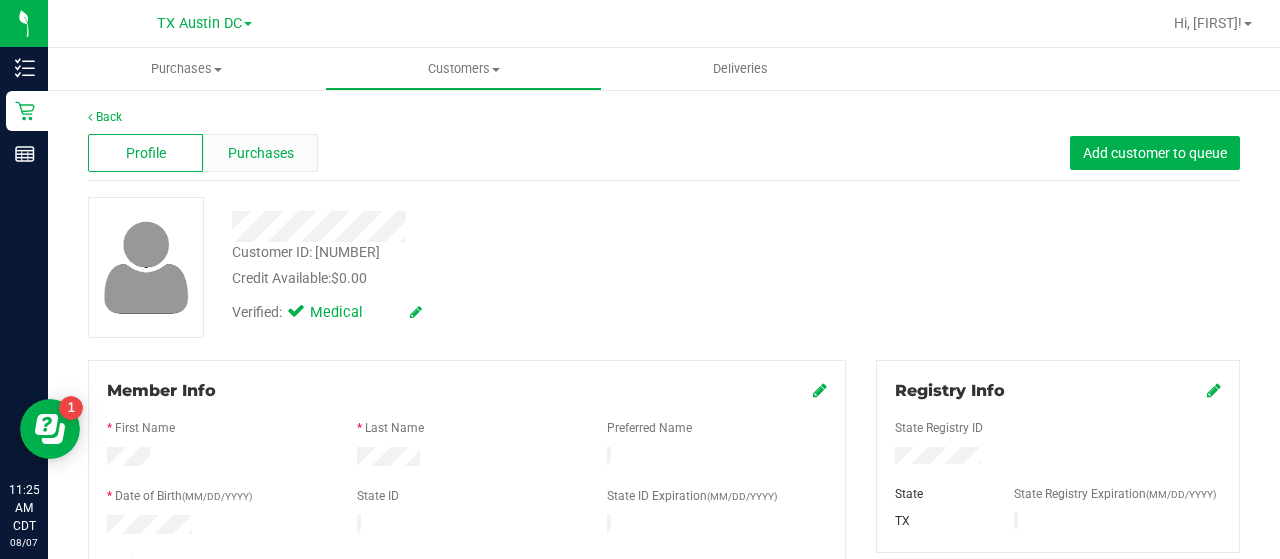 click on "Purchases" at bounding box center [260, 153] 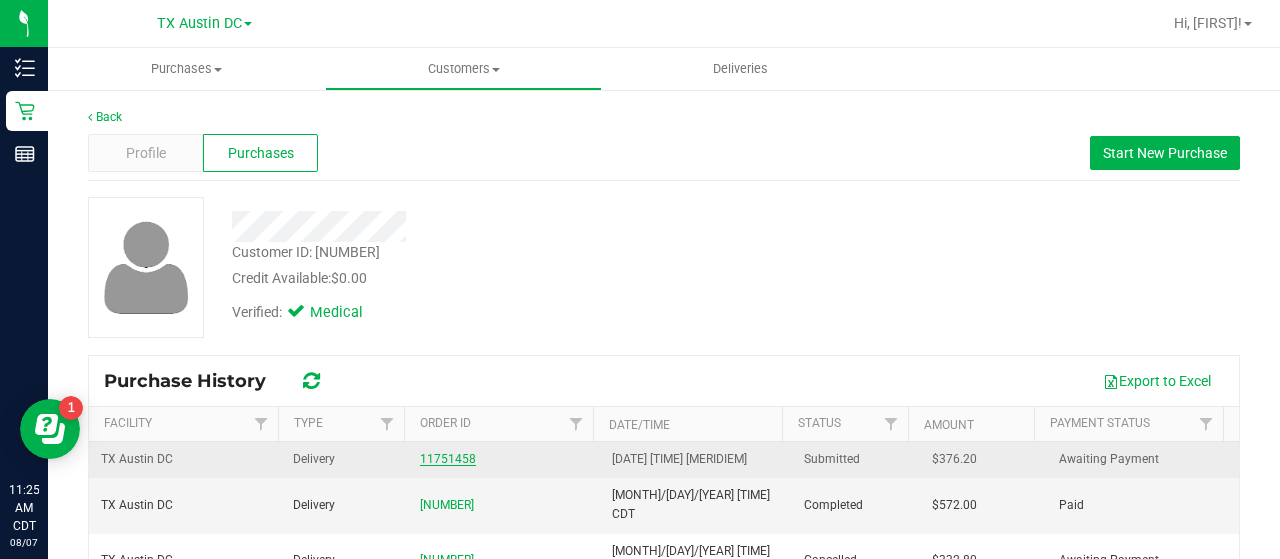 click on "11751458" at bounding box center (448, 459) 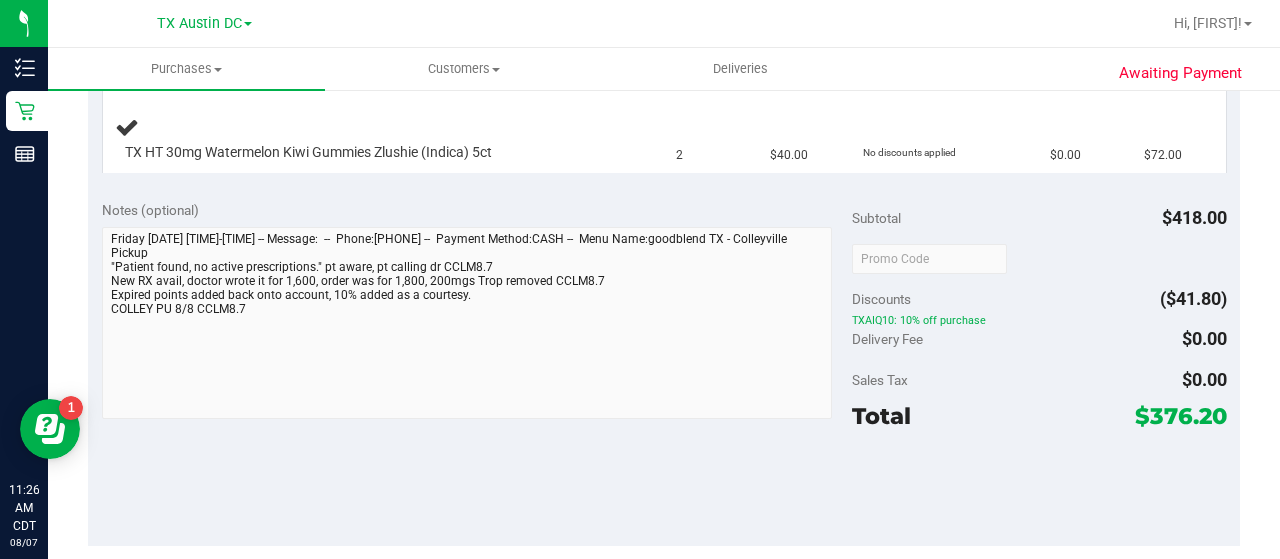 scroll, scrollTop: 0, scrollLeft: 0, axis: both 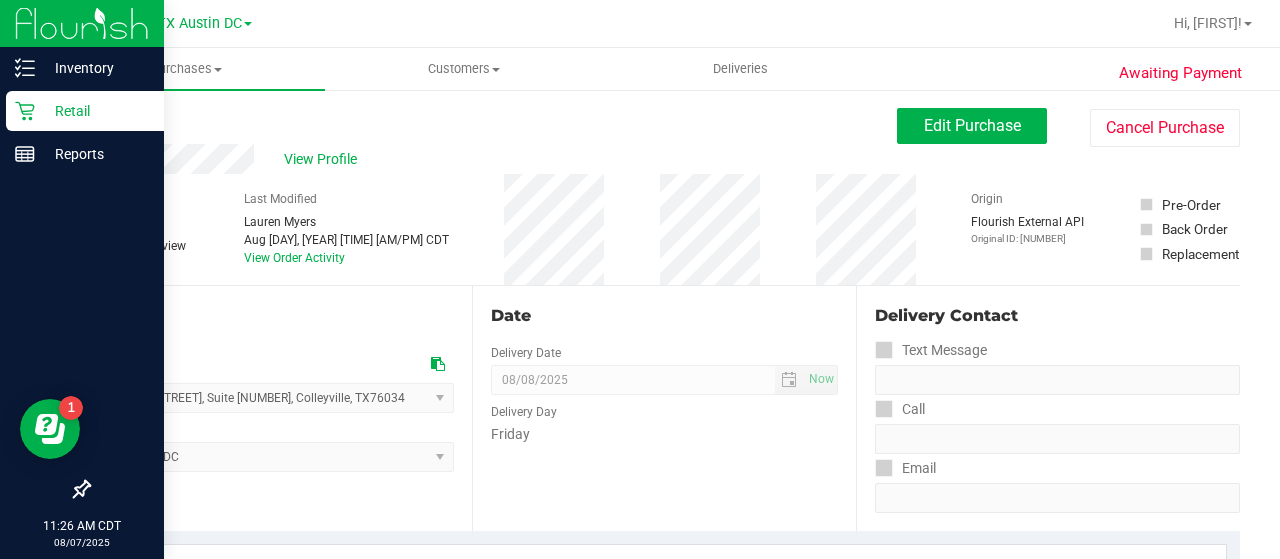 click 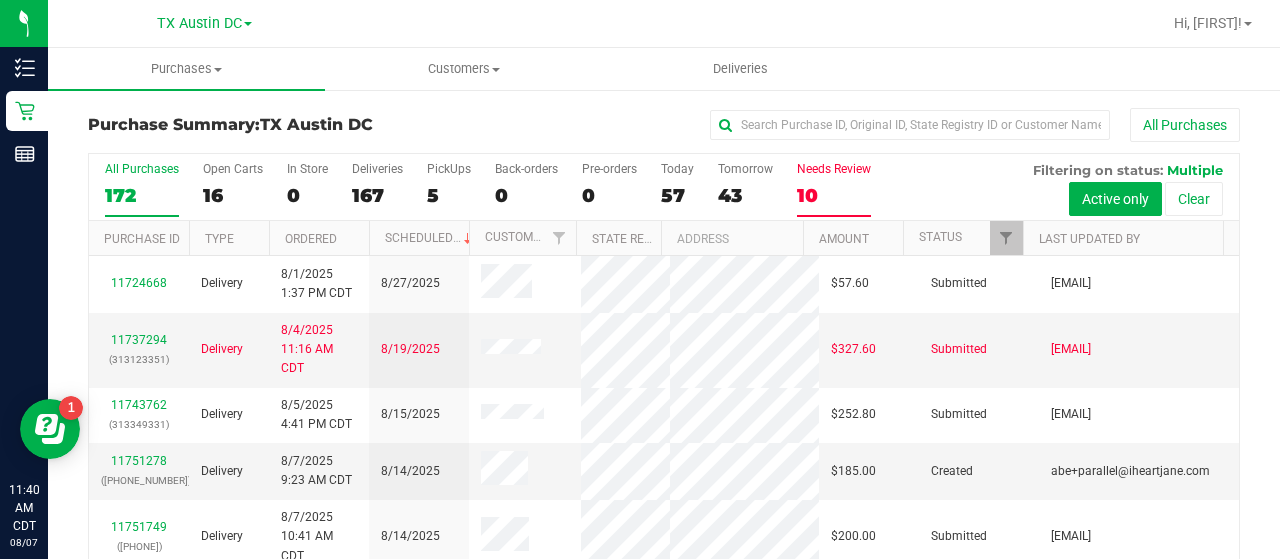 click on "10" at bounding box center [834, 195] 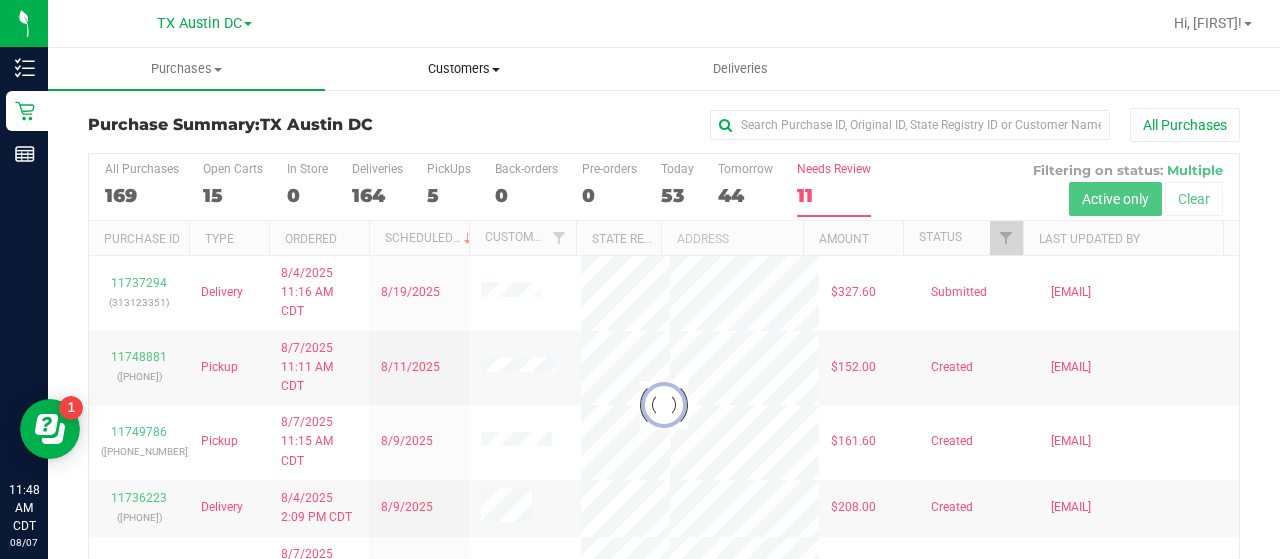 click on "Customers" at bounding box center [463, 69] 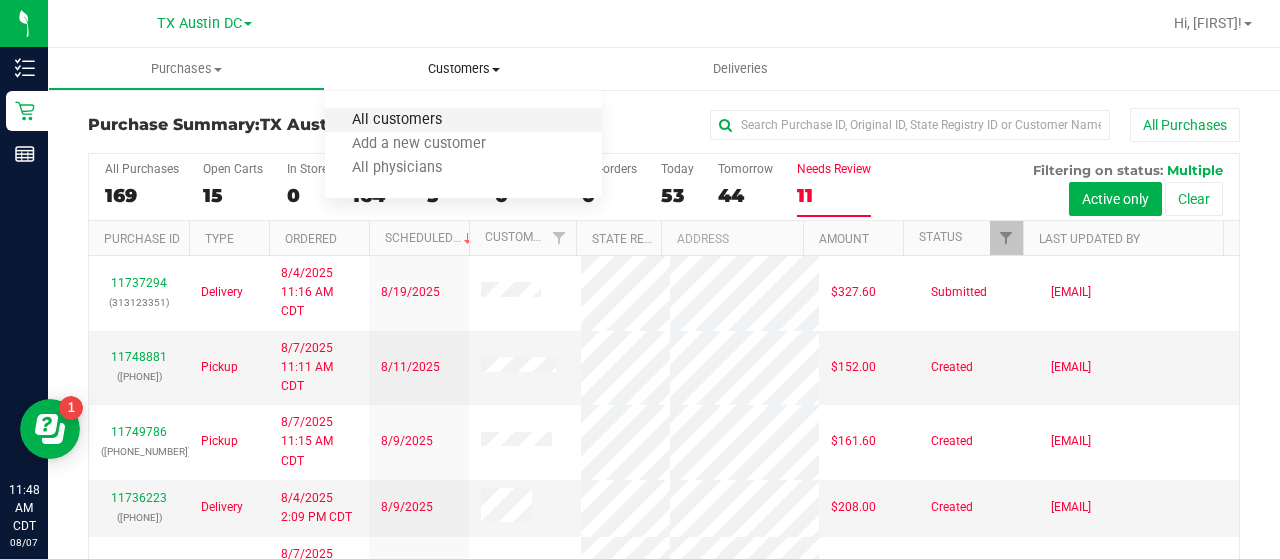 click on "All customers" at bounding box center [397, 120] 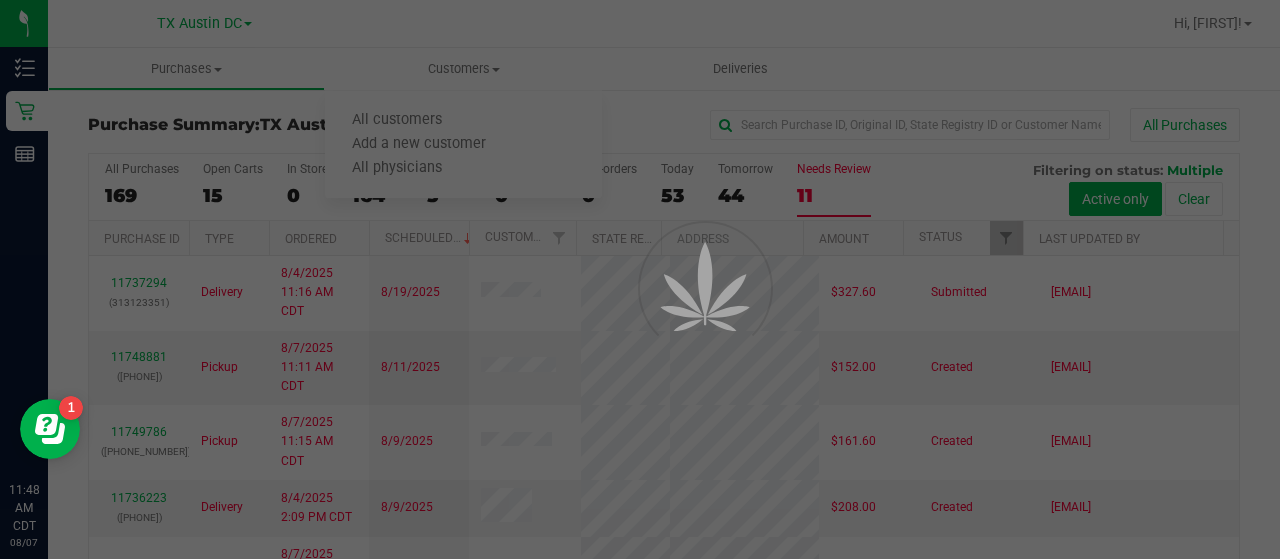 click at bounding box center [640, 279] 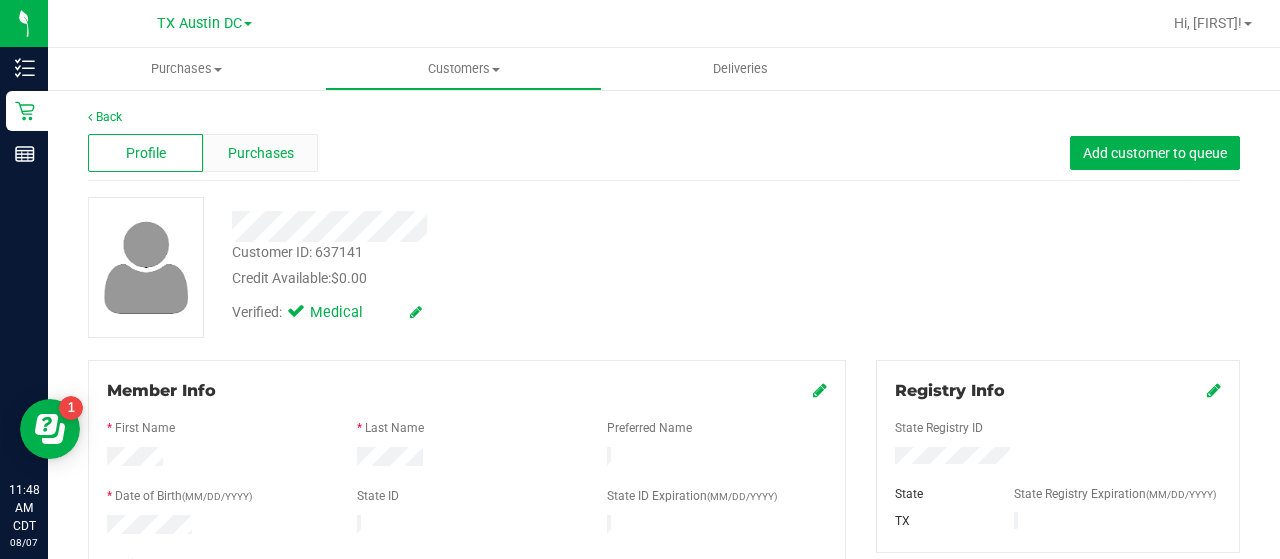 click on "Purchases" at bounding box center (261, 153) 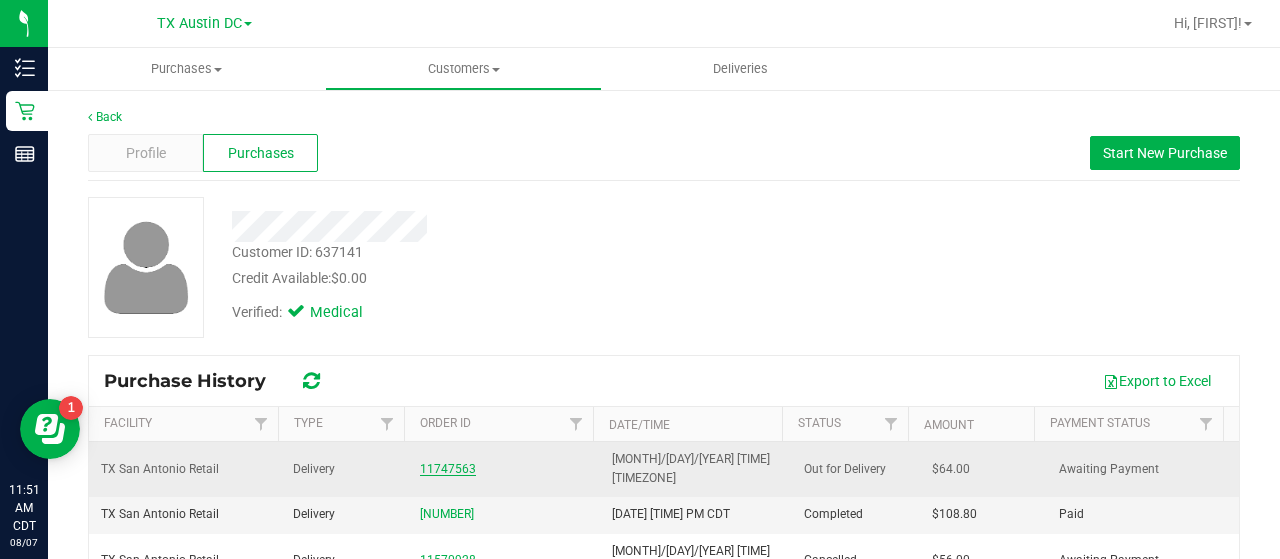 click on "11747563" at bounding box center (448, 469) 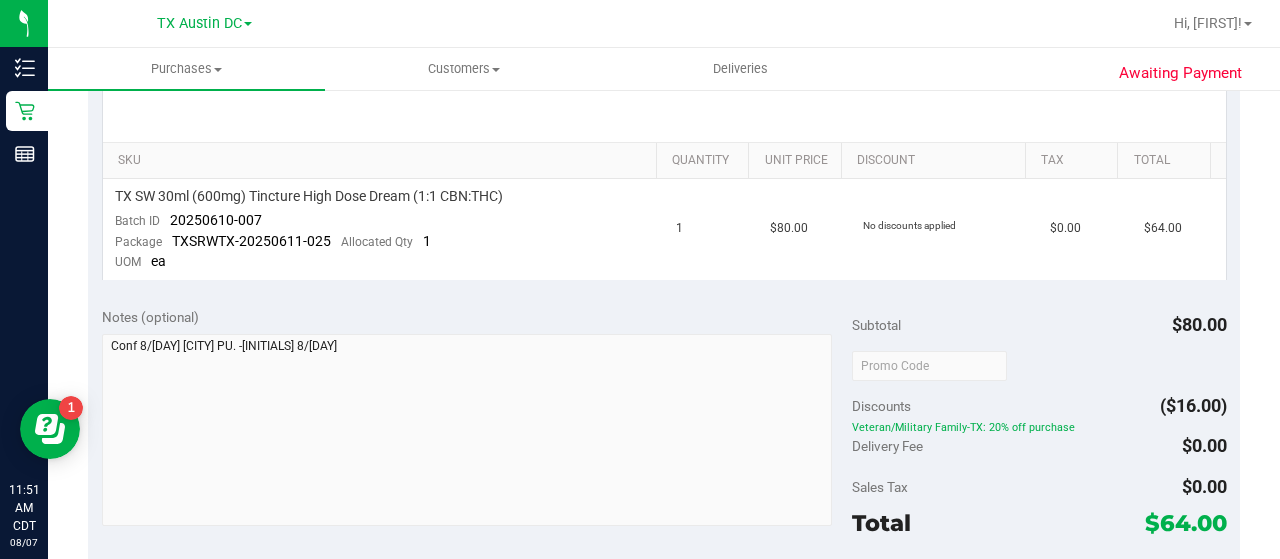 scroll, scrollTop: 0, scrollLeft: 0, axis: both 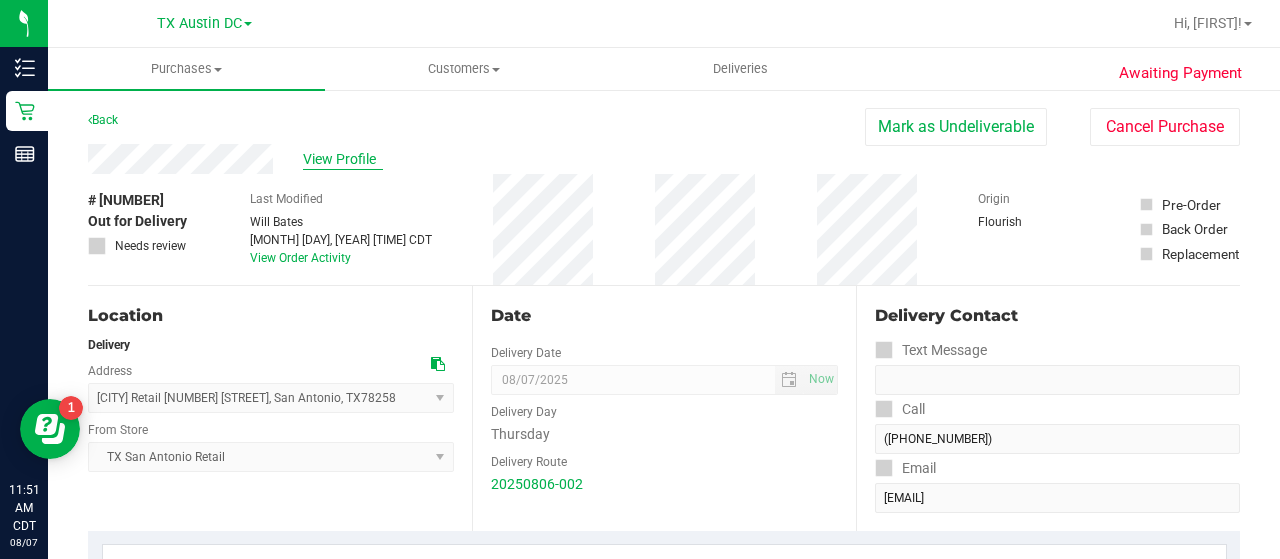 click on "View Profile" at bounding box center [343, 159] 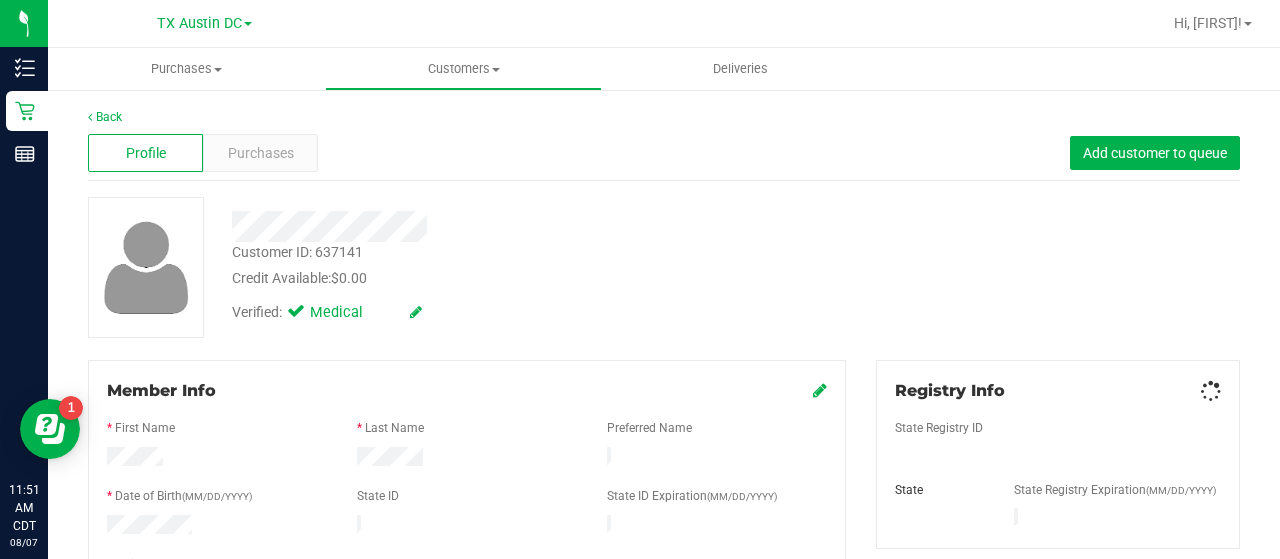 click on "Profile" at bounding box center (145, 153) 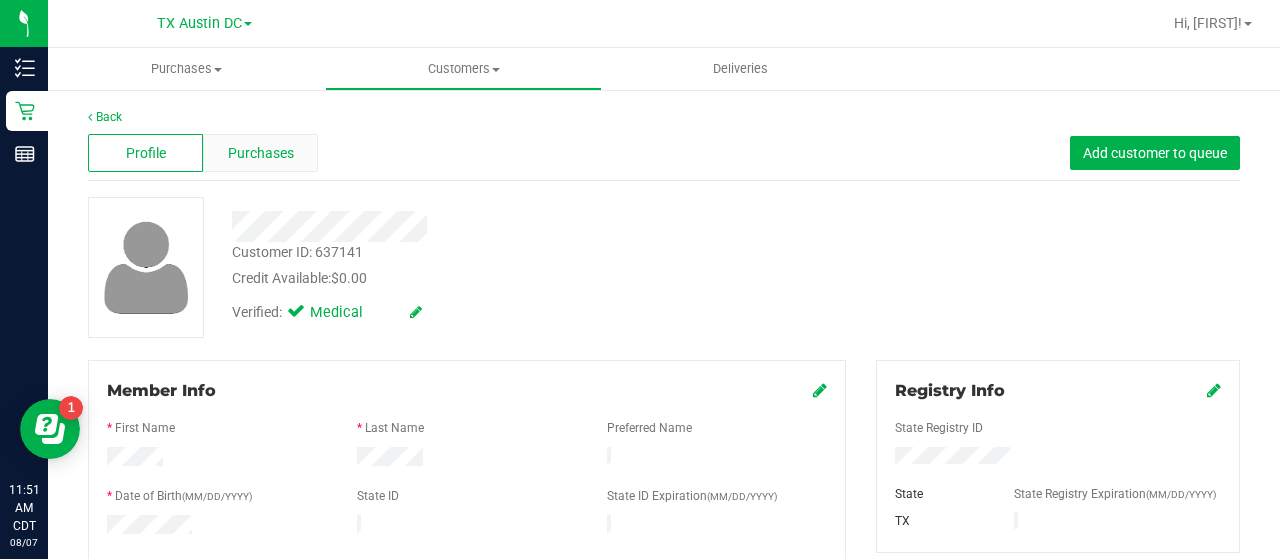 click on "Purchases" at bounding box center (260, 153) 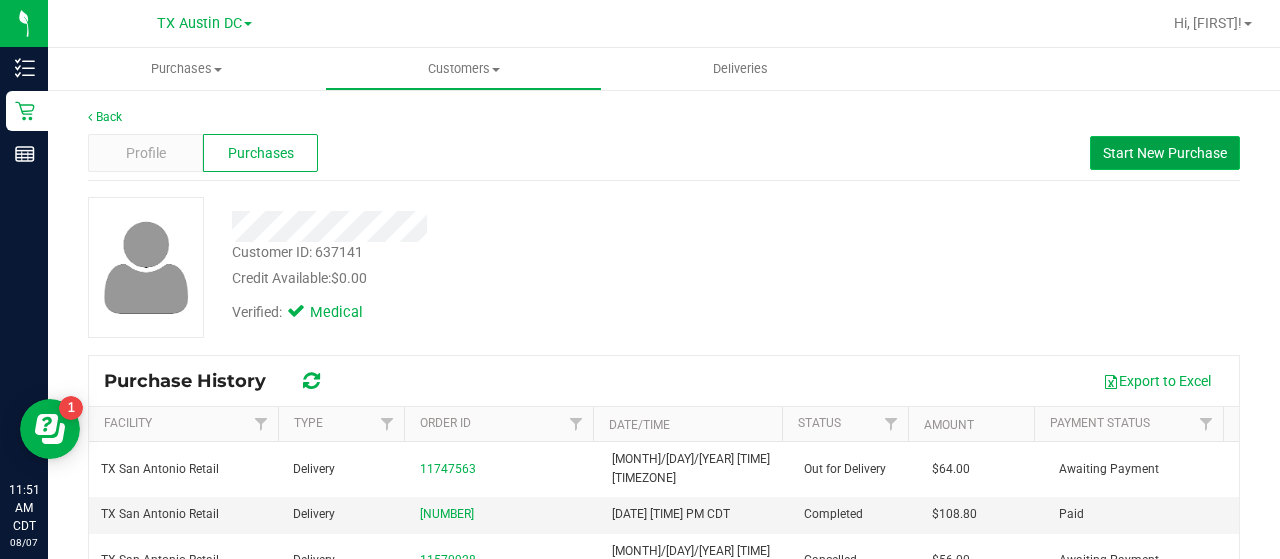 click on "Start New Purchase" at bounding box center (1165, 153) 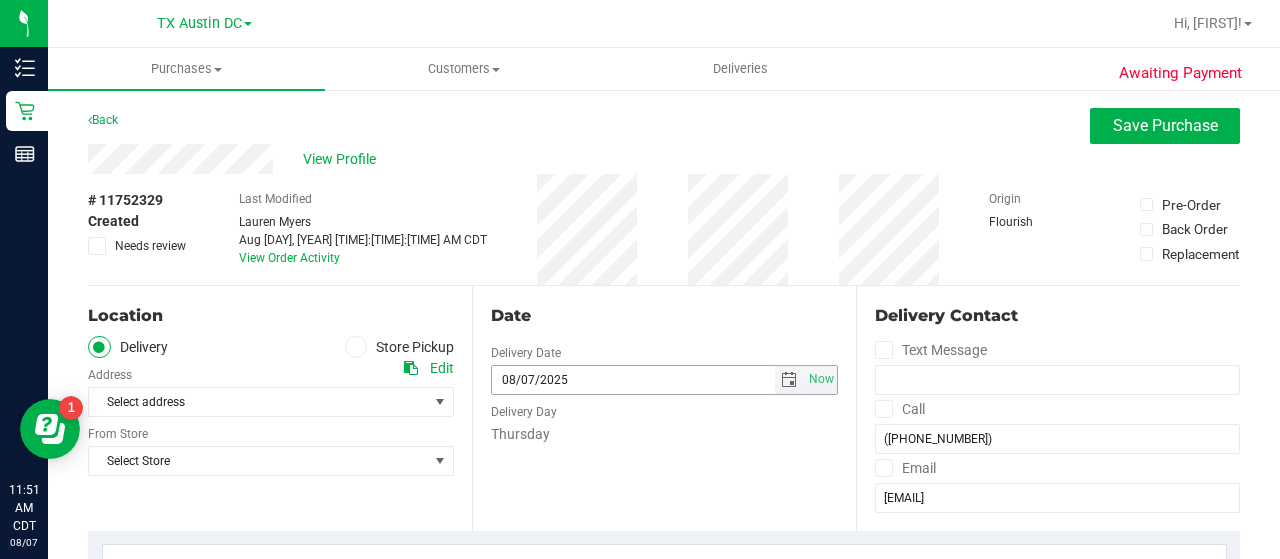 click on "[MONTH]/[DAY]/[YEAR]
Now" at bounding box center [664, 380] 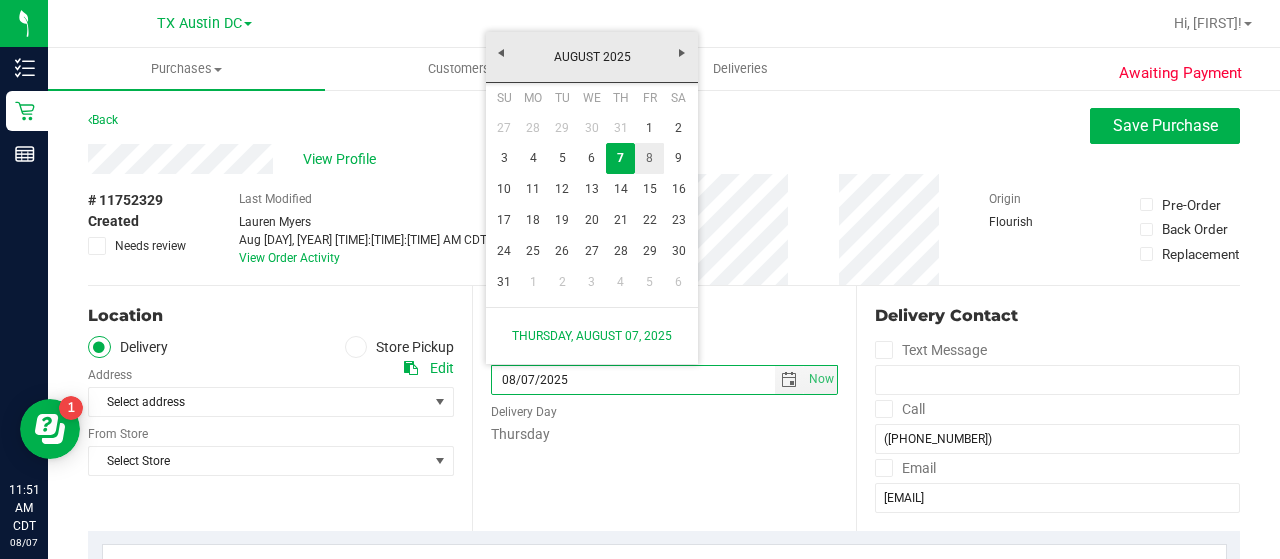 click on "8" at bounding box center [649, 158] 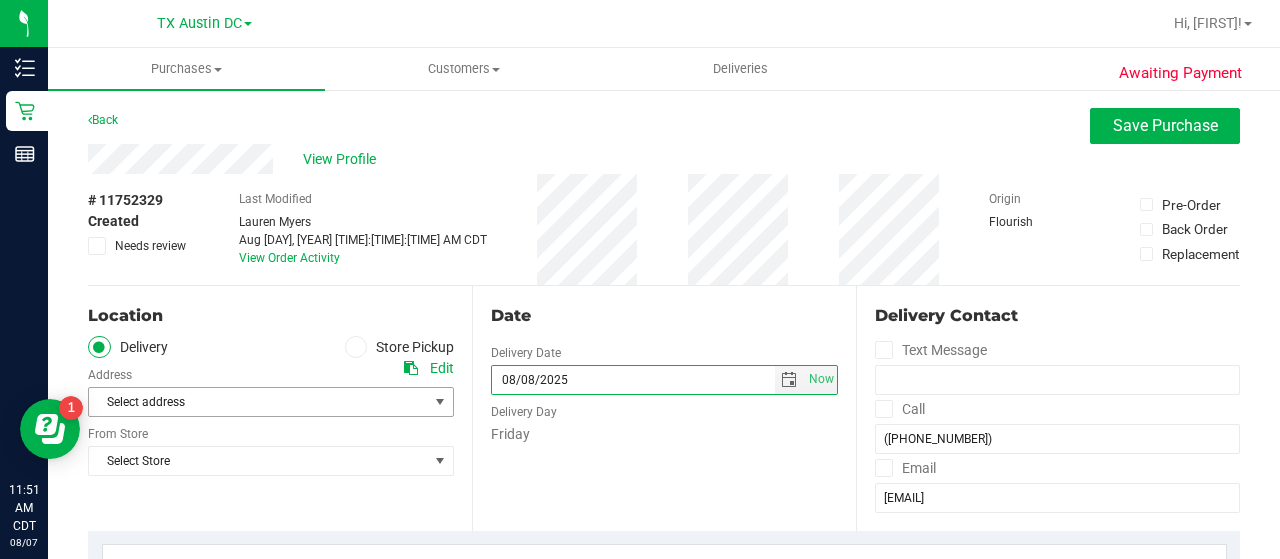 click on "Select address" at bounding box center [250, 402] 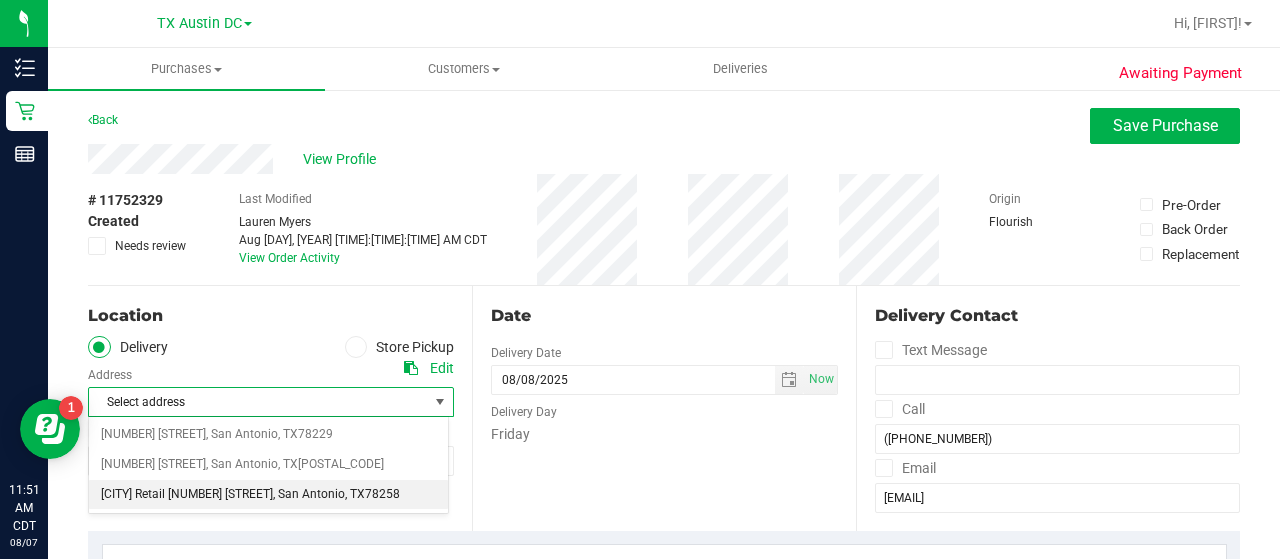 click on "[CITY] Retail [NUMBER] [STREET]" at bounding box center [187, 495] 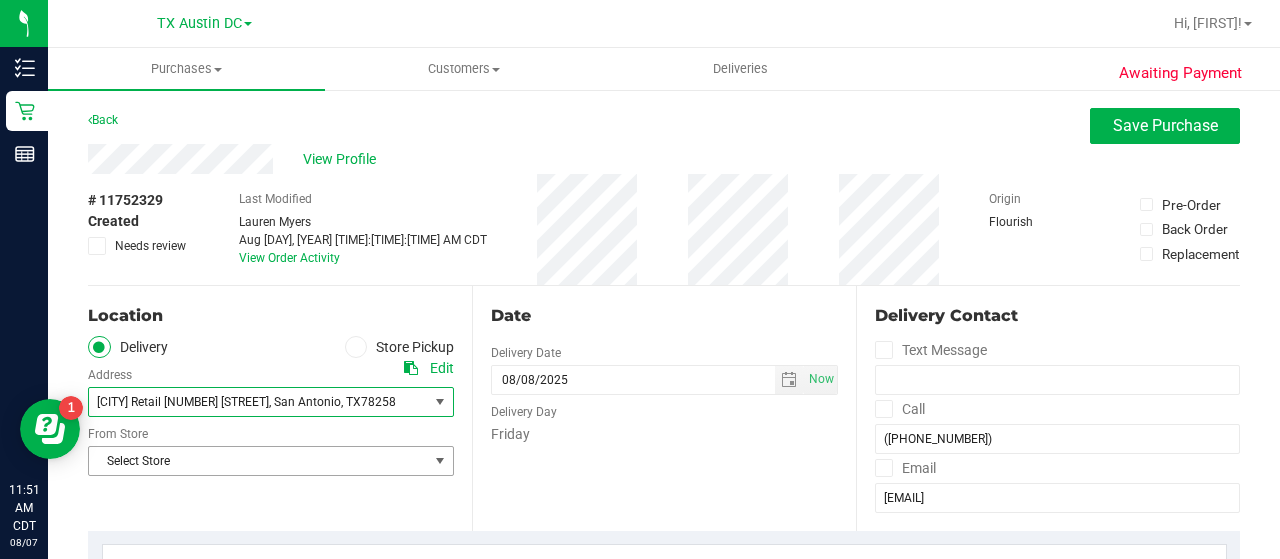 click on "Select Store" at bounding box center [258, 461] 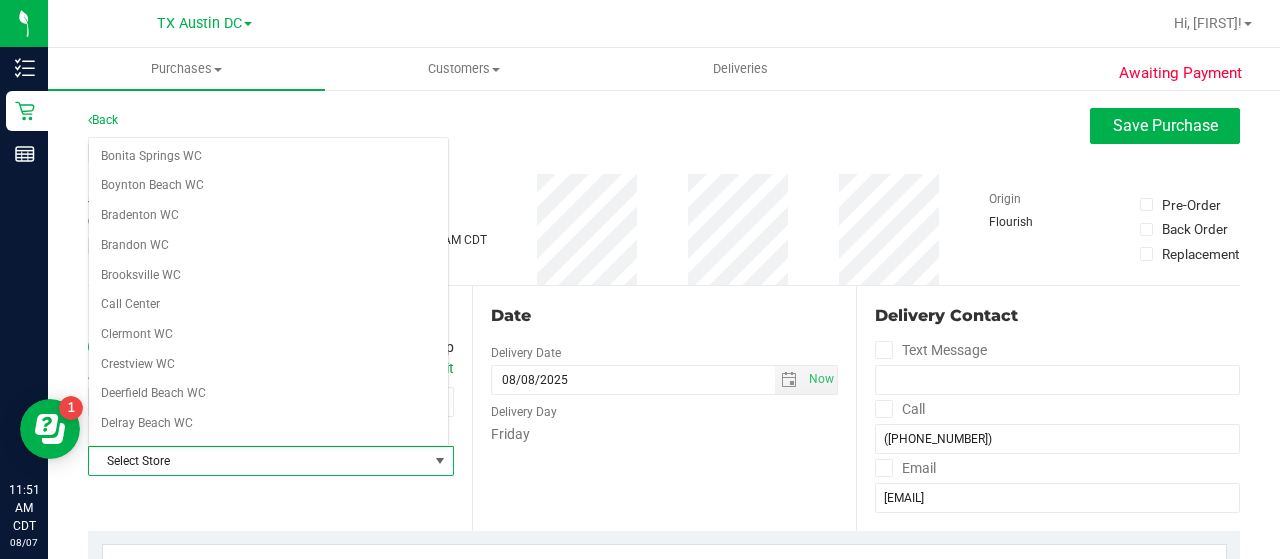scroll, scrollTop: 1414, scrollLeft: 0, axis: vertical 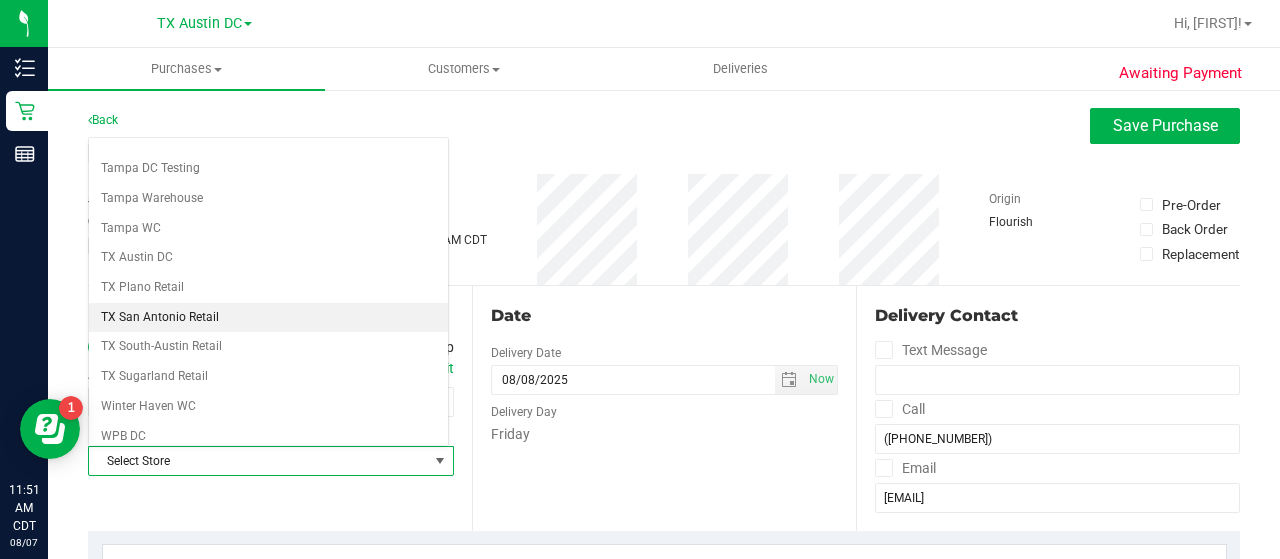 click on "TX San Antonio Retail" at bounding box center [268, 318] 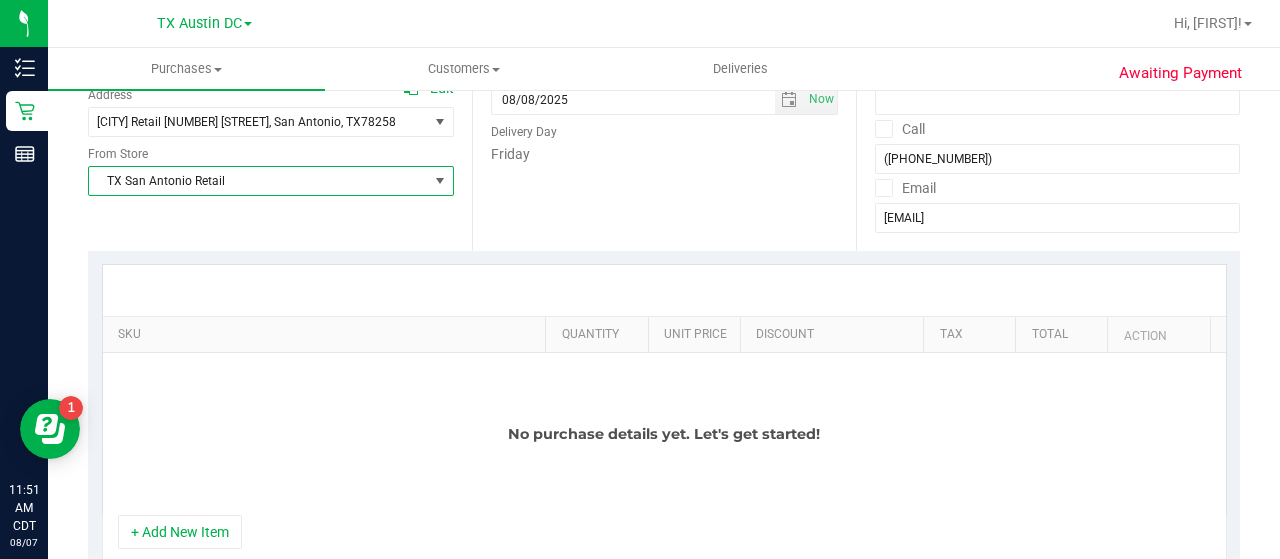 scroll, scrollTop: 284, scrollLeft: 0, axis: vertical 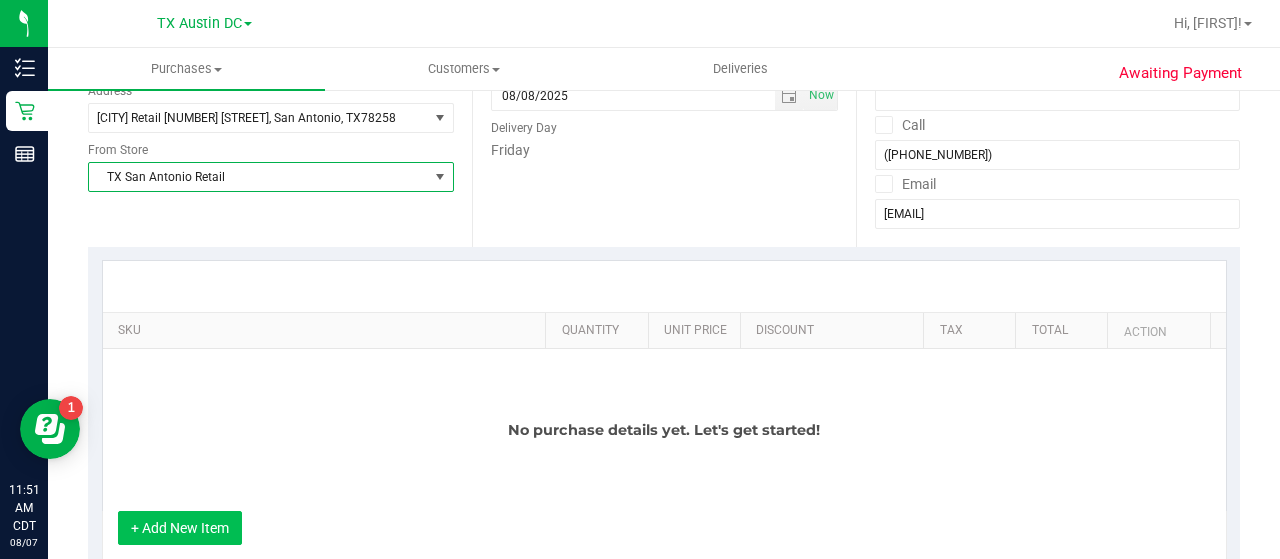 click on "+ Add New Item" at bounding box center [180, 528] 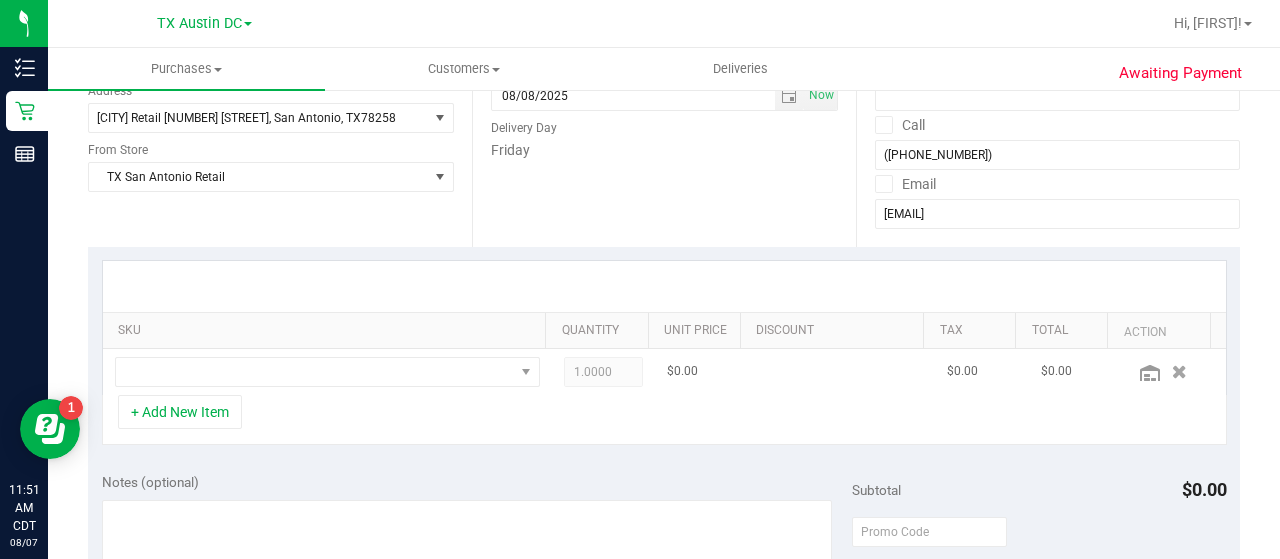 click at bounding box center [327, 372] 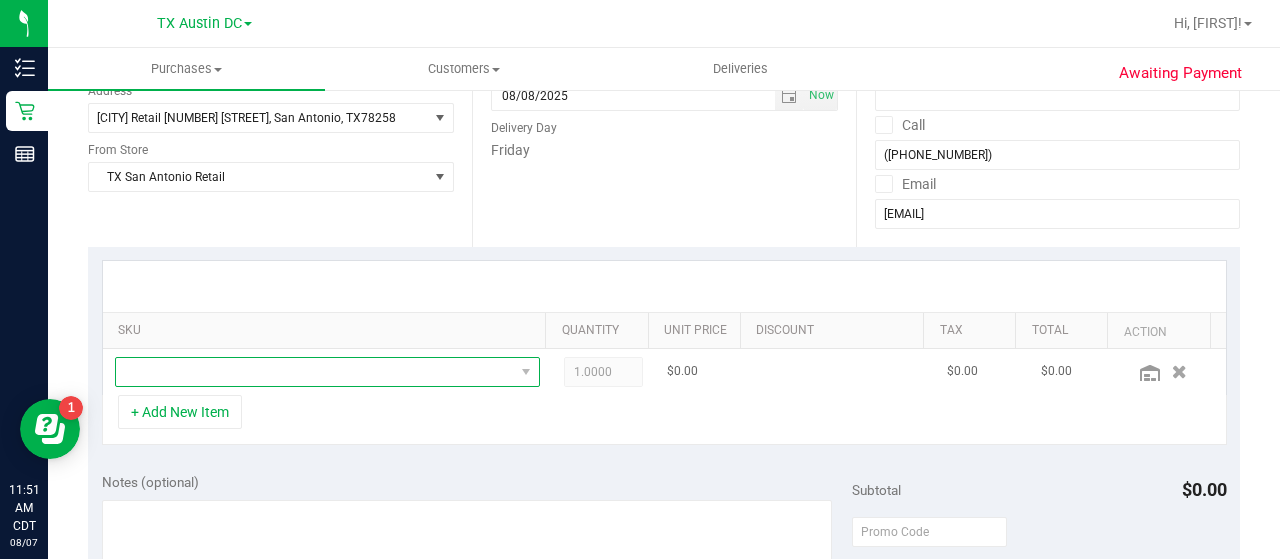 click at bounding box center [315, 372] 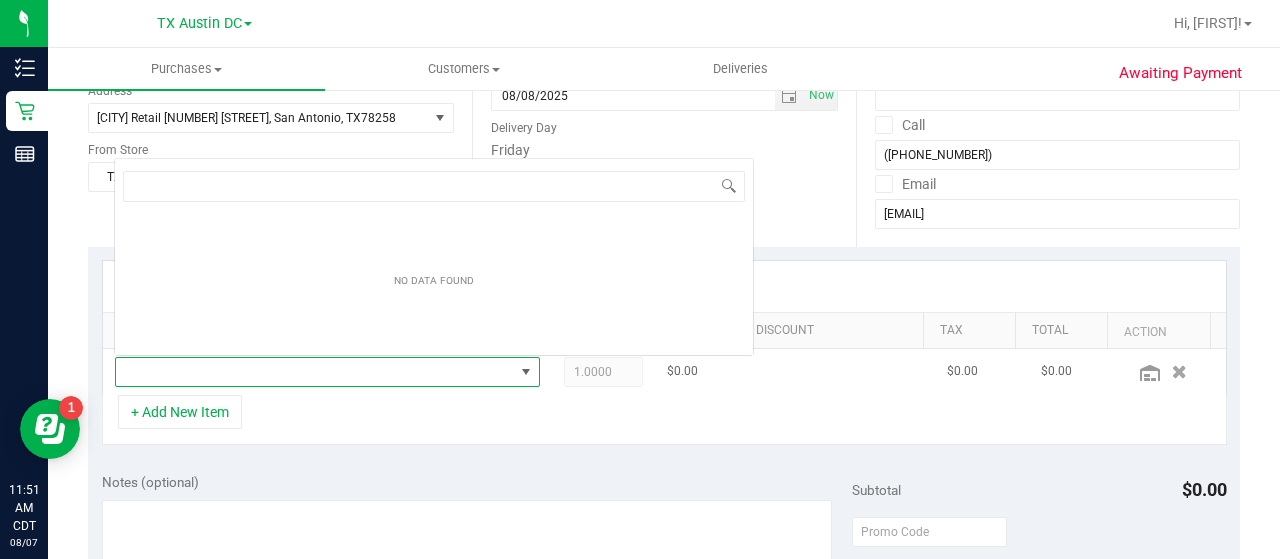 scroll, scrollTop: 0, scrollLeft: 0, axis: both 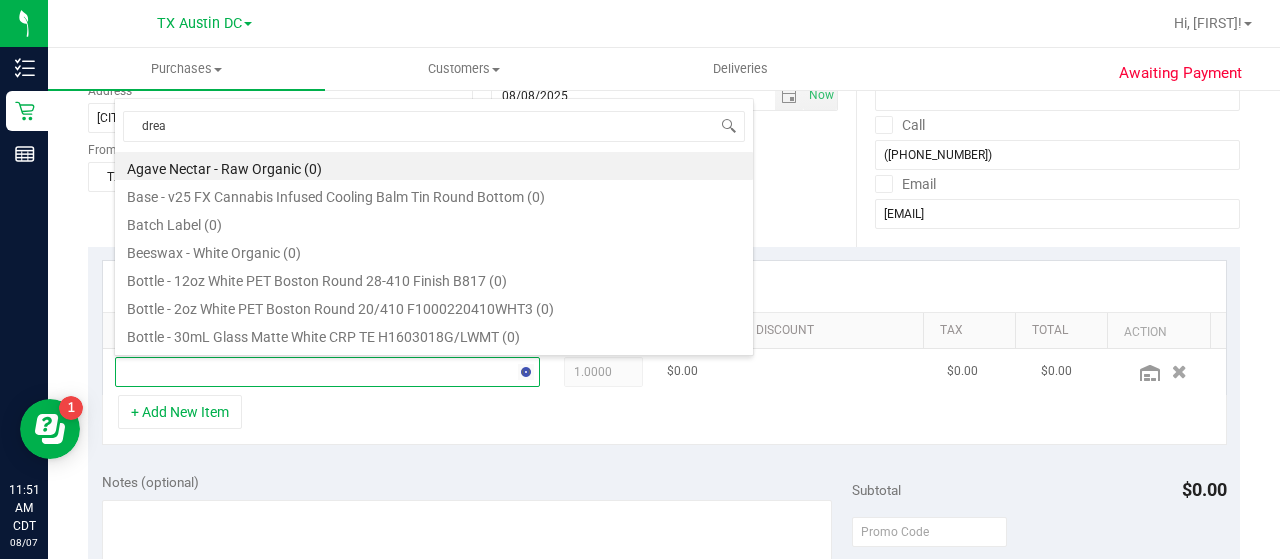 type on "dream" 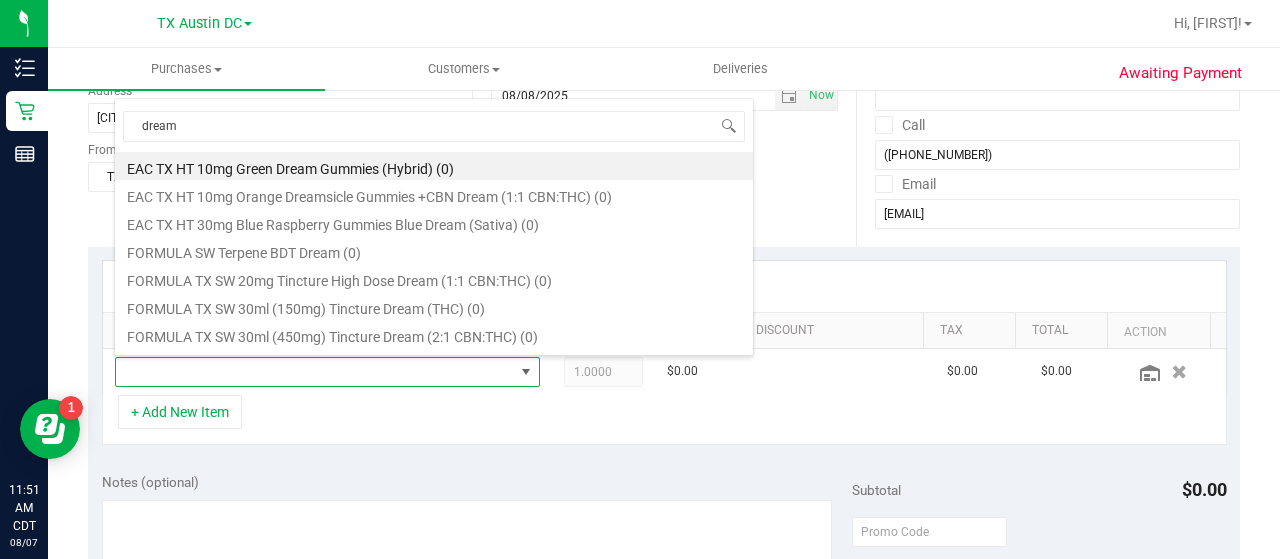 scroll, scrollTop: 584, scrollLeft: 0, axis: vertical 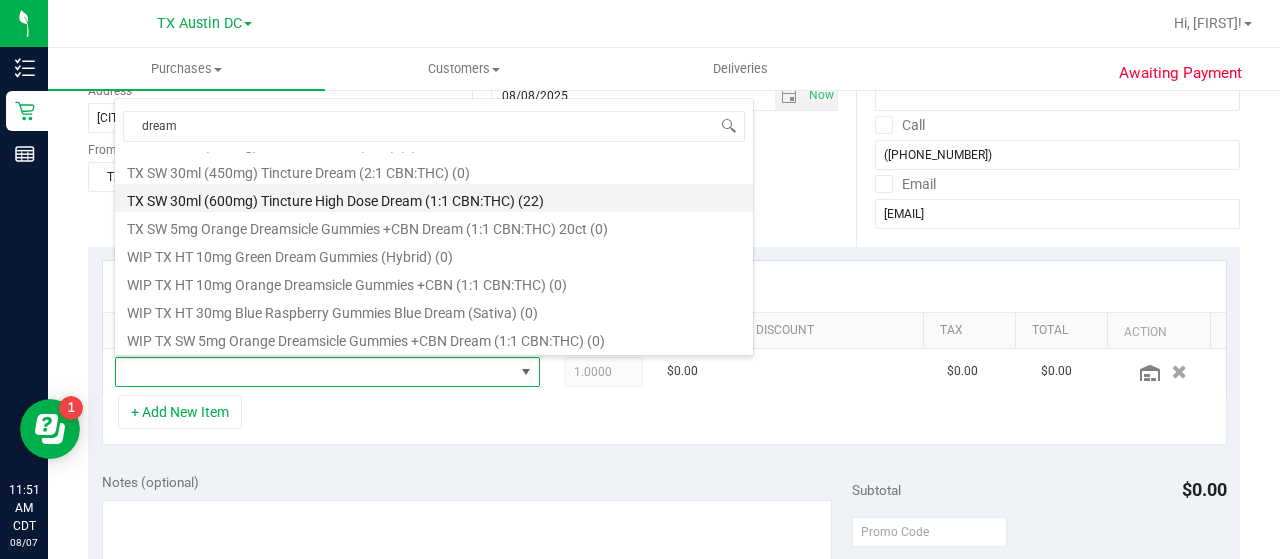 click on "TX SW 30ml (600mg) Tincture High Dose Dream (1:1 CBN:THC) (22)" at bounding box center (434, 198) 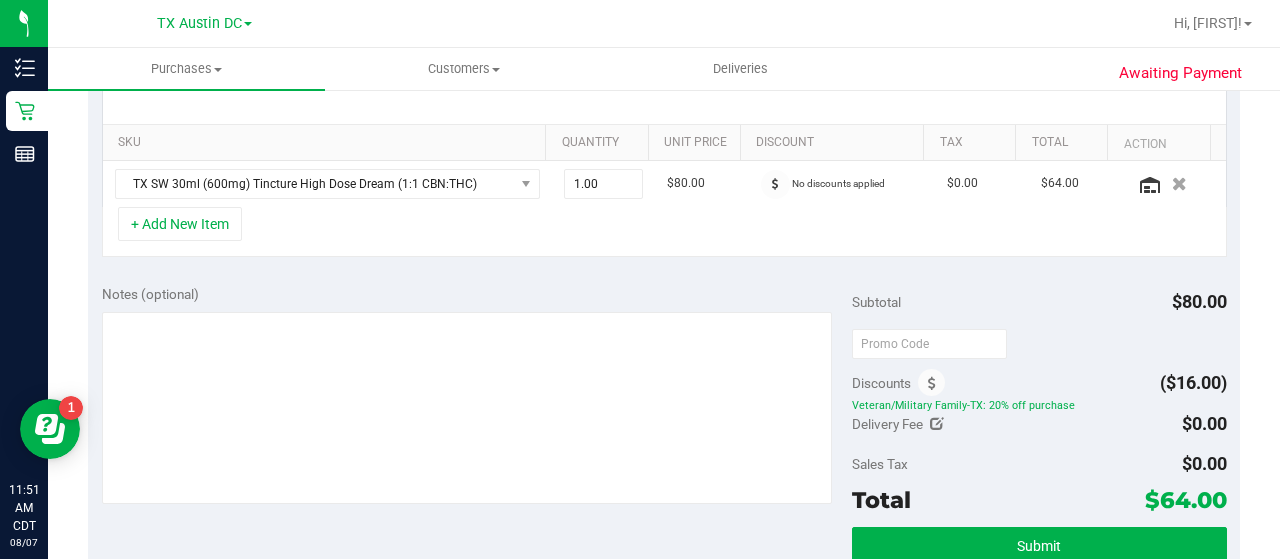 scroll, scrollTop: 508, scrollLeft: 0, axis: vertical 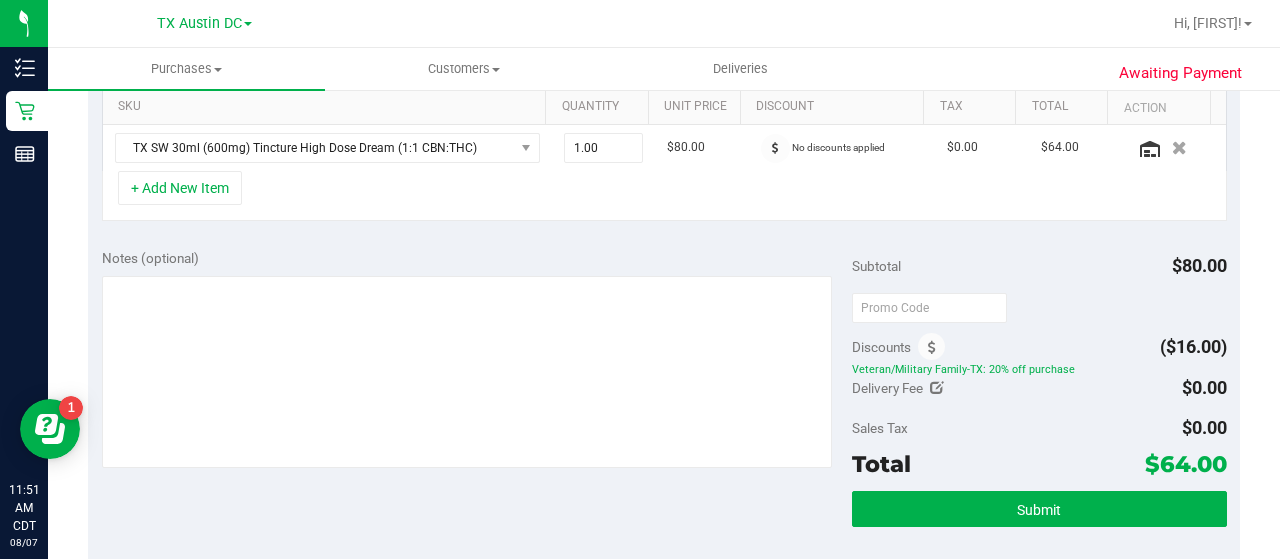 click on "Notes (optional)
Subtotal
$80.00
Discounts
($16.00)
Veteran/Military Family-TX:
20%
off
purchase
Delivery Fee
$0.00
Sales Tax
$0.00" at bounding box center (664, 415) 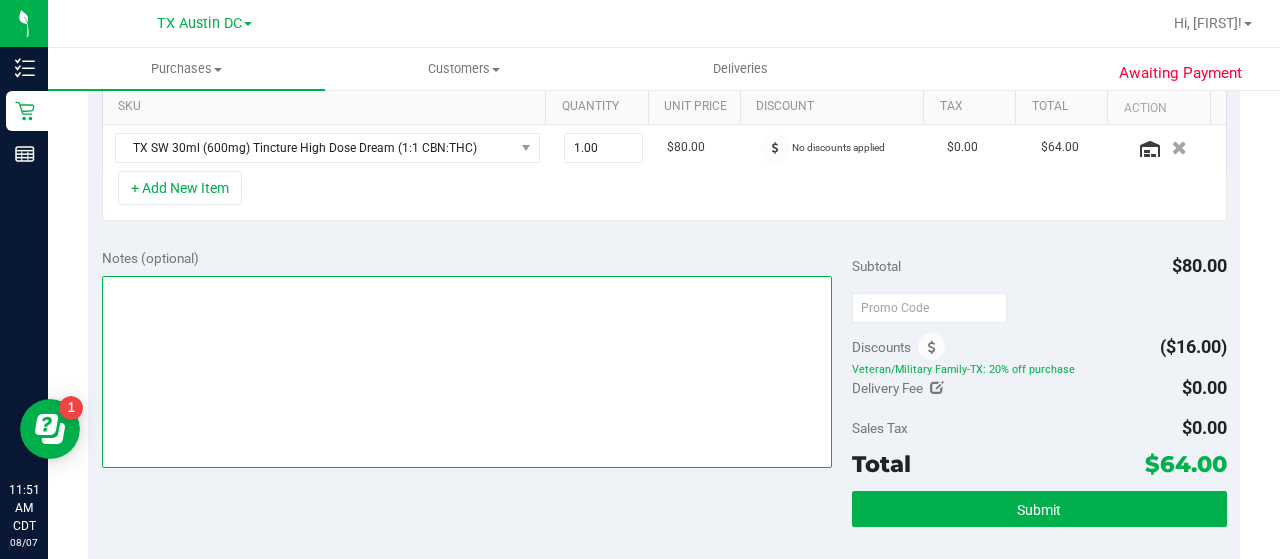 click at bounding box center [467, 372] 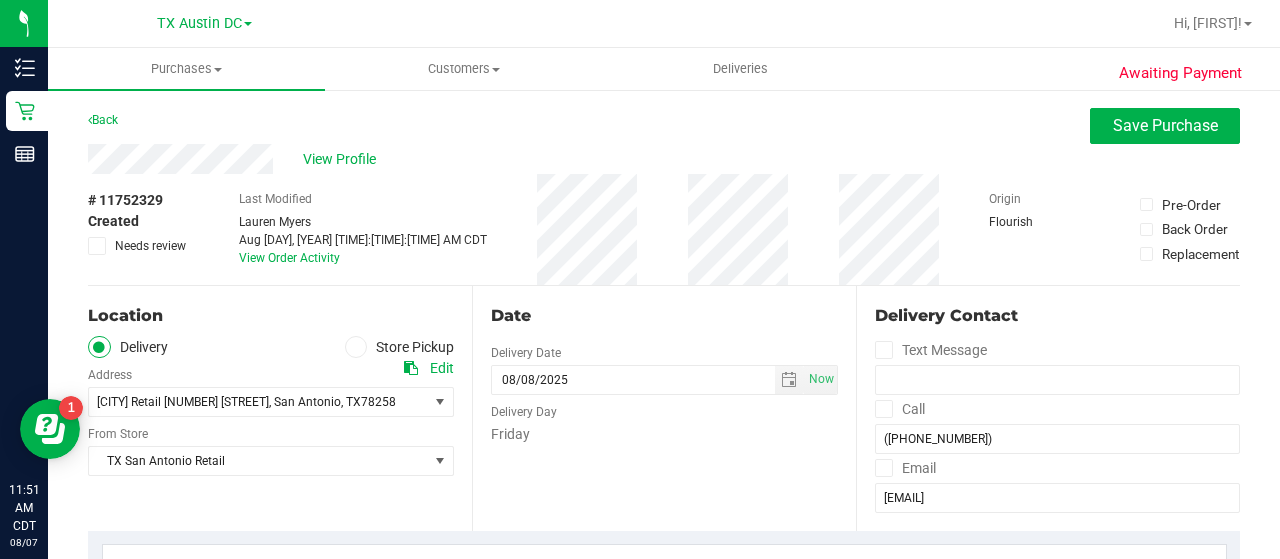 scroll, scrollTop: 531, scrollLeft: 0, axis: vertical 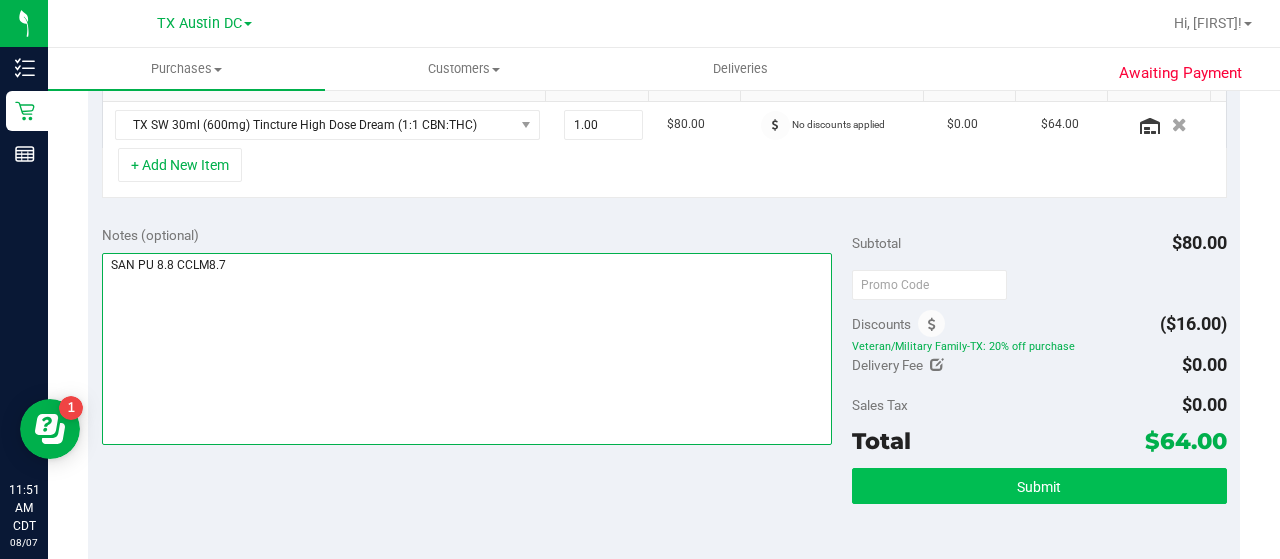 type on "SAN PU 8.8 CCLM8.7" 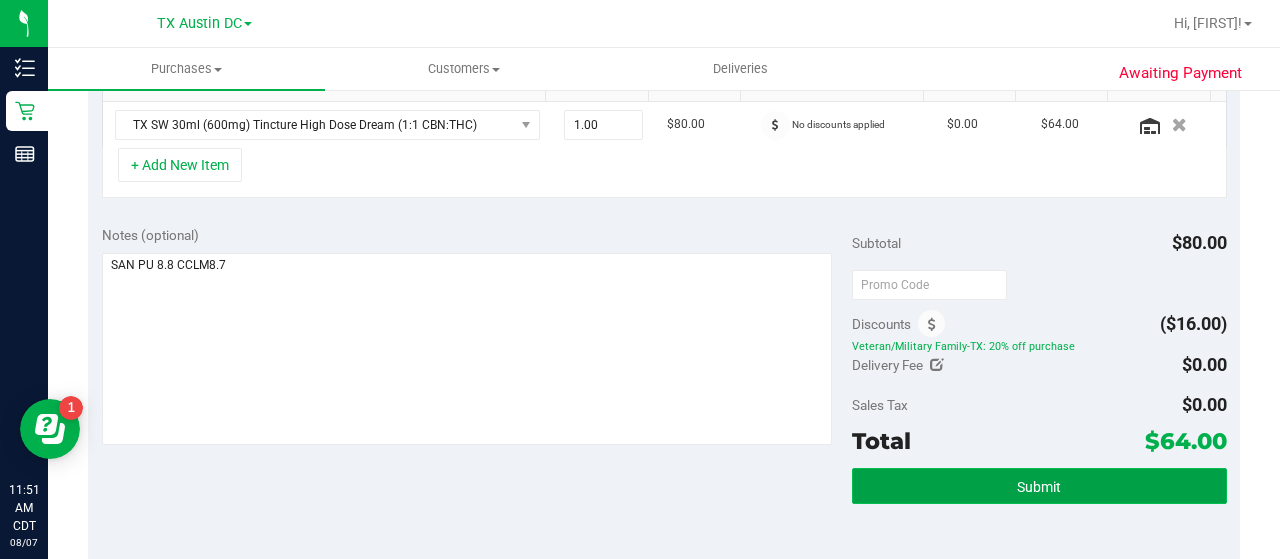 click on "Submit" at bounding box center (1039, 486) 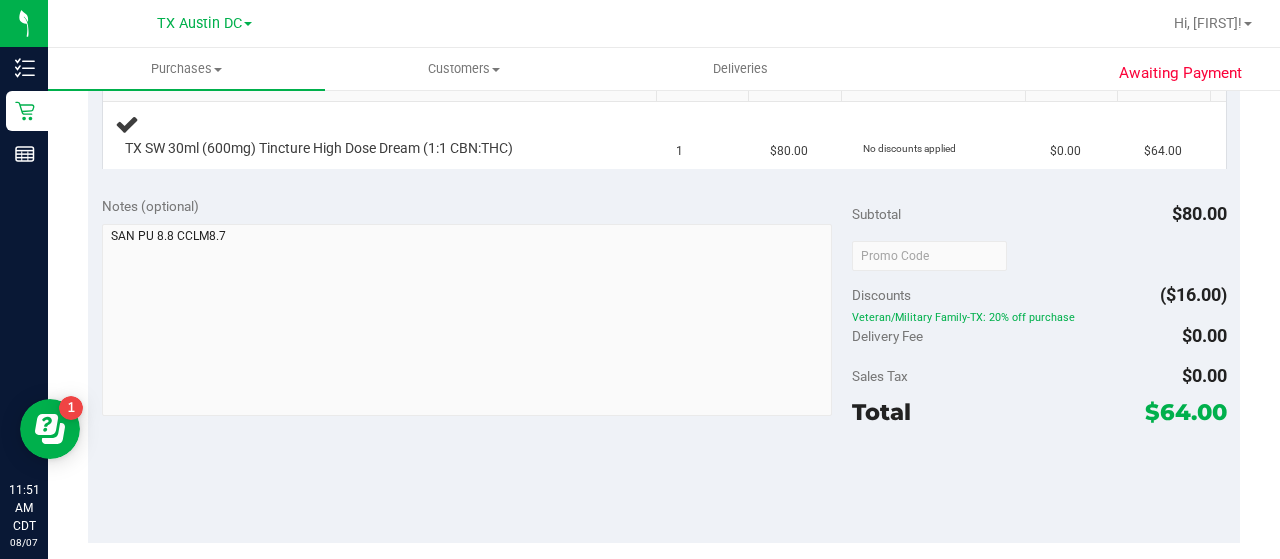 scroll, scrollTop: 504, scrollLeft: 0, axis: vertical 